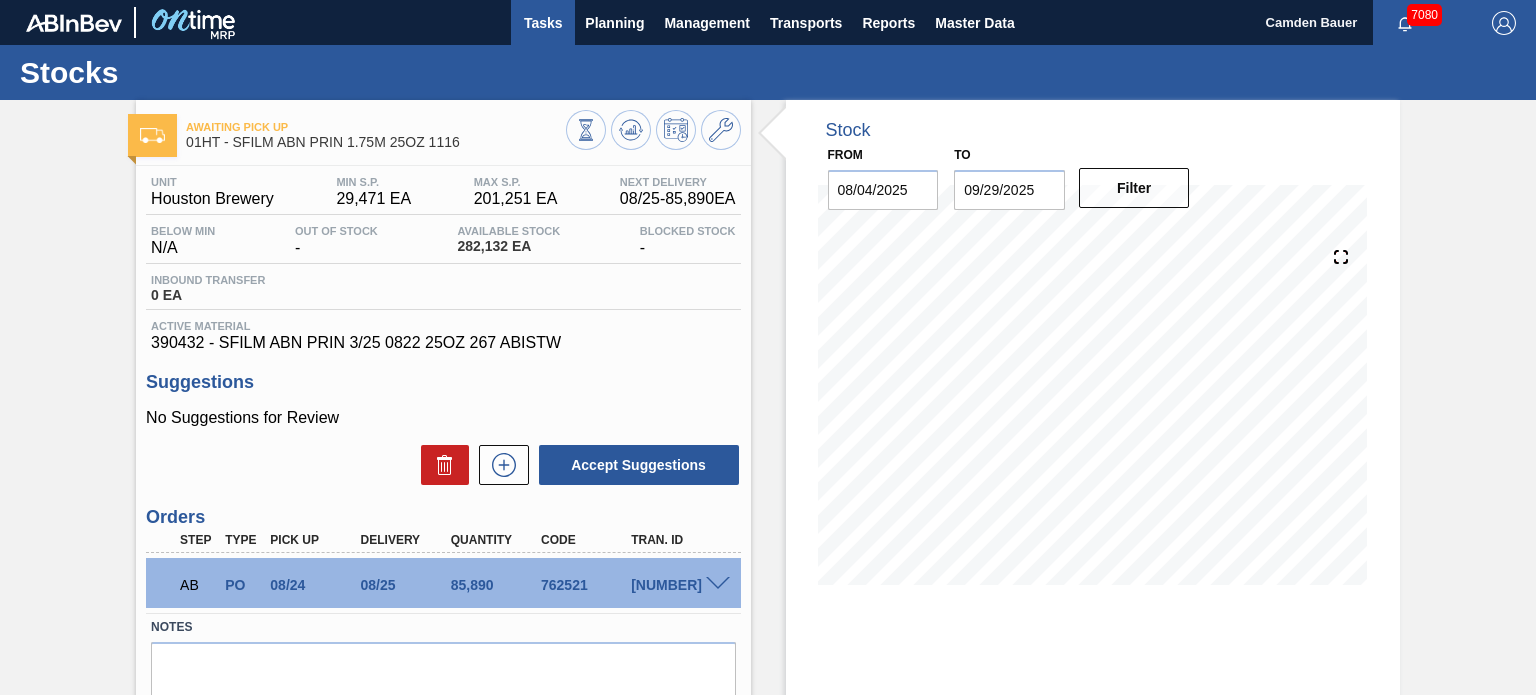 scroll, scrollTop: 0, scrollLeft: 0, axis: both 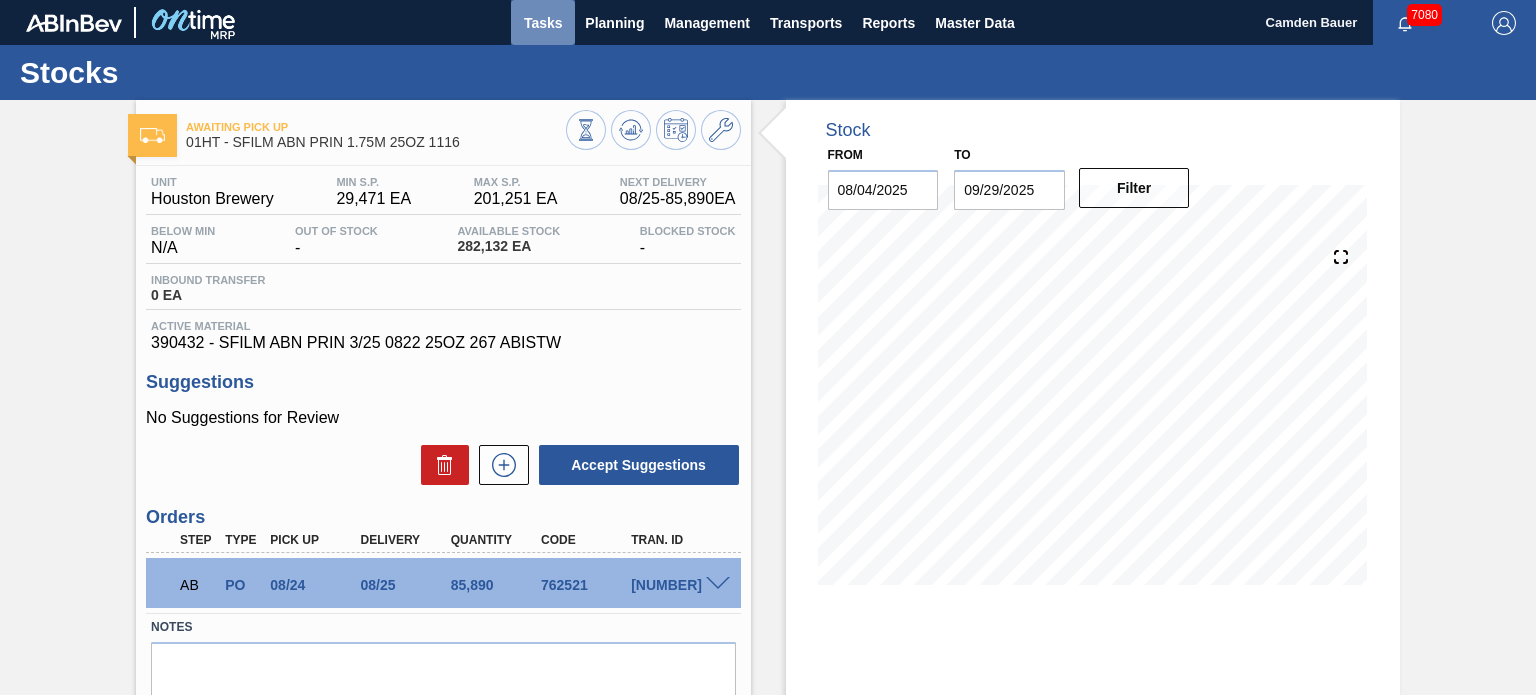 click on "Tasks" at bounding box center [543, 23] 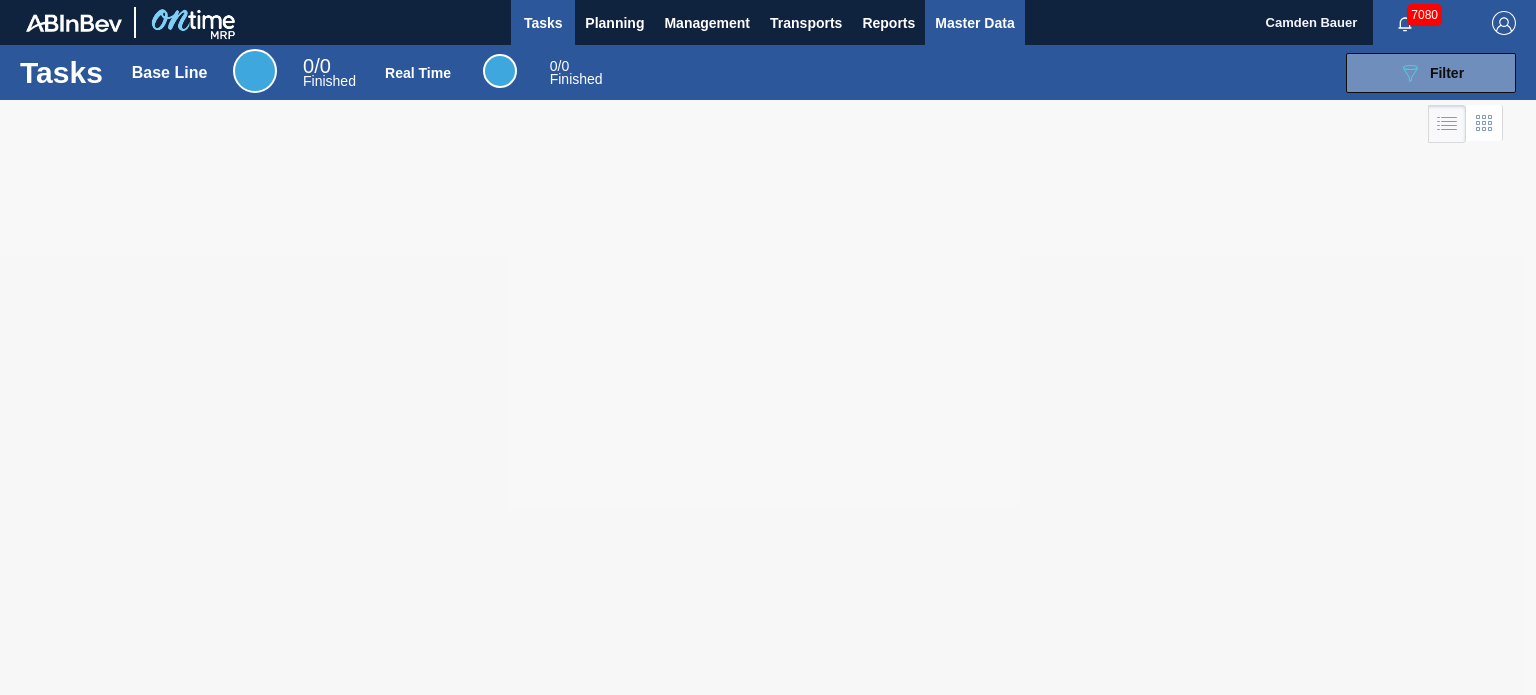 click on "Master Data" at bounding box center [974, 22] 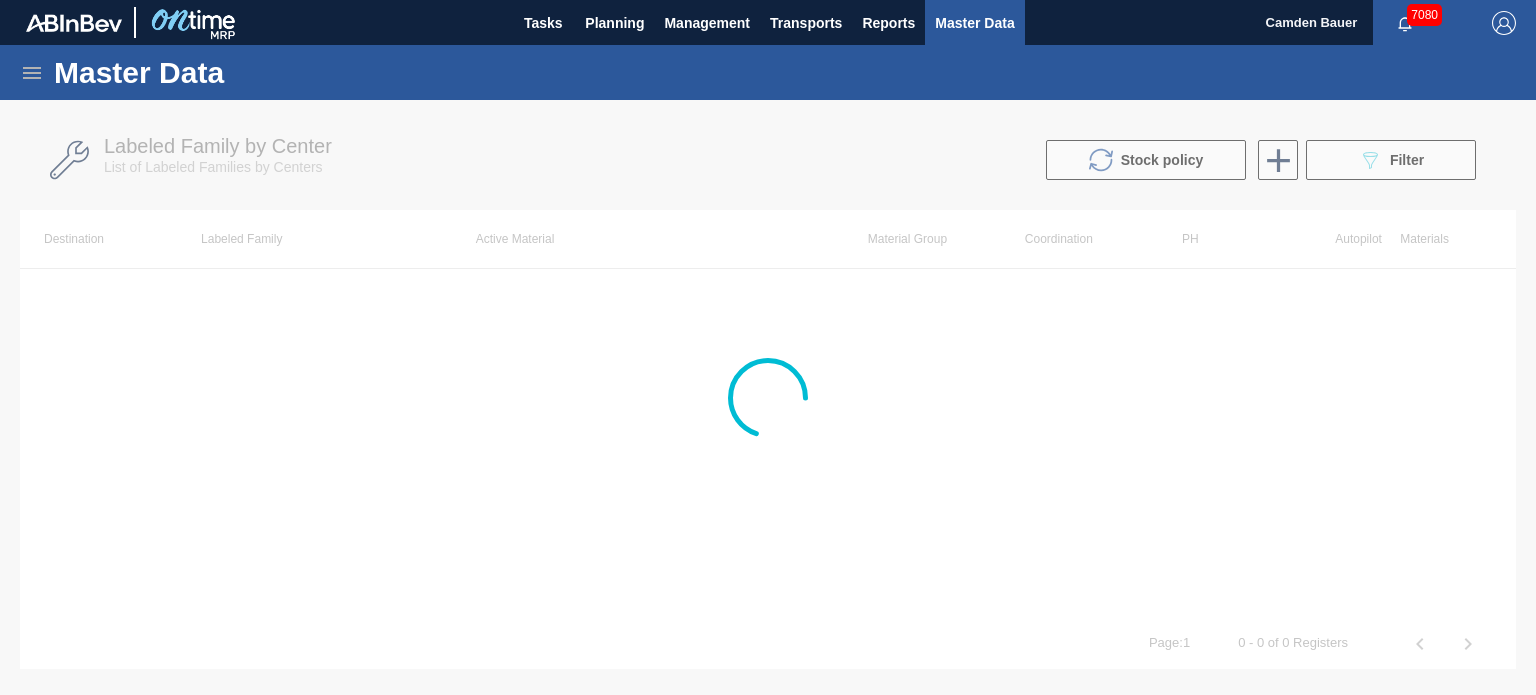 click at bounding box center (768, 397) 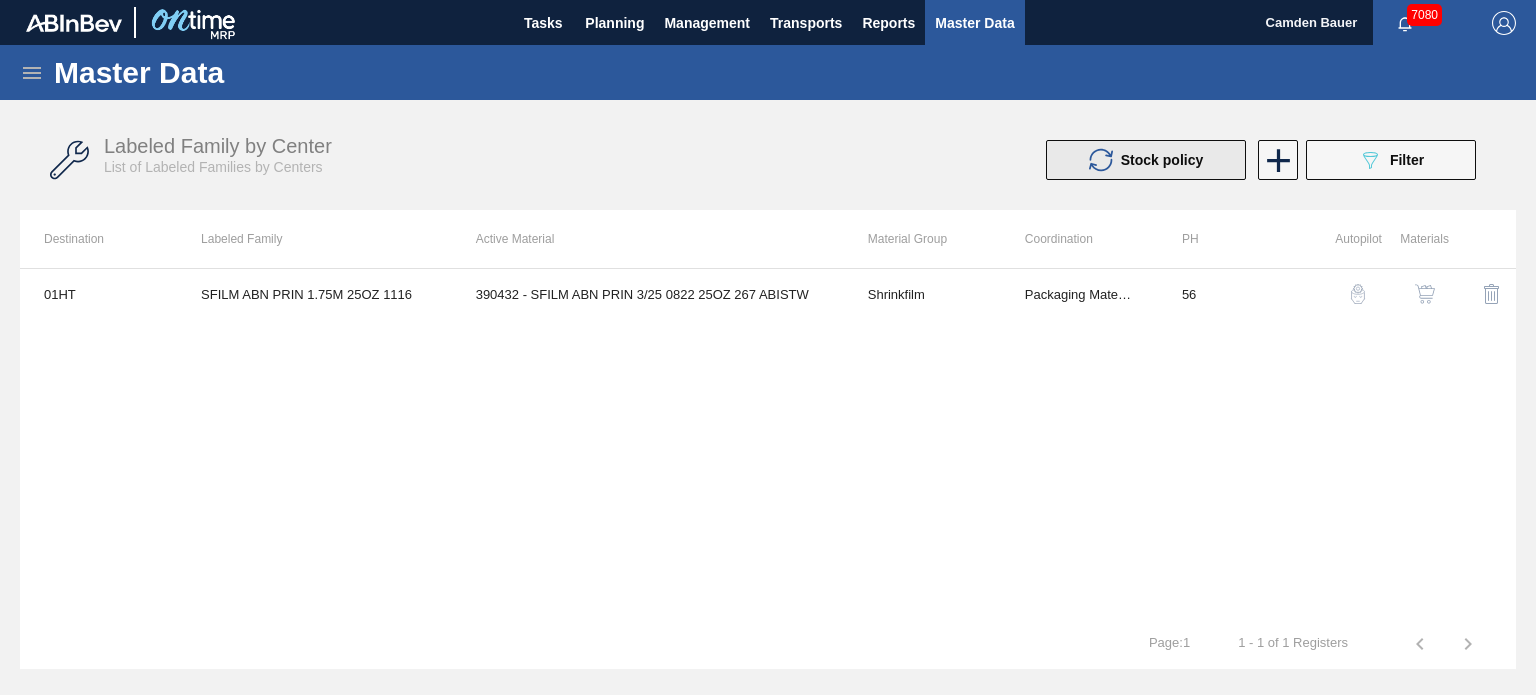 click on "Stock policy" at bounding box center [1146, 160] 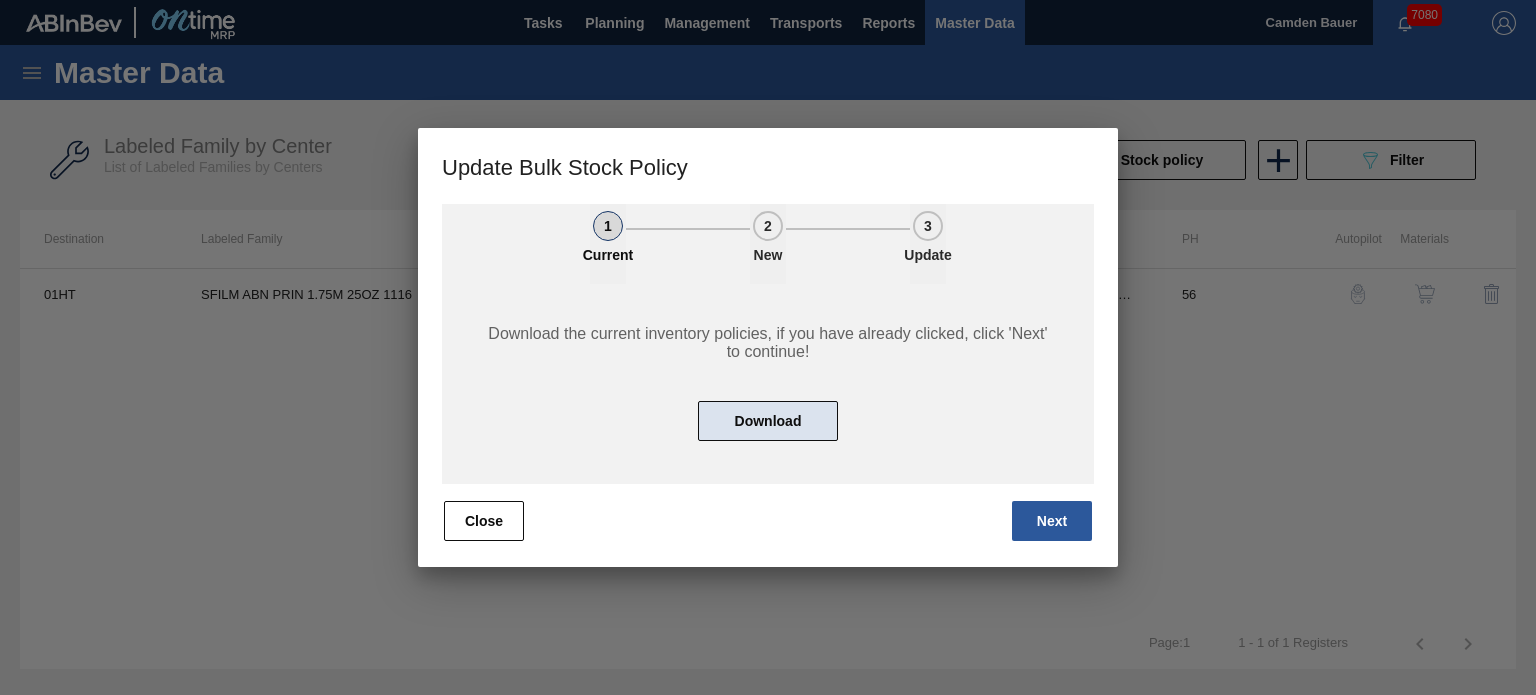 click on "Download" at bounding box center [768, 421] 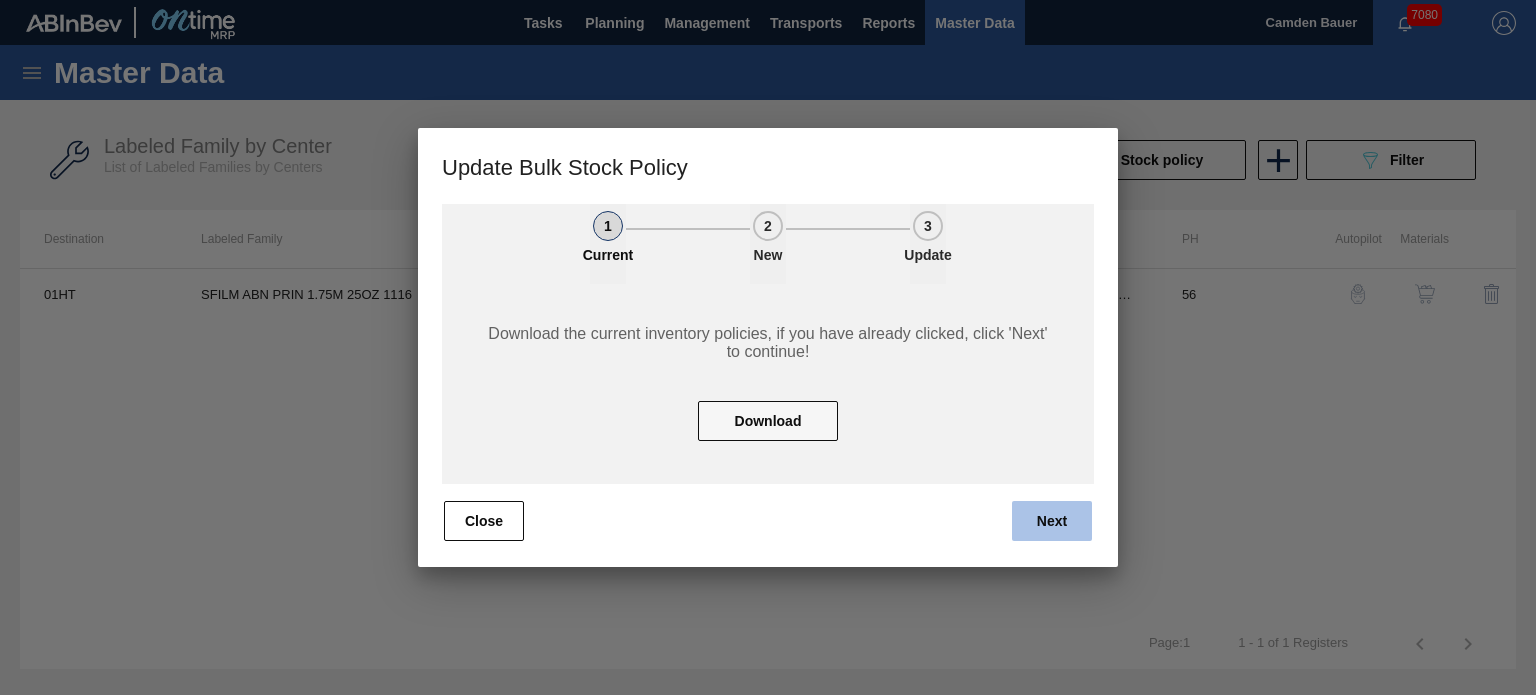 click on "Next" at bounding box center [1052, 521] 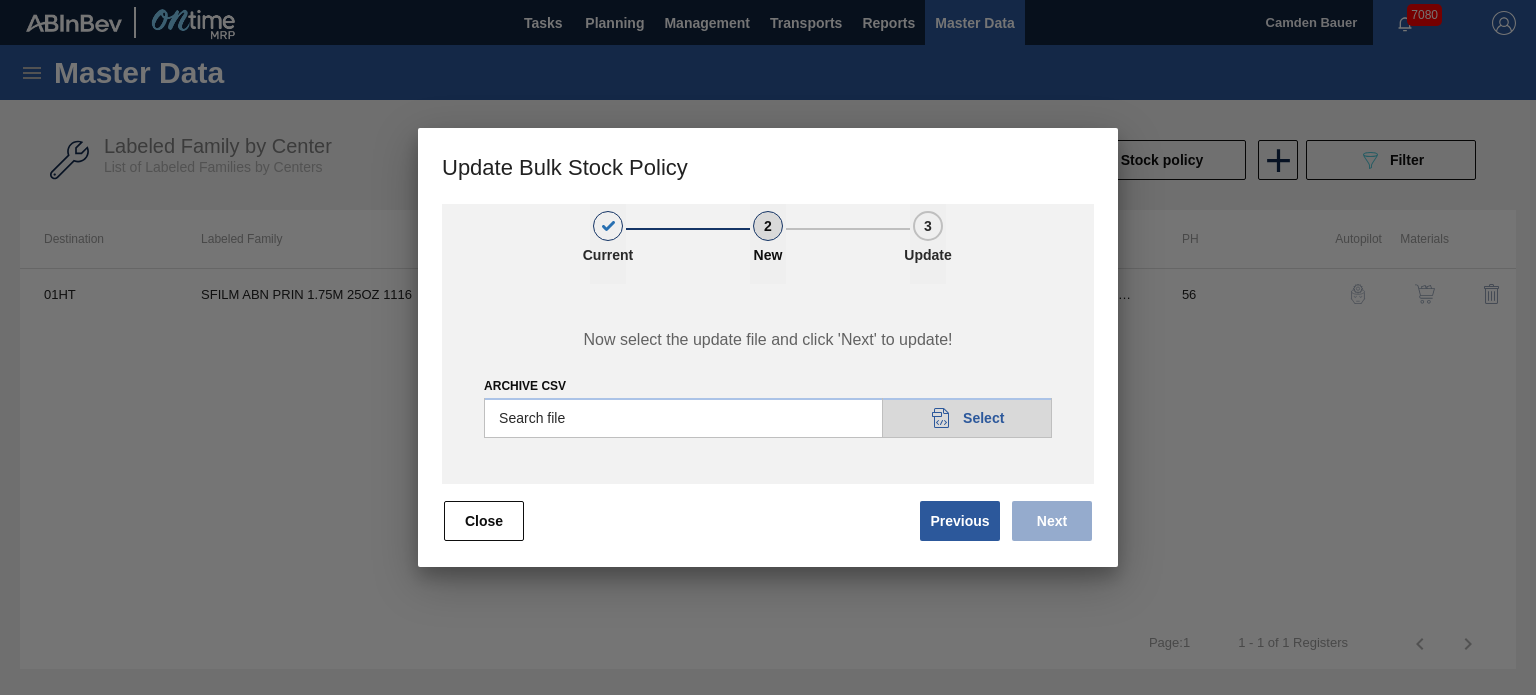 click on "Archive CSV" at bounding box center [768, 418] 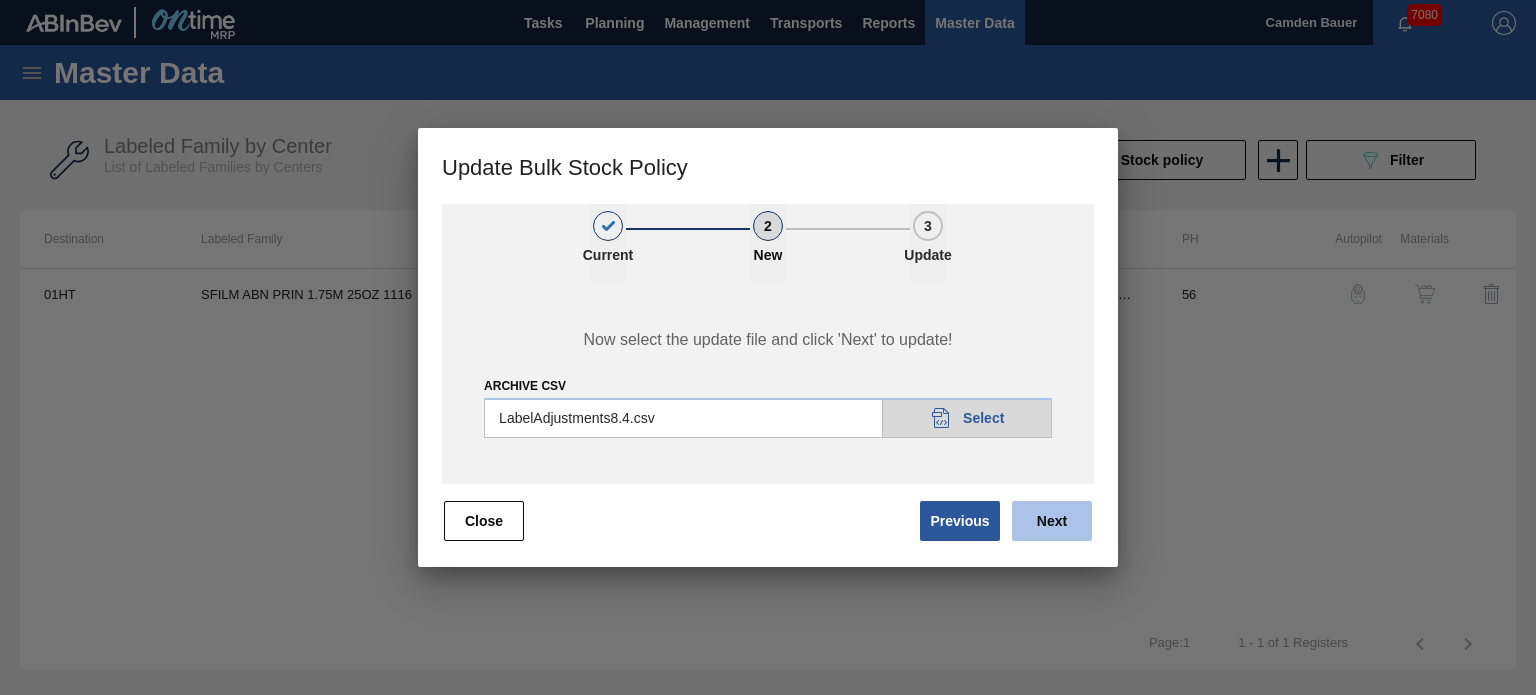 click on "Next" at bounding box center [1052, 521] 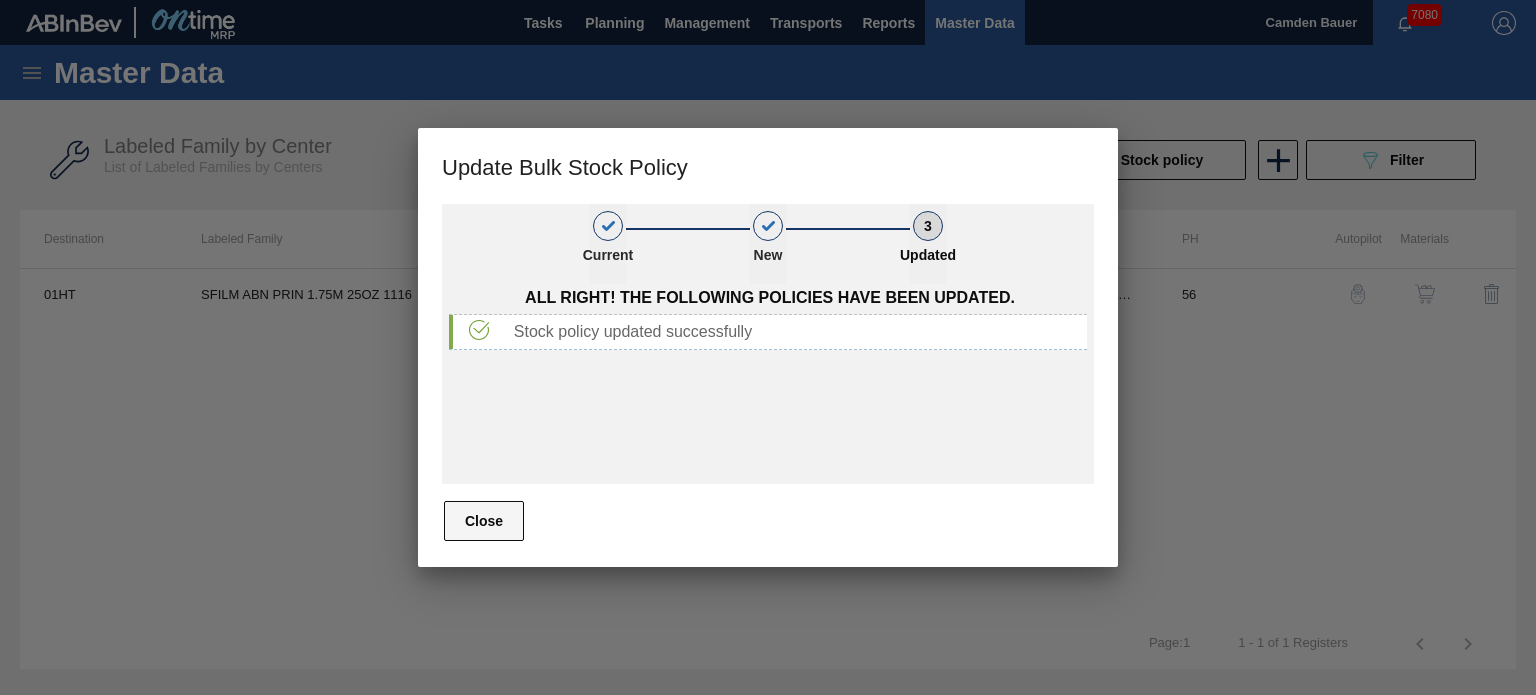 click on "Close" at bounding box center (484, 521) 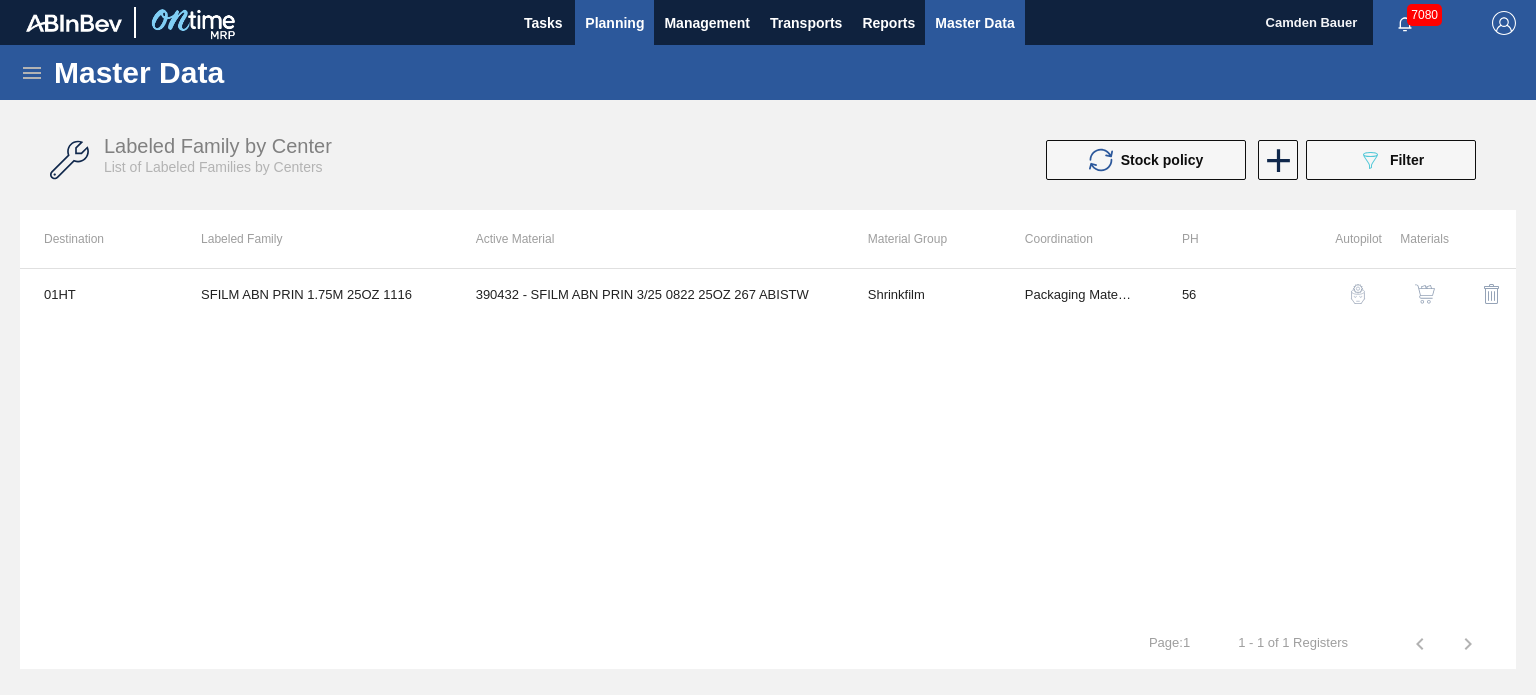 click on "Planning" at bounding box center (614, 22) 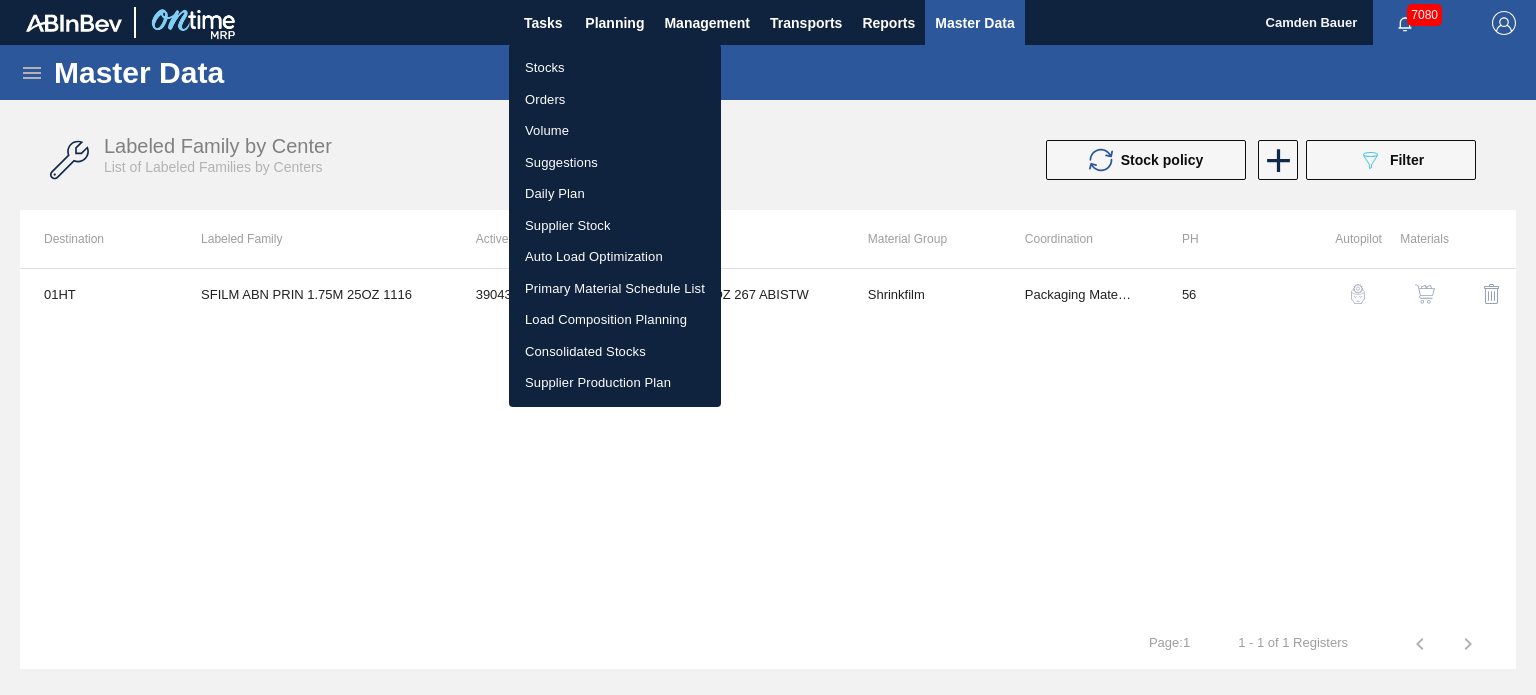 click on "Stocks" at bounding box center (615, 68) 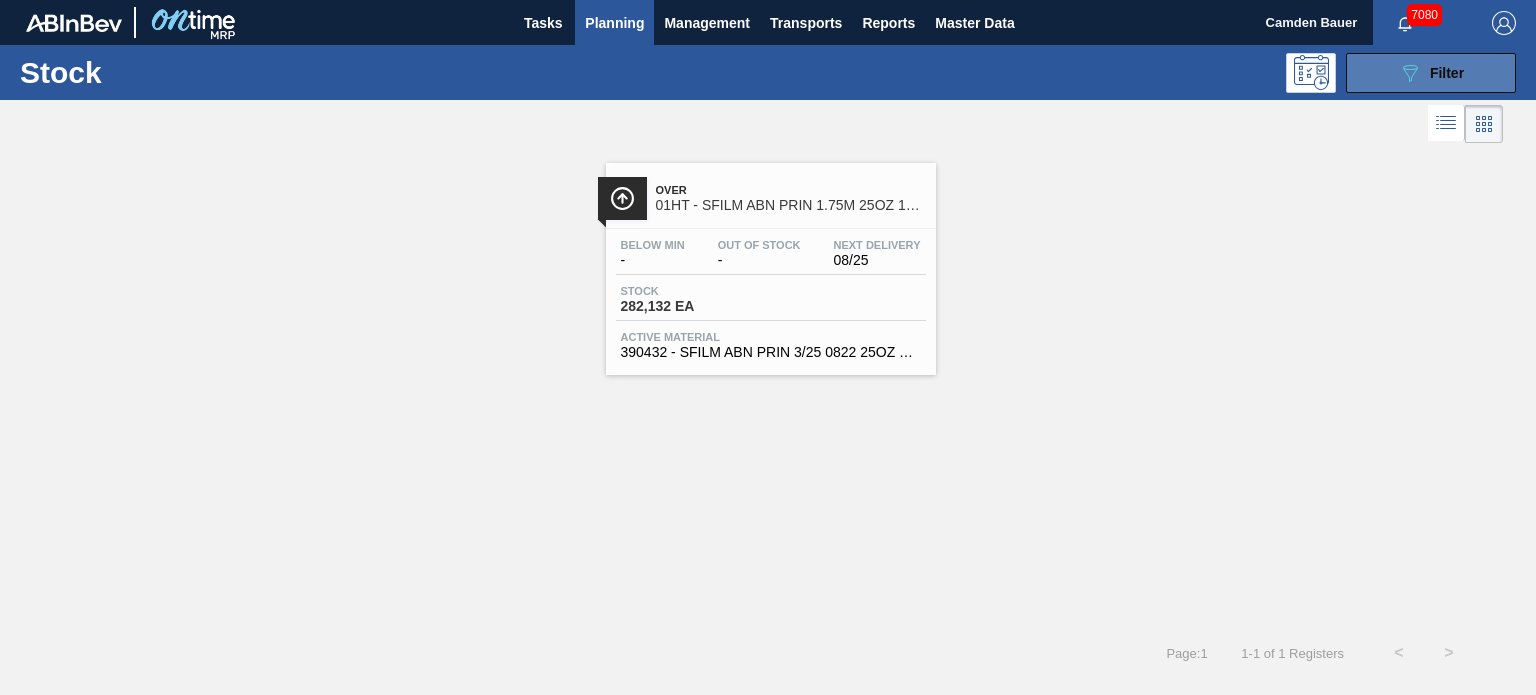 click on "089F7B8B-B2A5-4AFE-B5C0-19BA573D28AC Filter" at bounding box center (1431, 73) 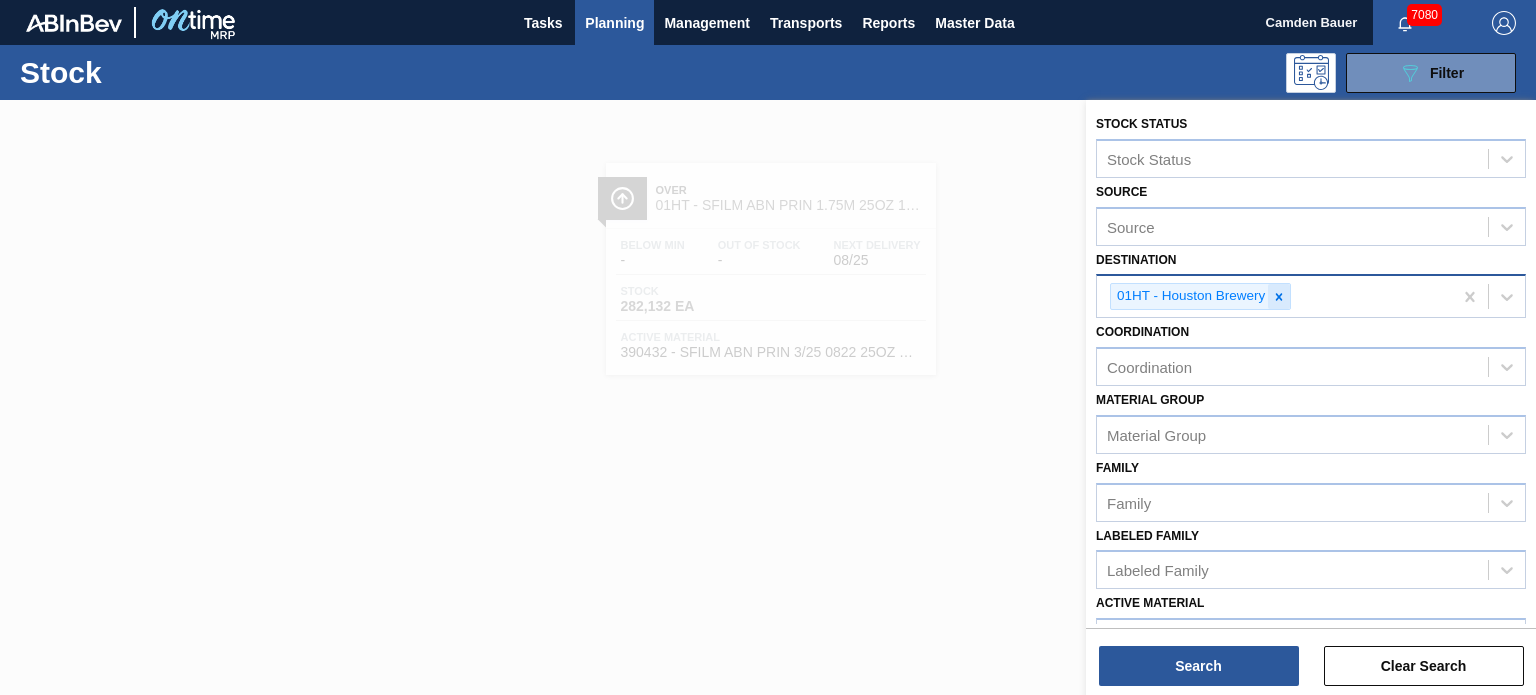 click 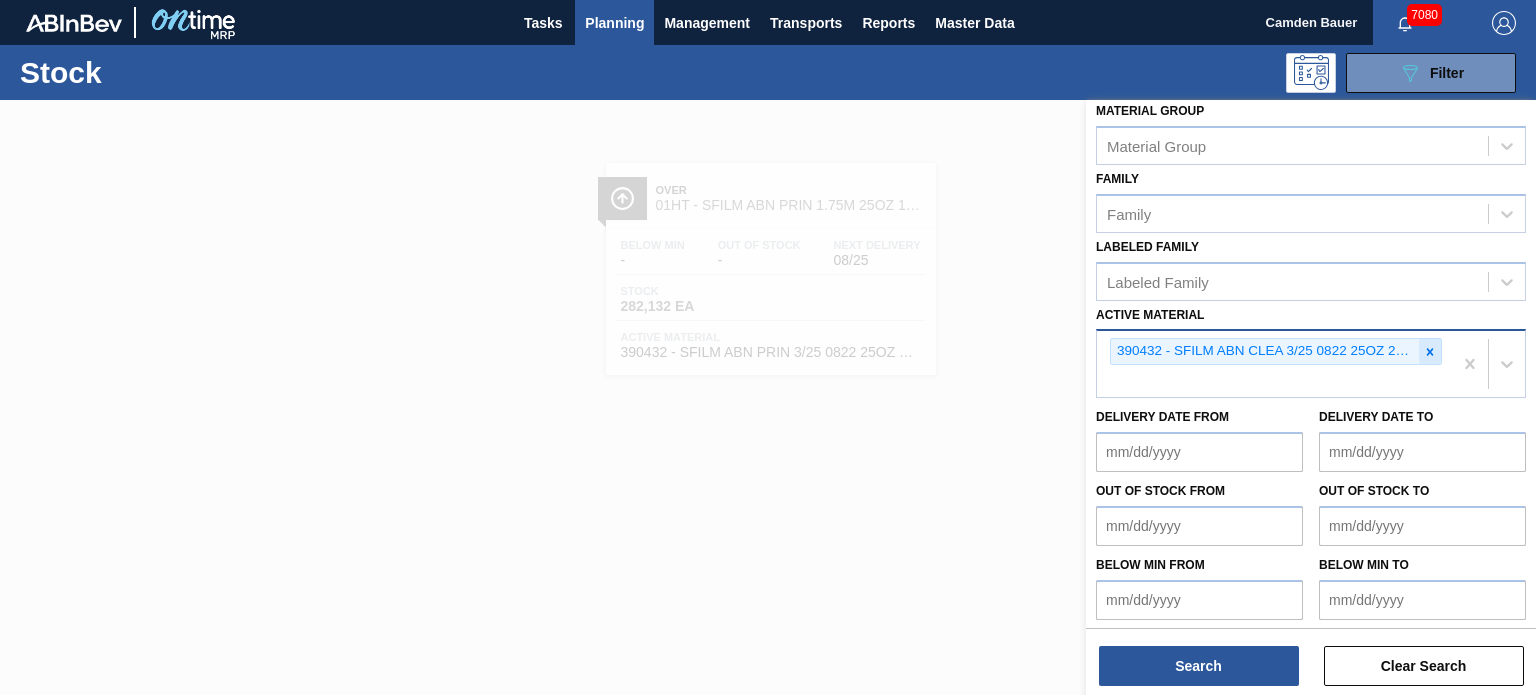 click 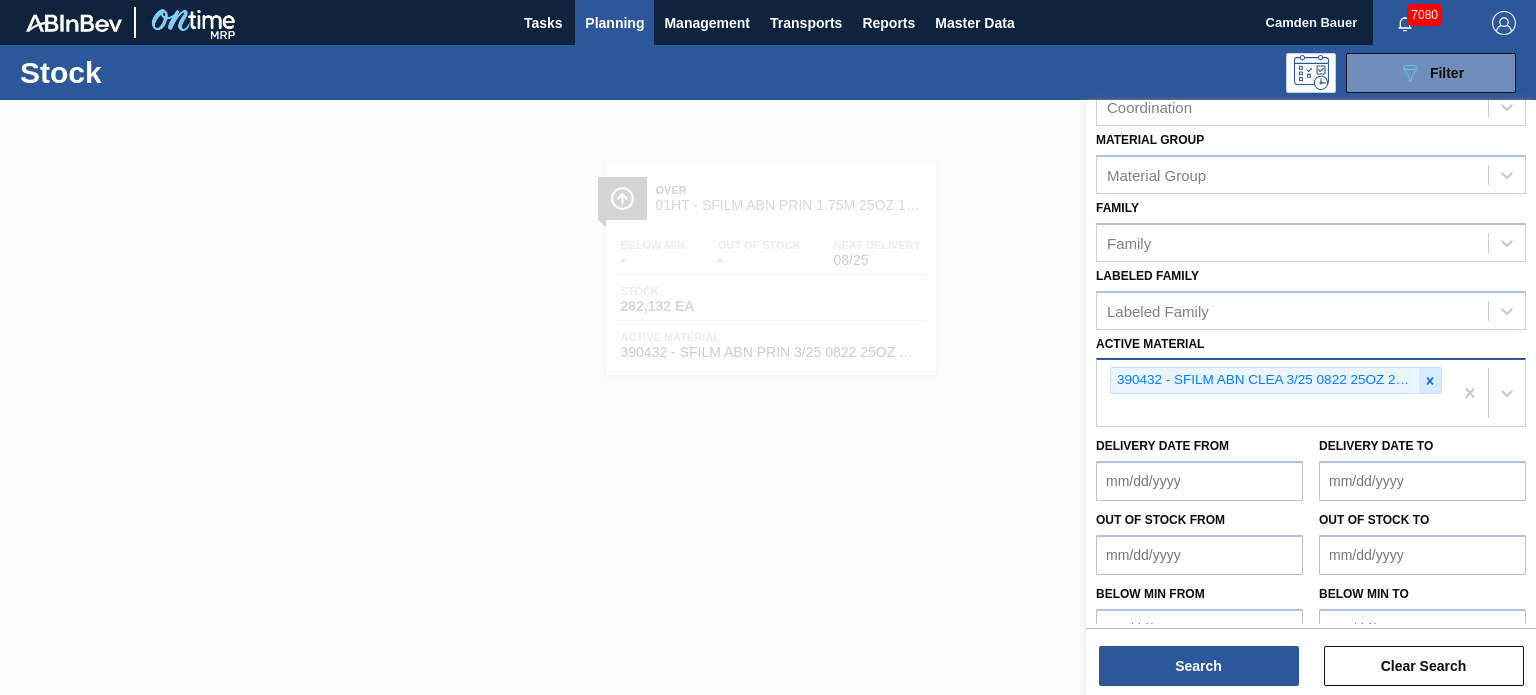 paste on "745685" 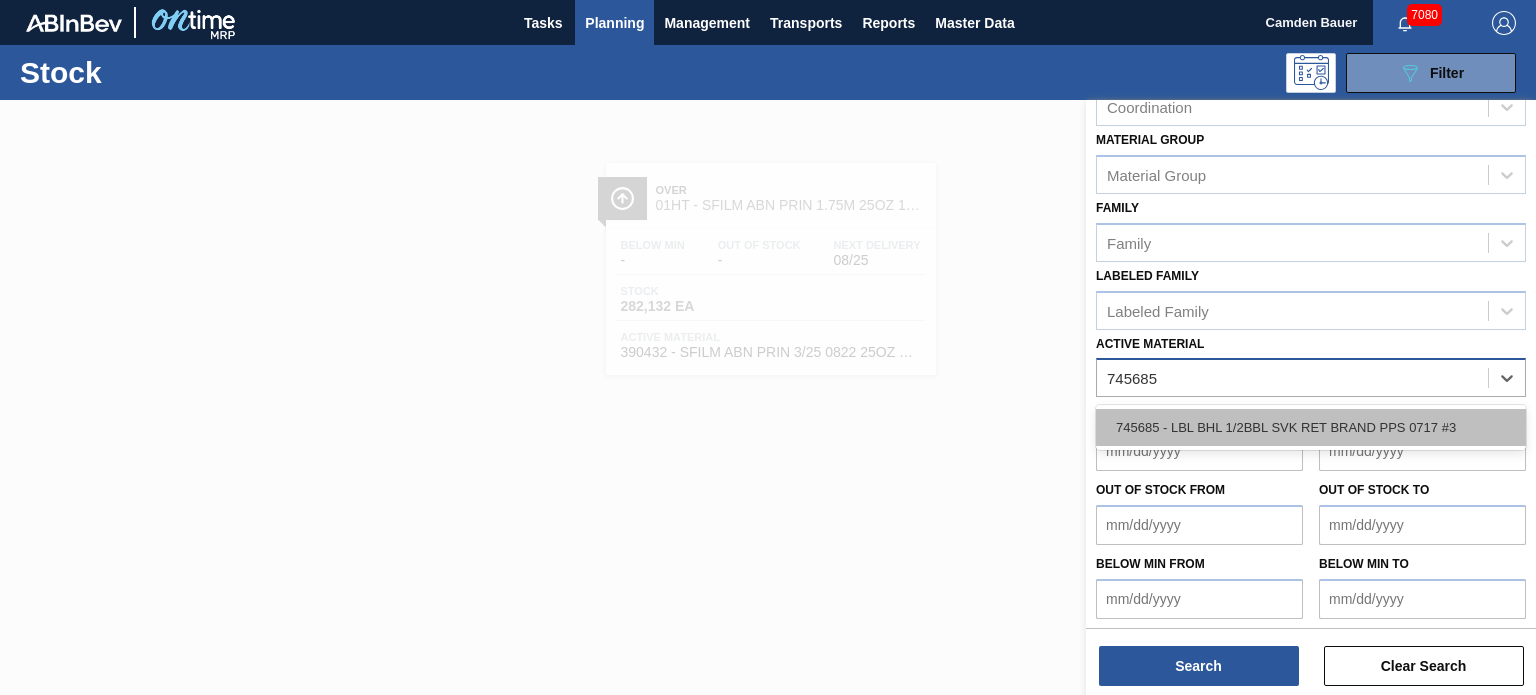 click on "745685 - LBL BHL 1/2BBL SVK RET BRAND PPS 0717 #3" at bounding box center [1311, 427] 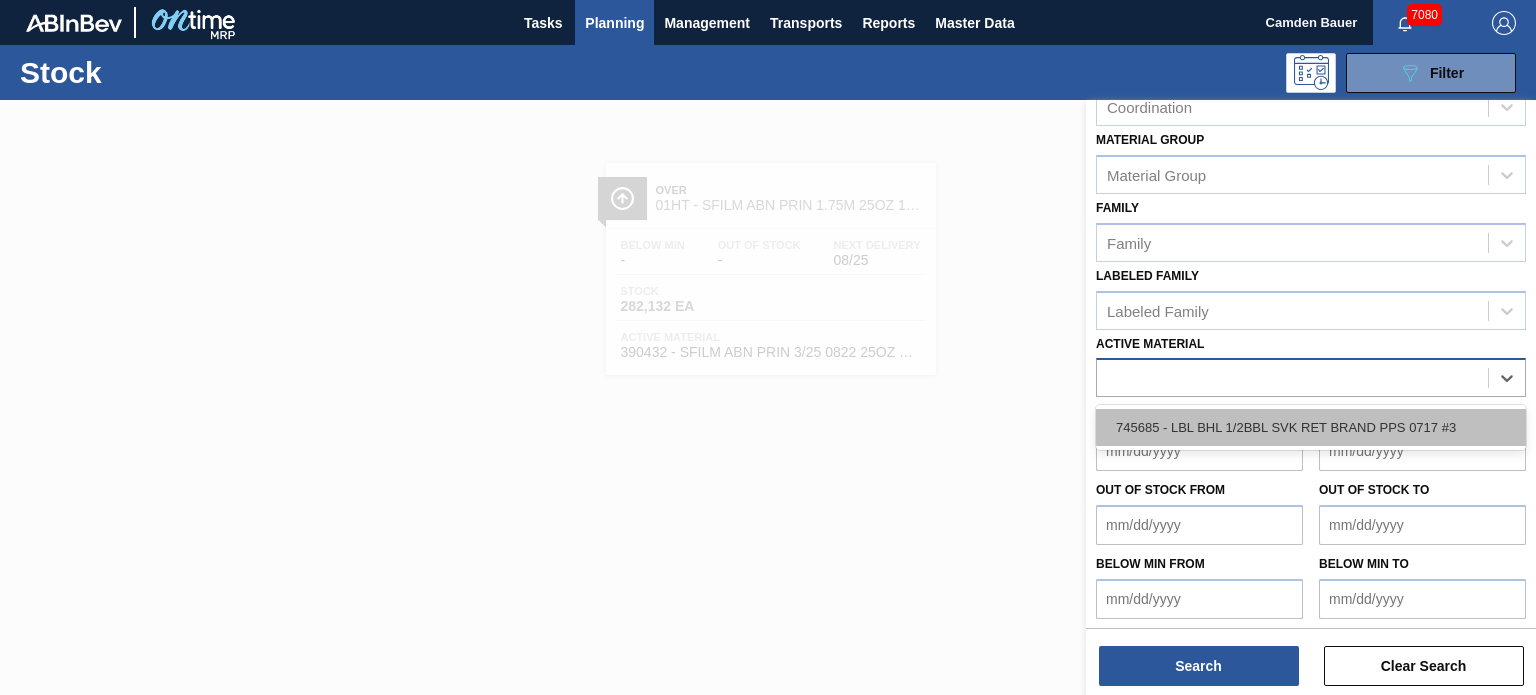 scroll, scrollTop: 284, scrollLeft: 0, axis: vertical 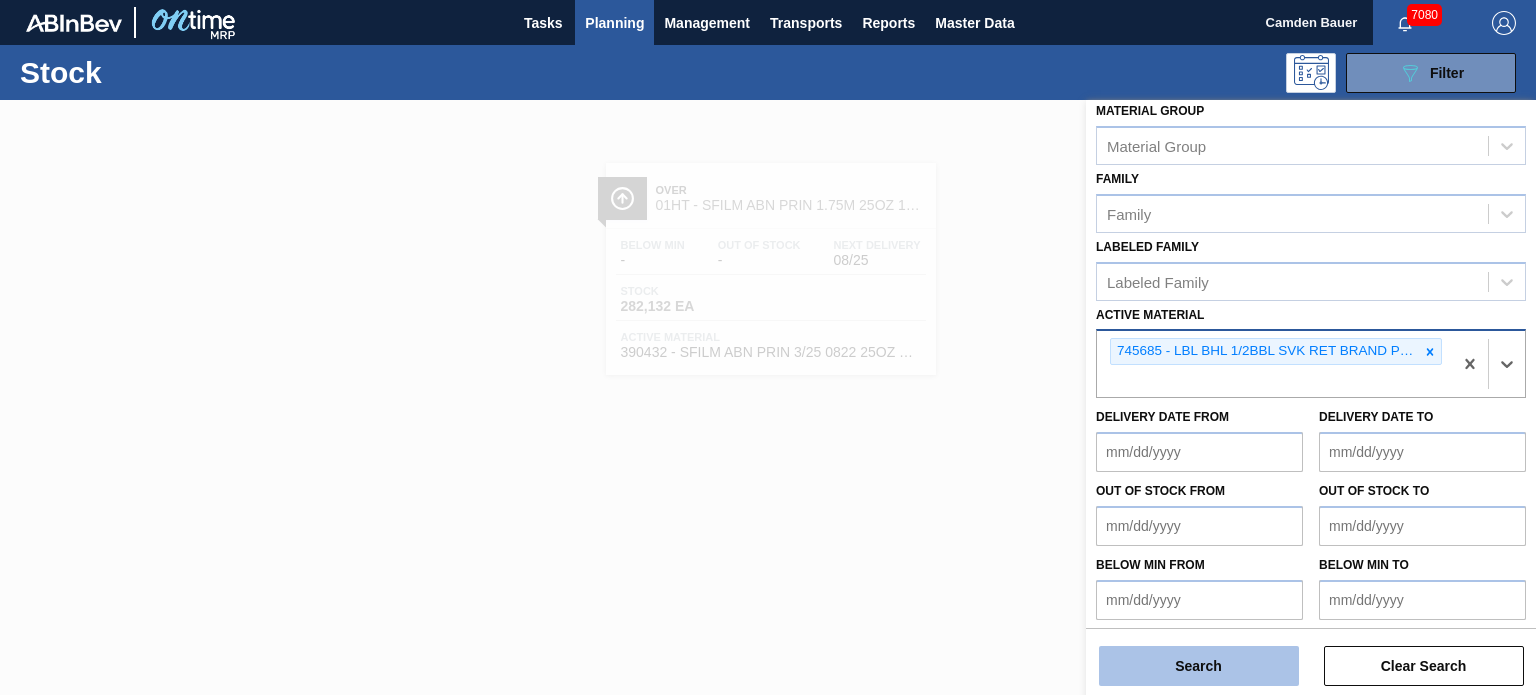 click on "Search" at bounding box center [1199, 666] 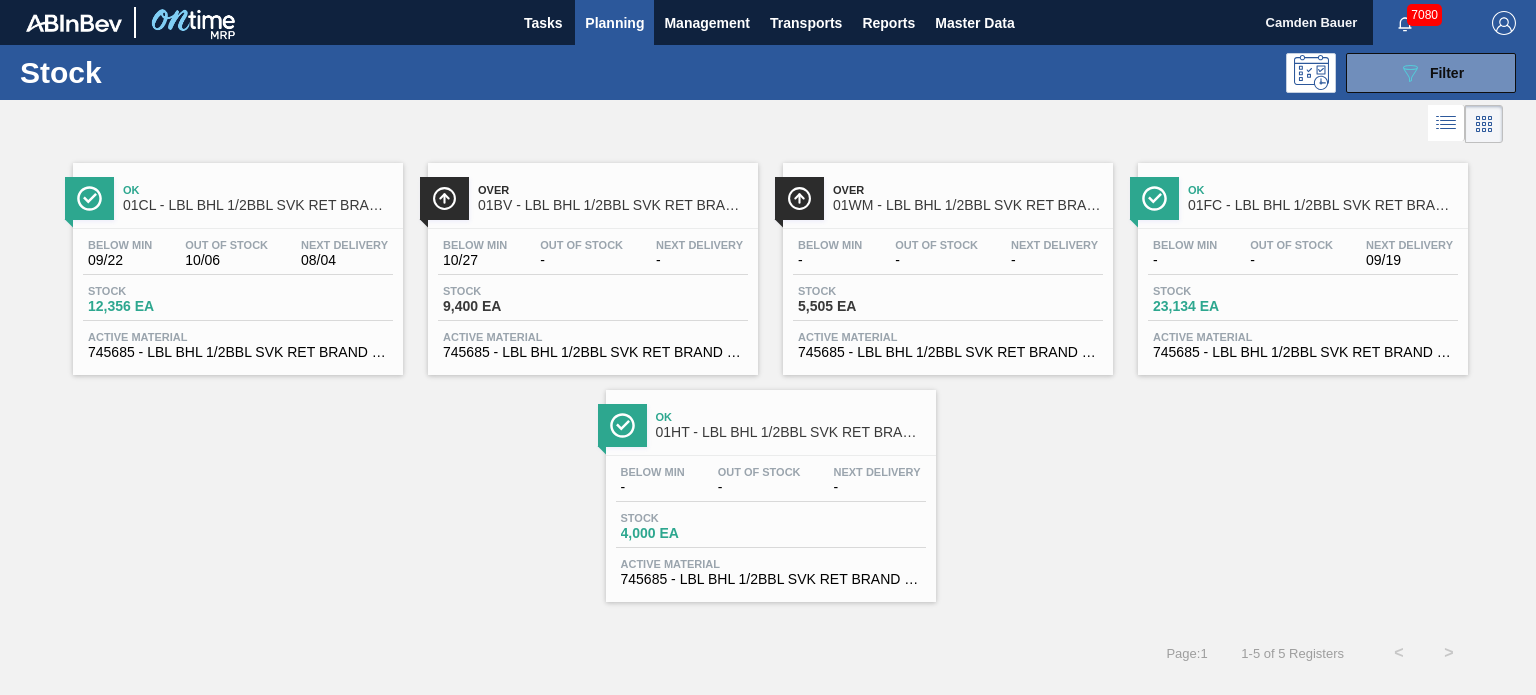 click on "Over [CODE] - LBL BHL 1/2BBL SVK RET BRAND PPS [NUMBER]" at bounding box center [948, 195] 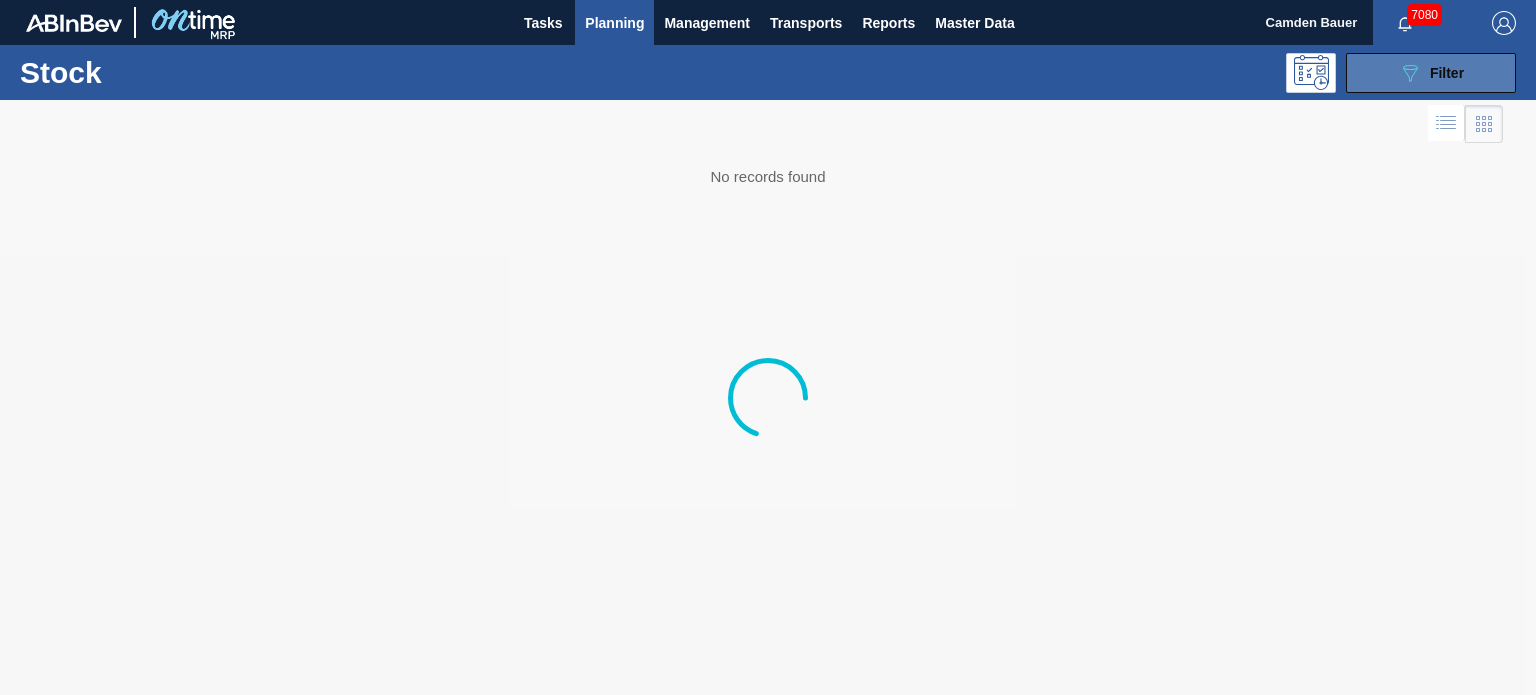 click on "089F7B8B-B2A5-4AFE-B5C0-19BA573D28AC" 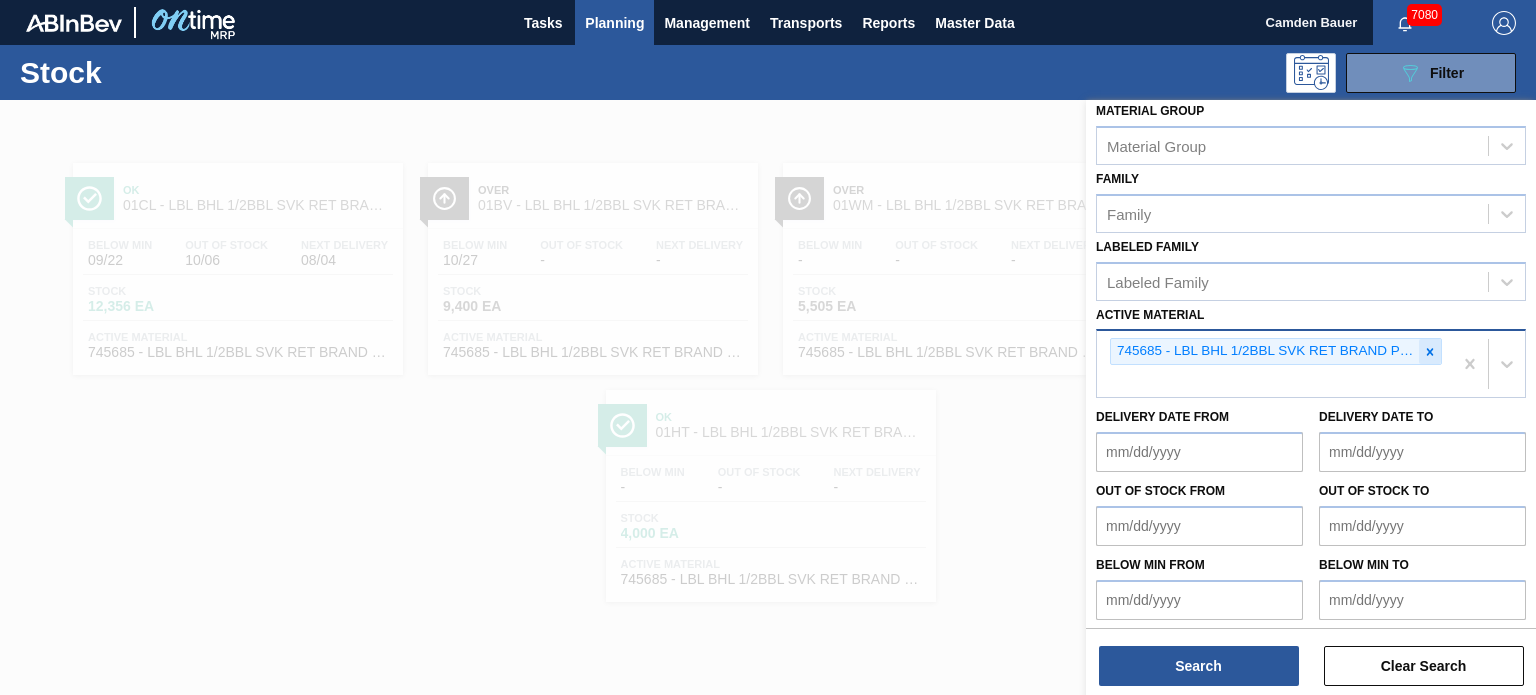 click at bounding box center (1430, 351) 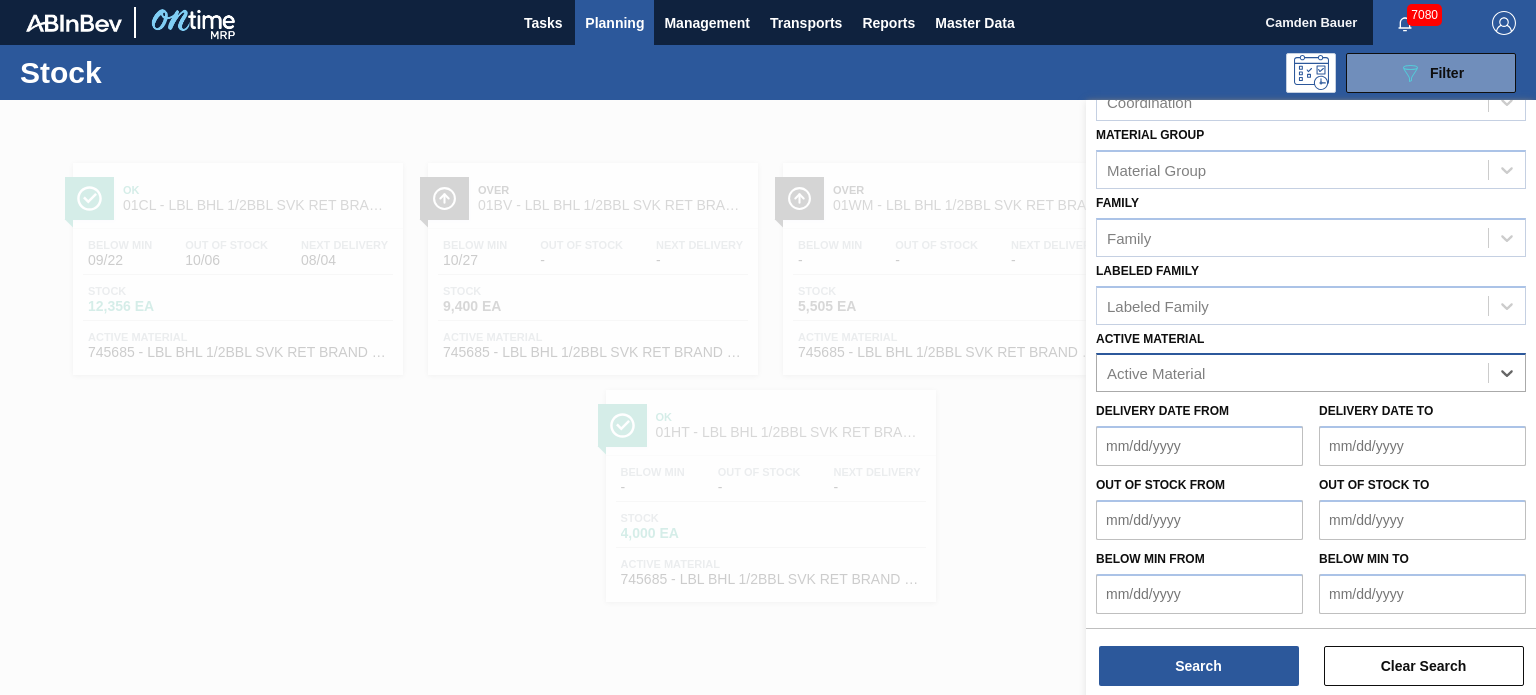 paste on "743961" 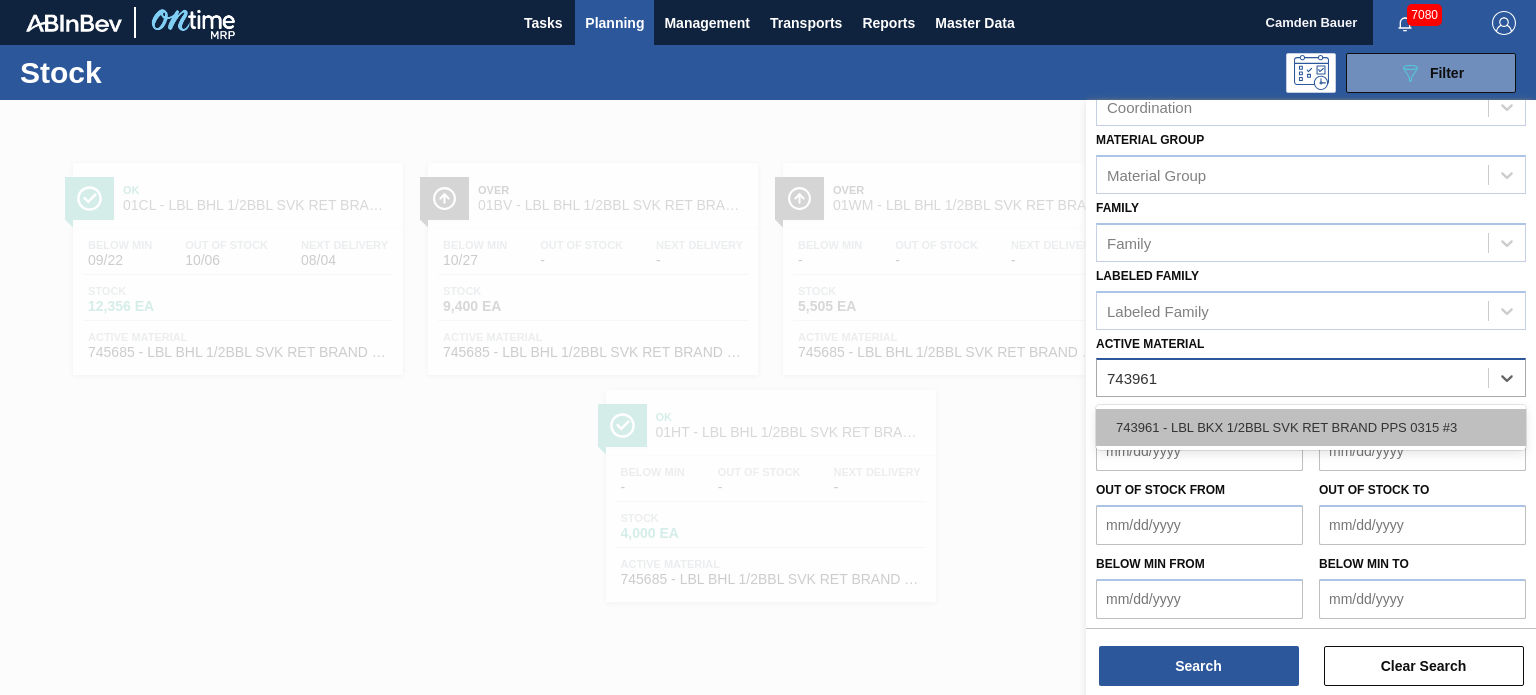 click on "743961 - LBL BKX 1/2BBL SVK RET BRAND PPS 0315 #3" at bounding box center (1311, 427) 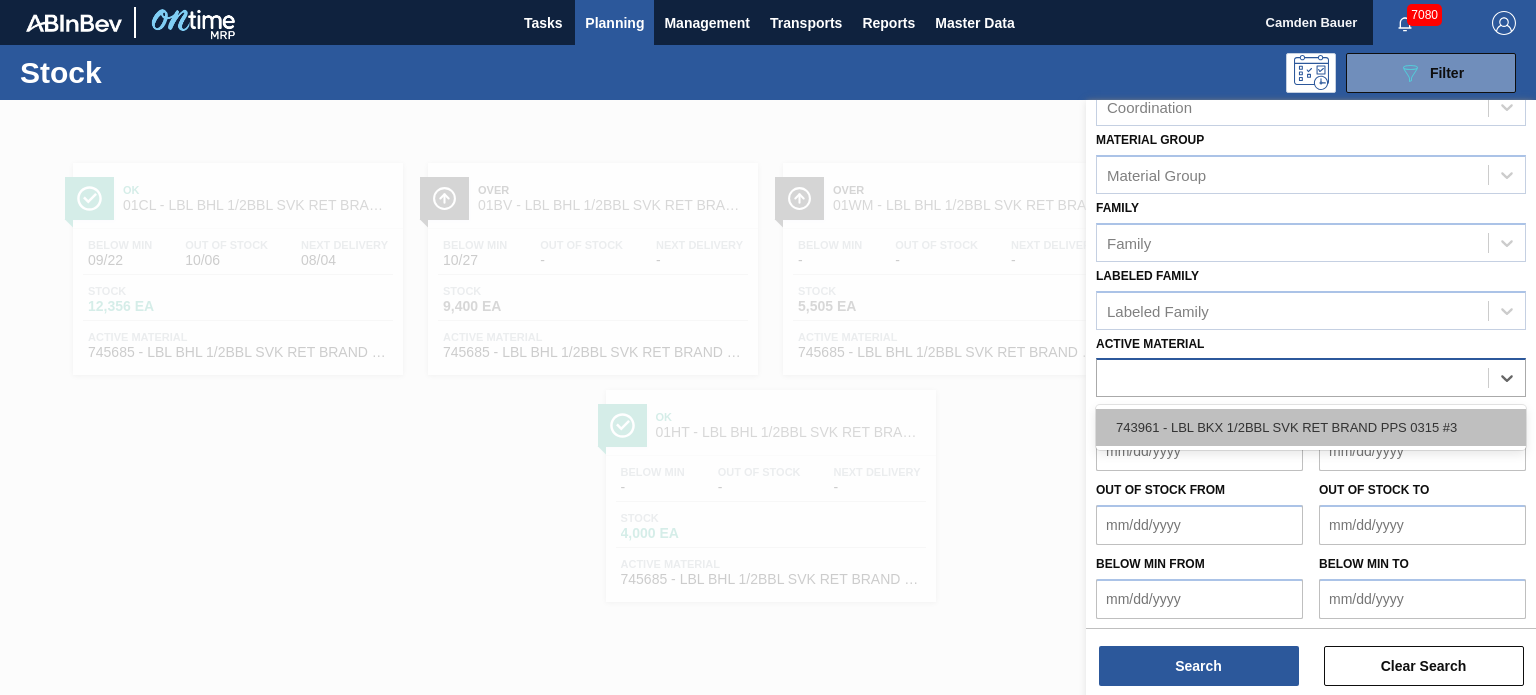 scroll, scrollTop: 284, scrollLeft: 0, axis: vertical 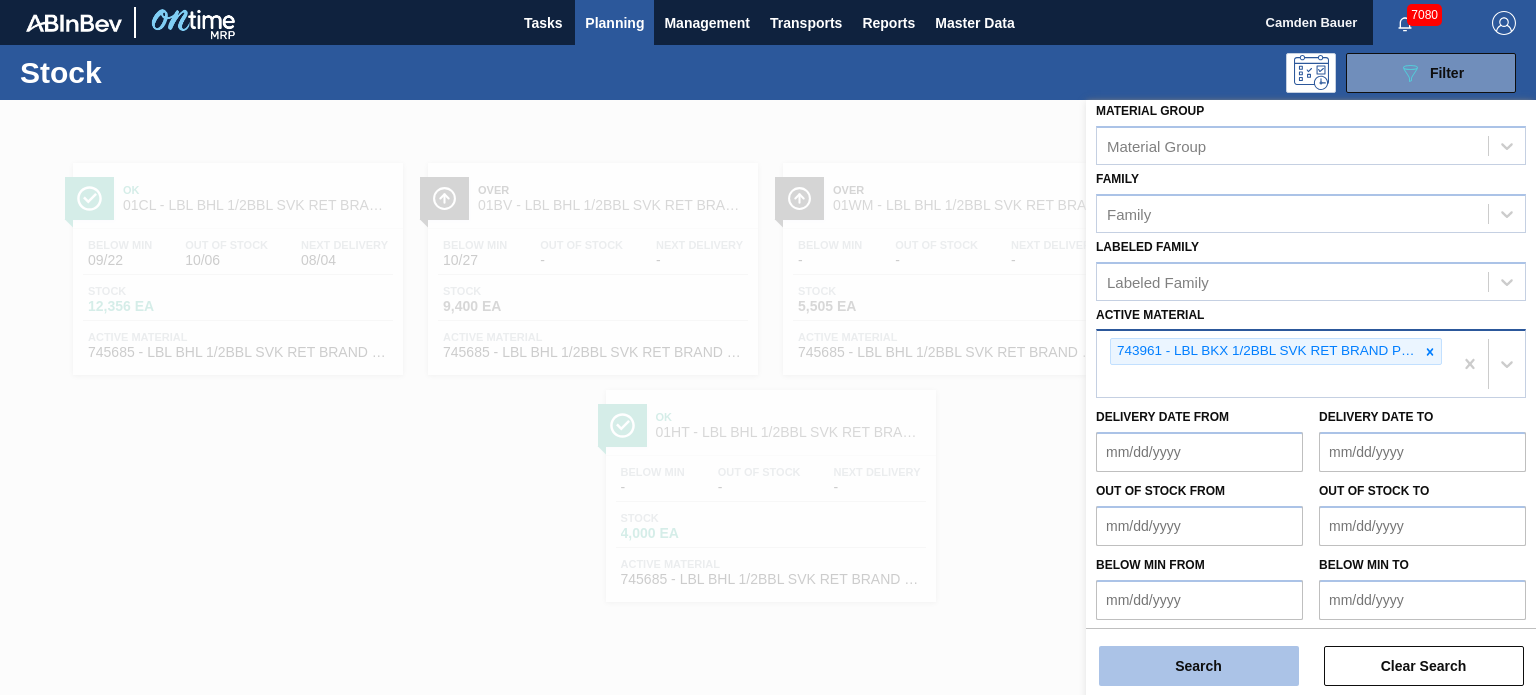 click on "Search" at bounding box center [1199, 666] 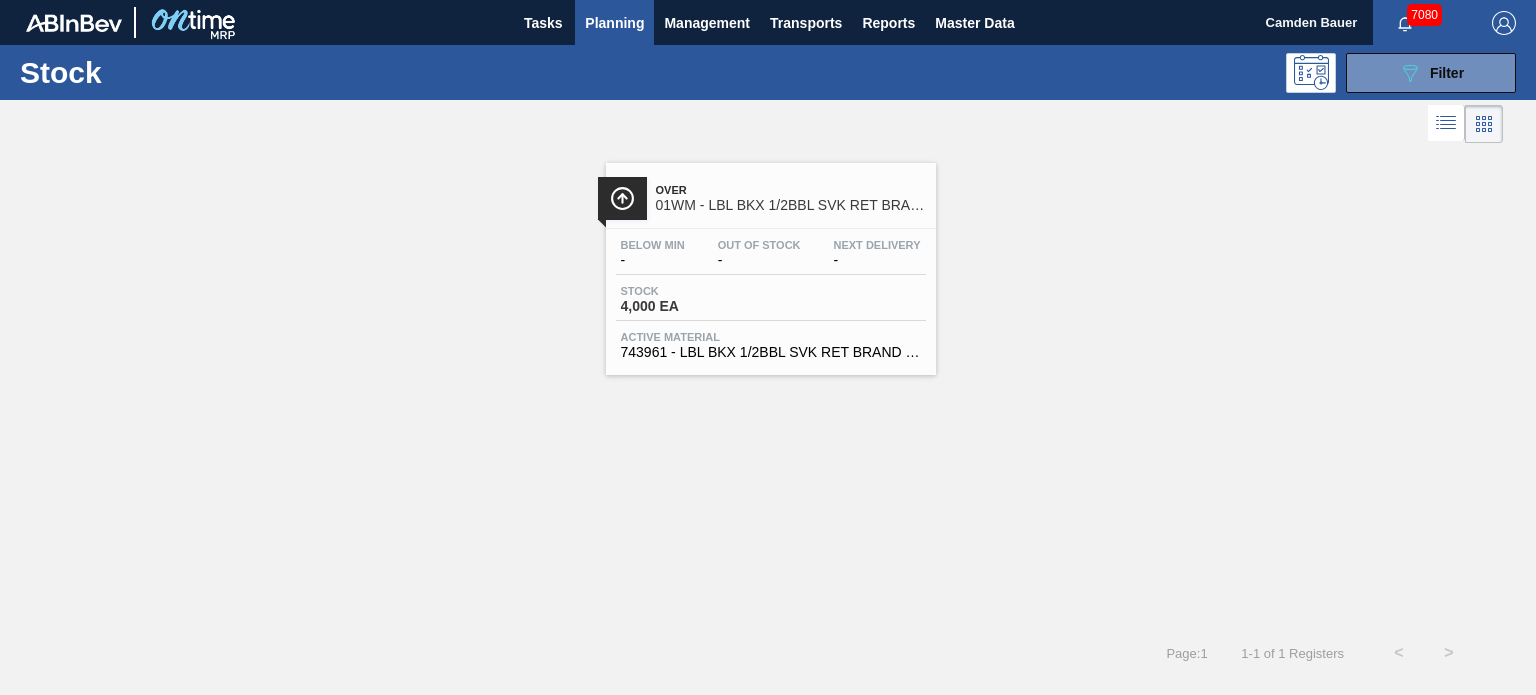click on "Below Min - Out Of Stock - Next Delivery - Stock 4,000 EA Active Material 743961 - LBL BKX 1/2BBL SVK RET BRAND PPS 0315 #3" at bounding box center [771, 297] 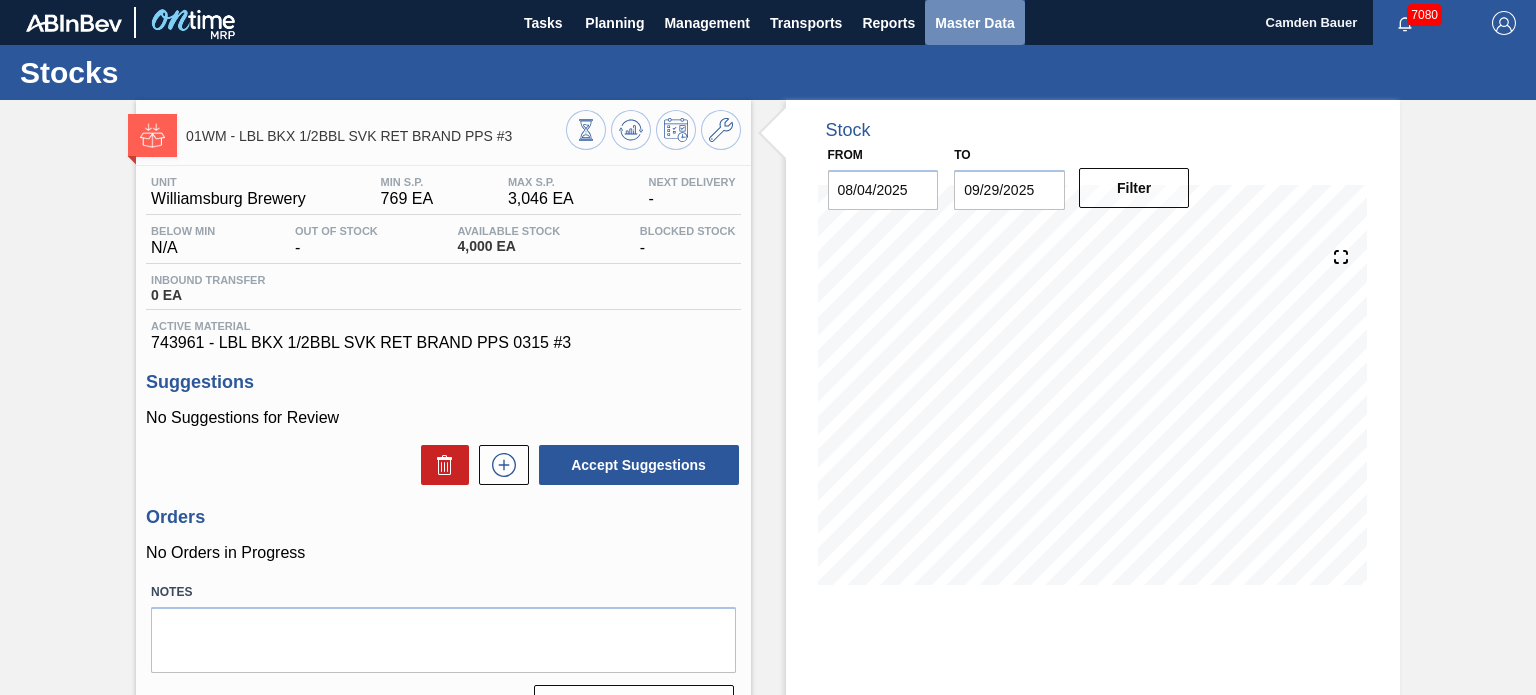 click on "Master Data" at bounding box center [974, 23] 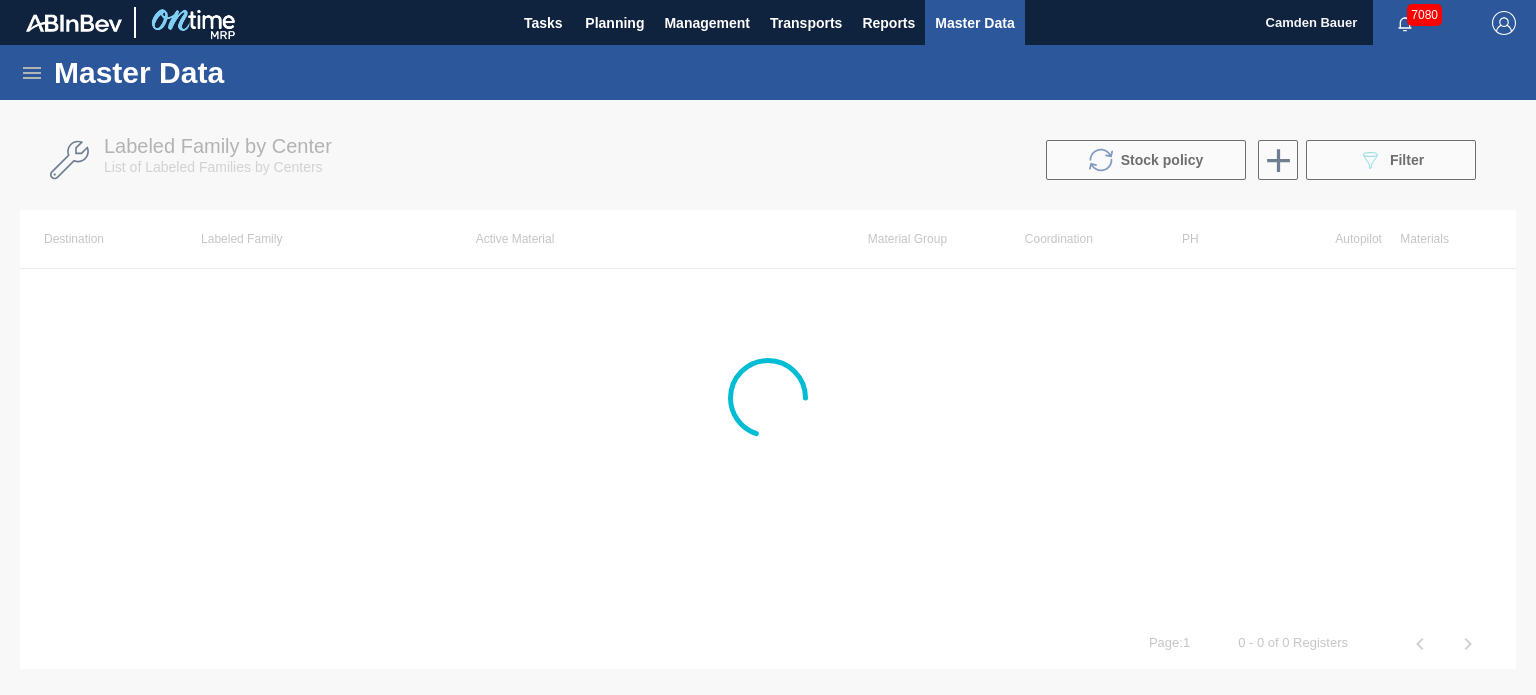 click at bounding box center [768, 397] 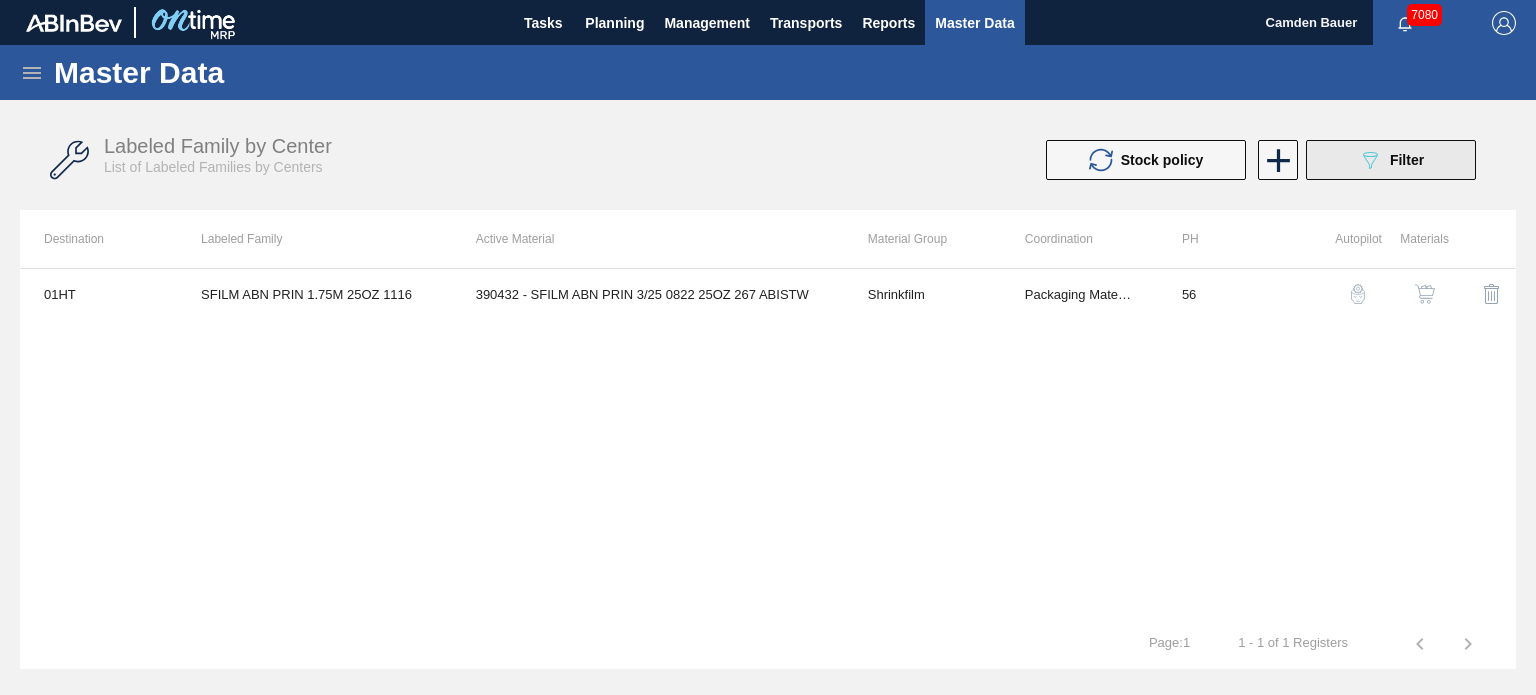 click on "089F7B8B-B2A5-4AFE-B5C0-19BA573D28AC Filter" at bounding box center (1391, 160) 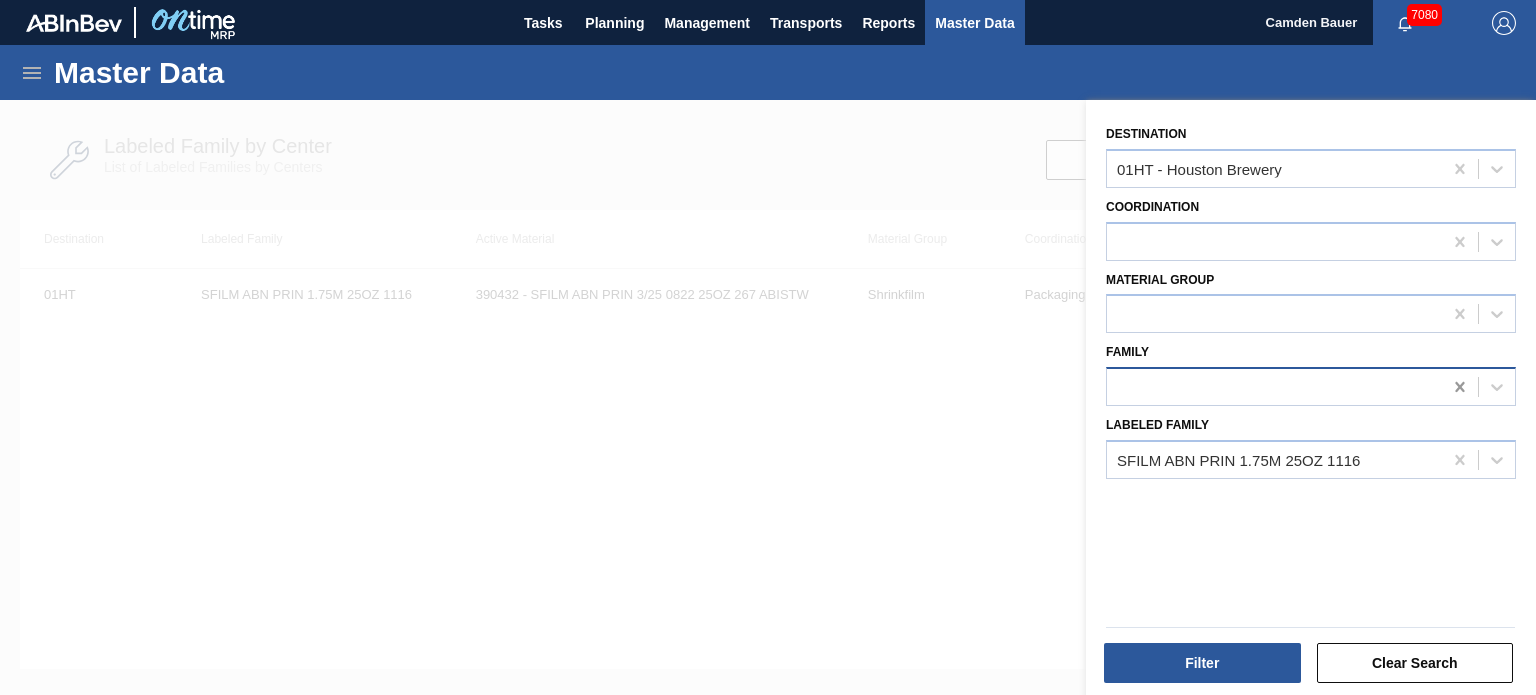 drag, startPoint x: 1458, startPoint y: 454, endPoint x: 1456, endPoint y: 384, distance: 70.028564 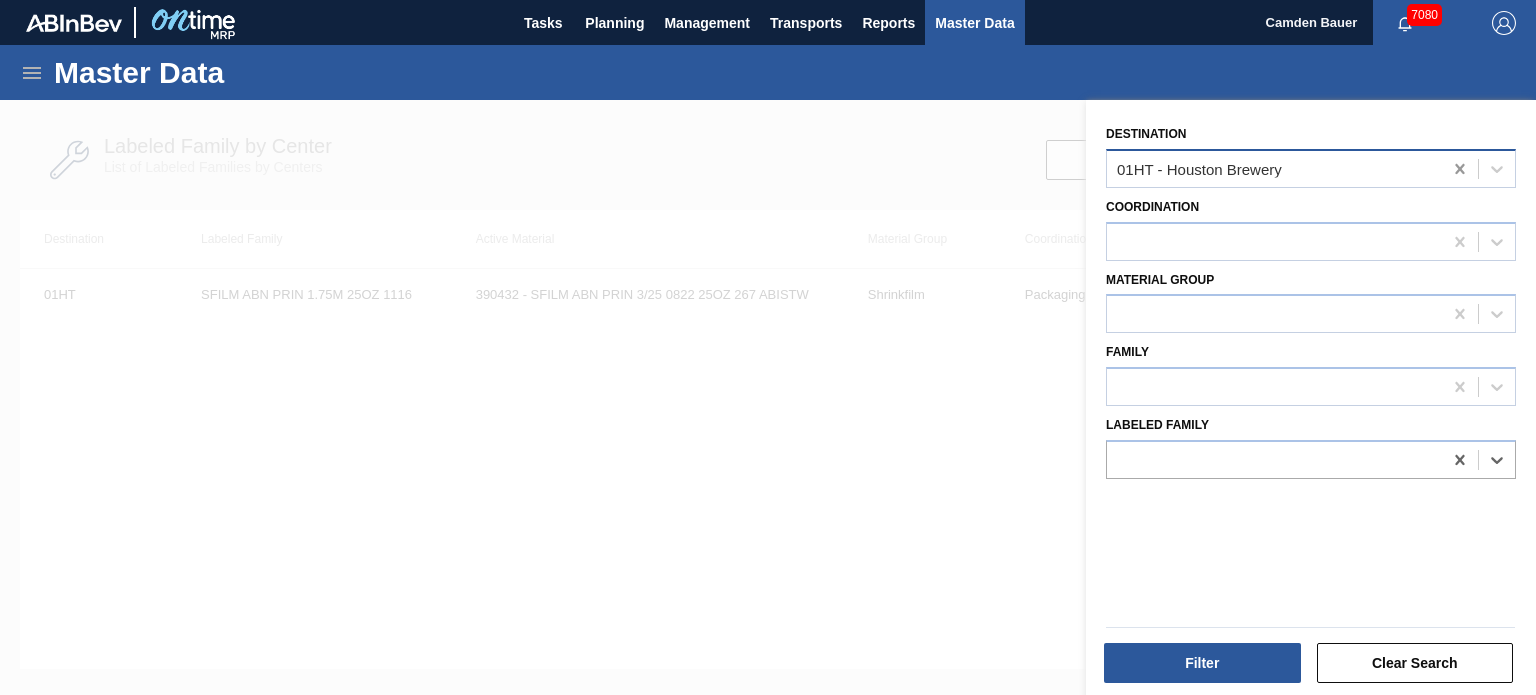 click at bounding box center [1460, 169] 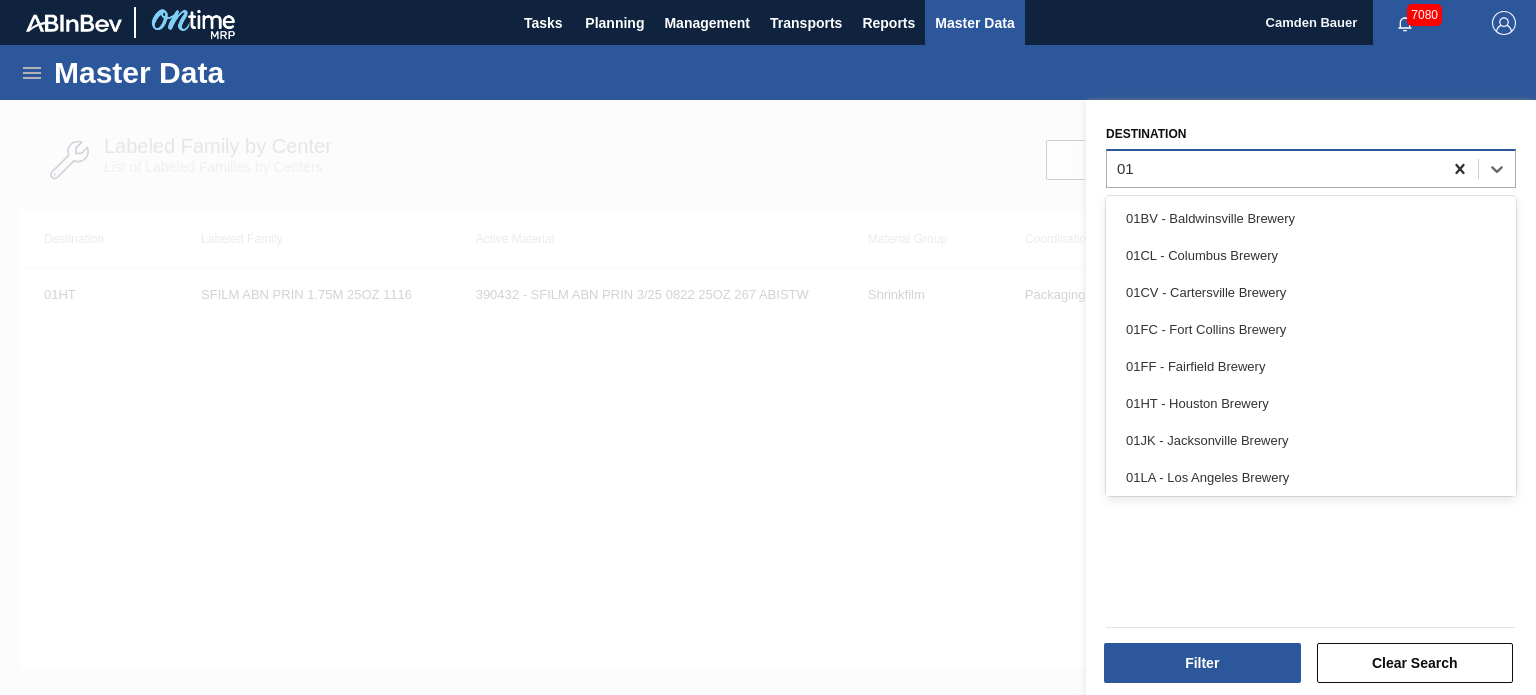 type on "01l" 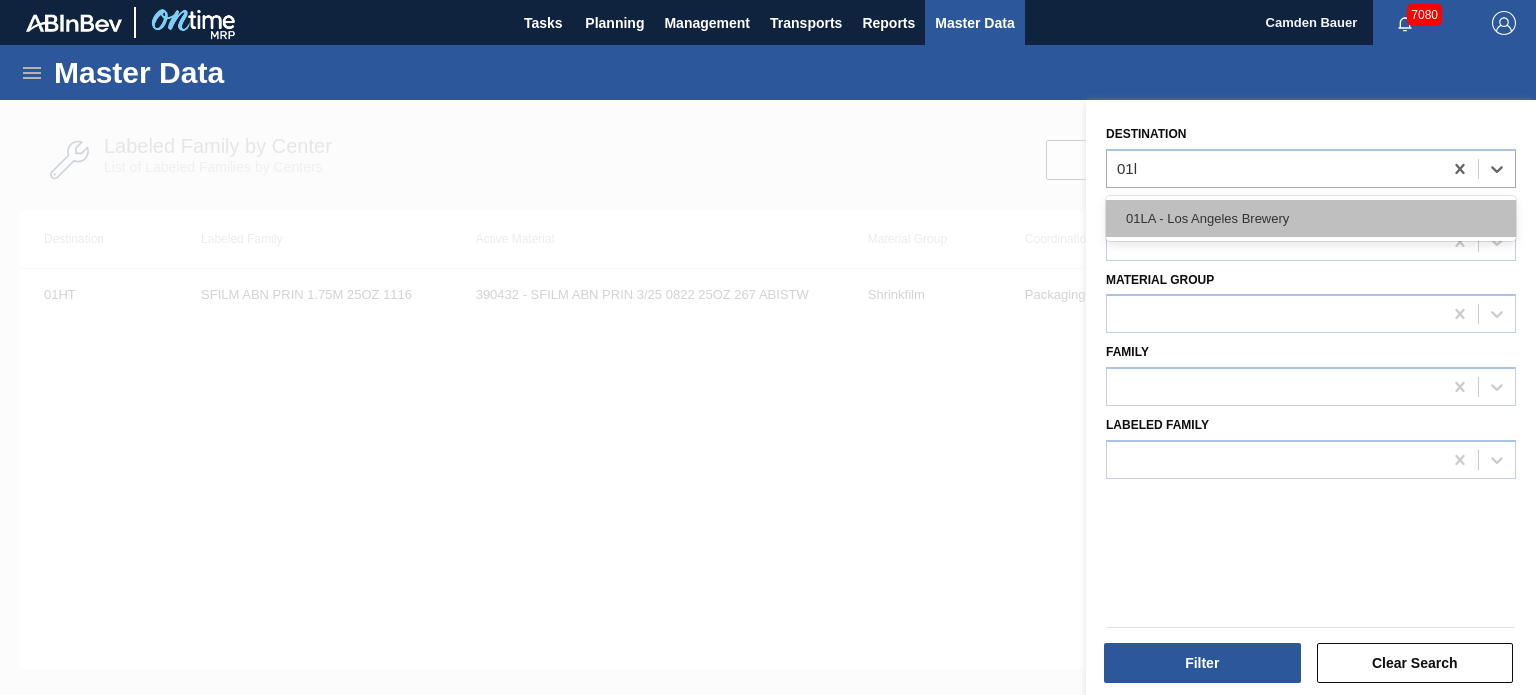 click on "01LA - Los Angeles Brewery" at bounding box center (1311, 218) 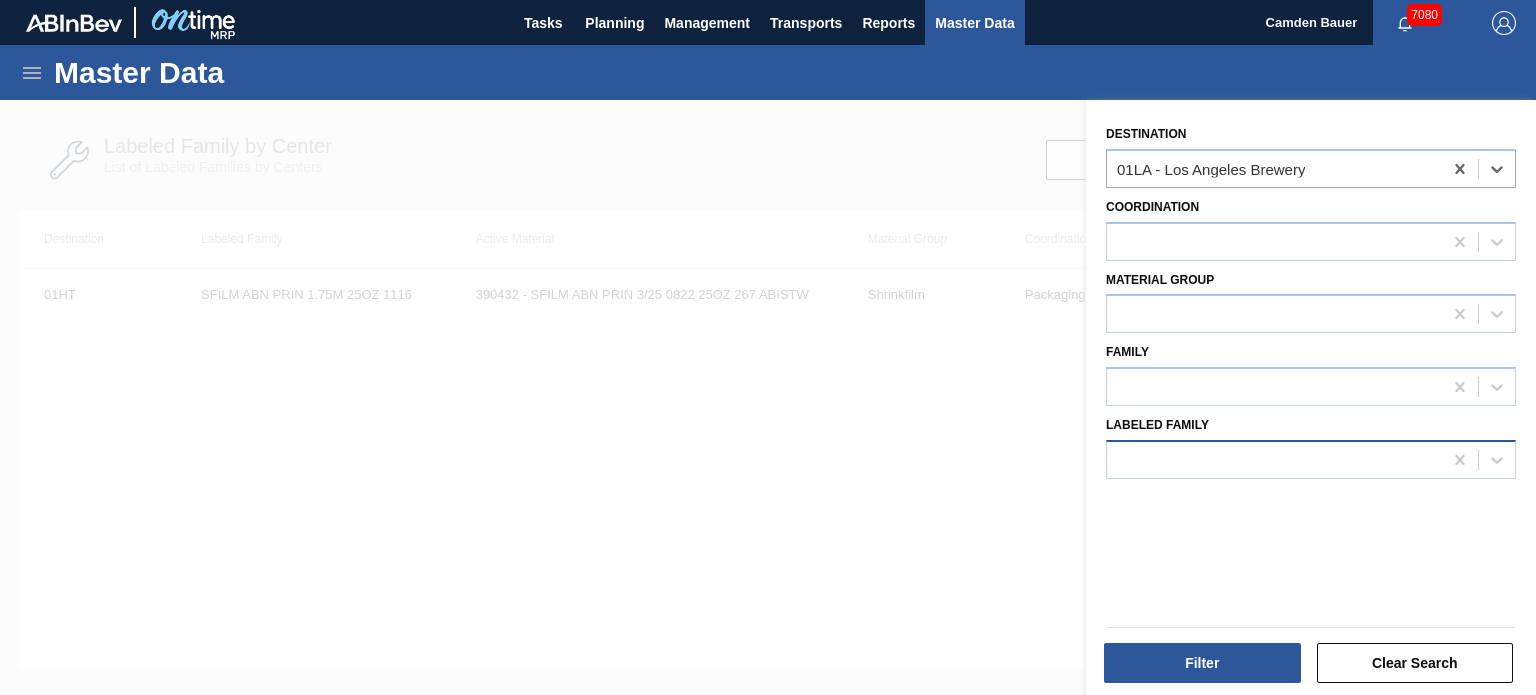 click at bounding box center [1274, 459] 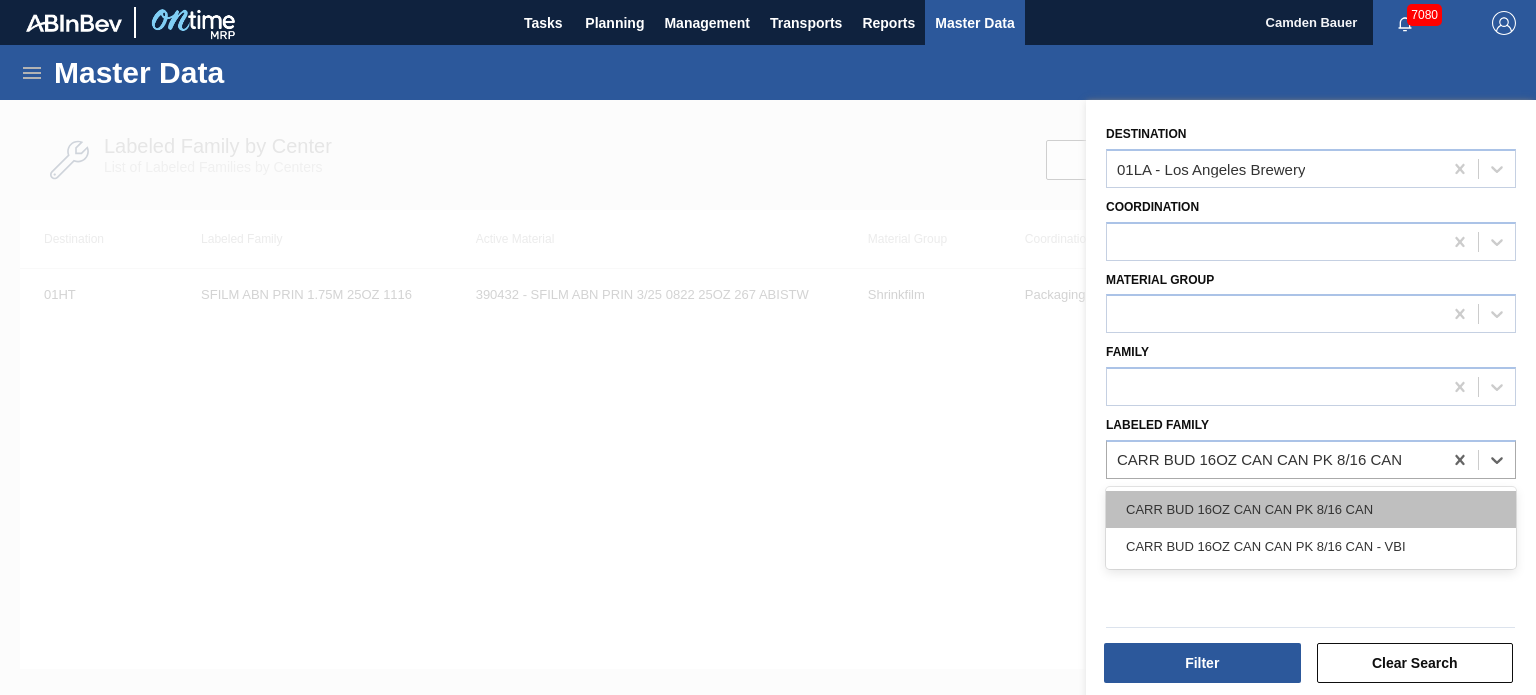 click on "CARR BUD 16OZ CAN CAN PK 8/16 CAN" at bounding box center (1311, 509) 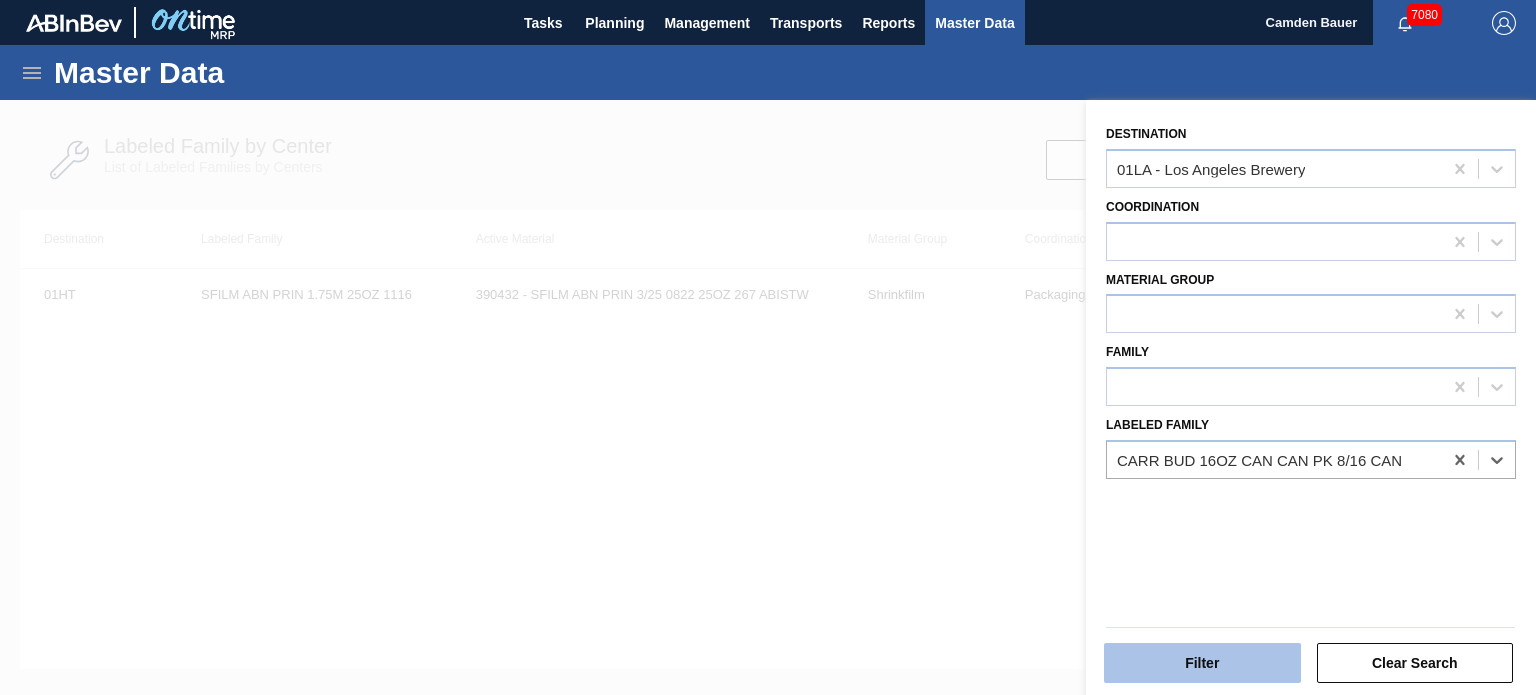 click on "Filter" at bounding box center (1202, 663) 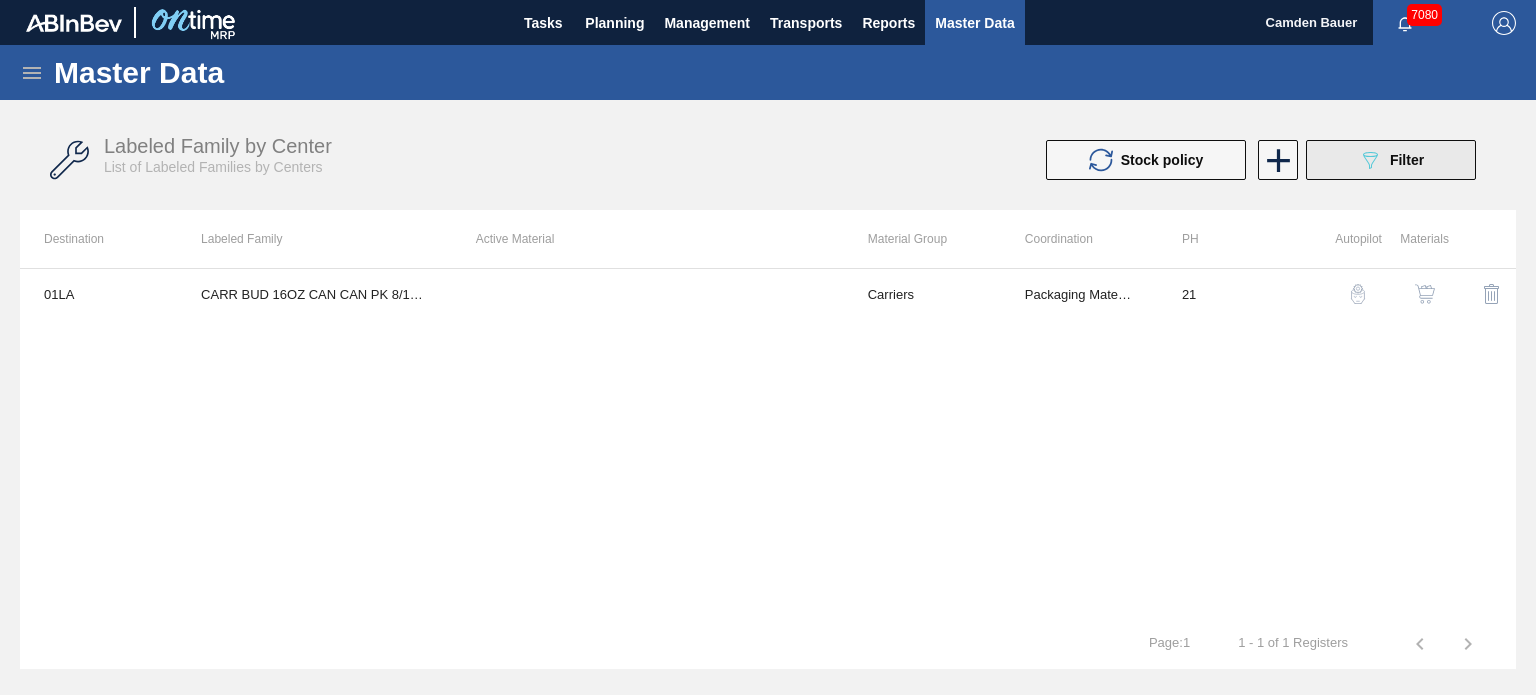 click on "089F7B8B-B2A5-4AFE-B5C0-19BA573D28AC Filter" at bounding box center (1391, 160) 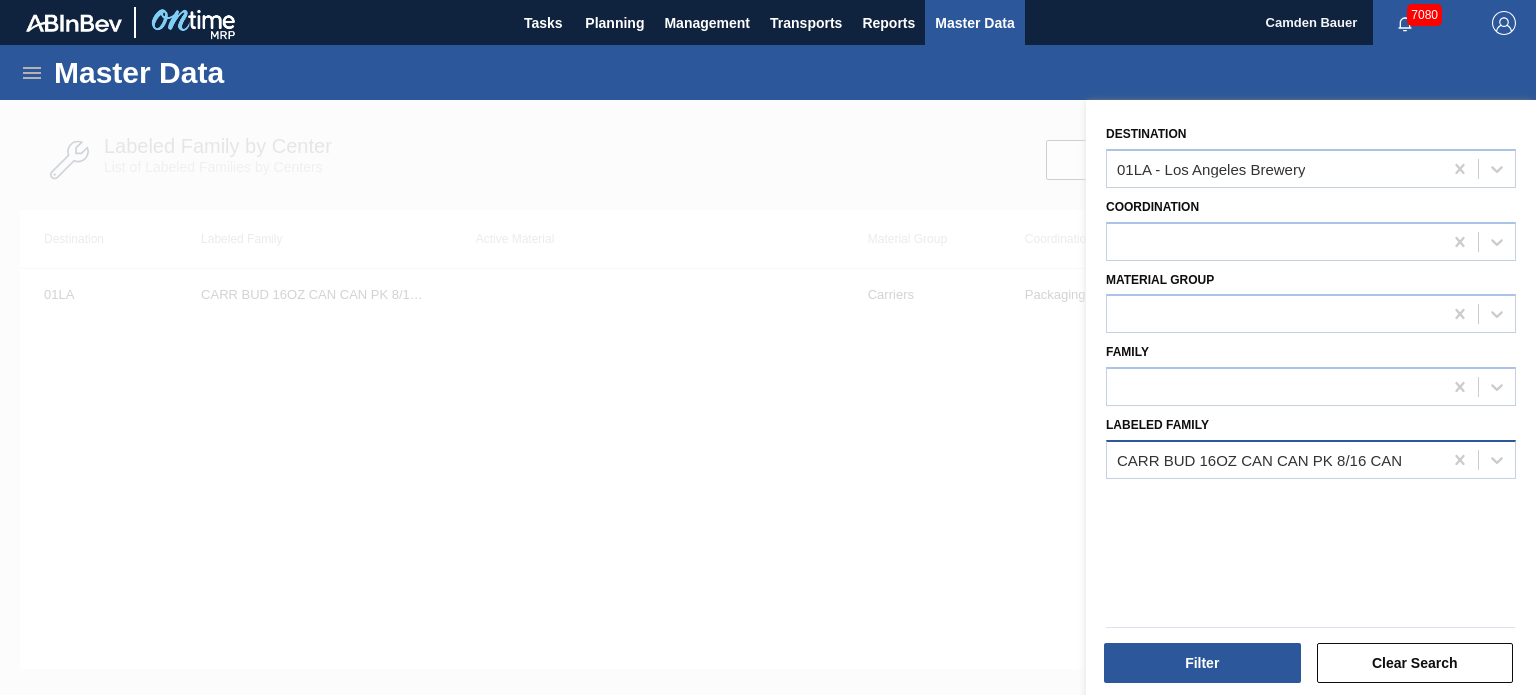click on "CARR BUD 16OZ CAN CAN PK 8/16 CAN" at bounding box center (1274, 459) 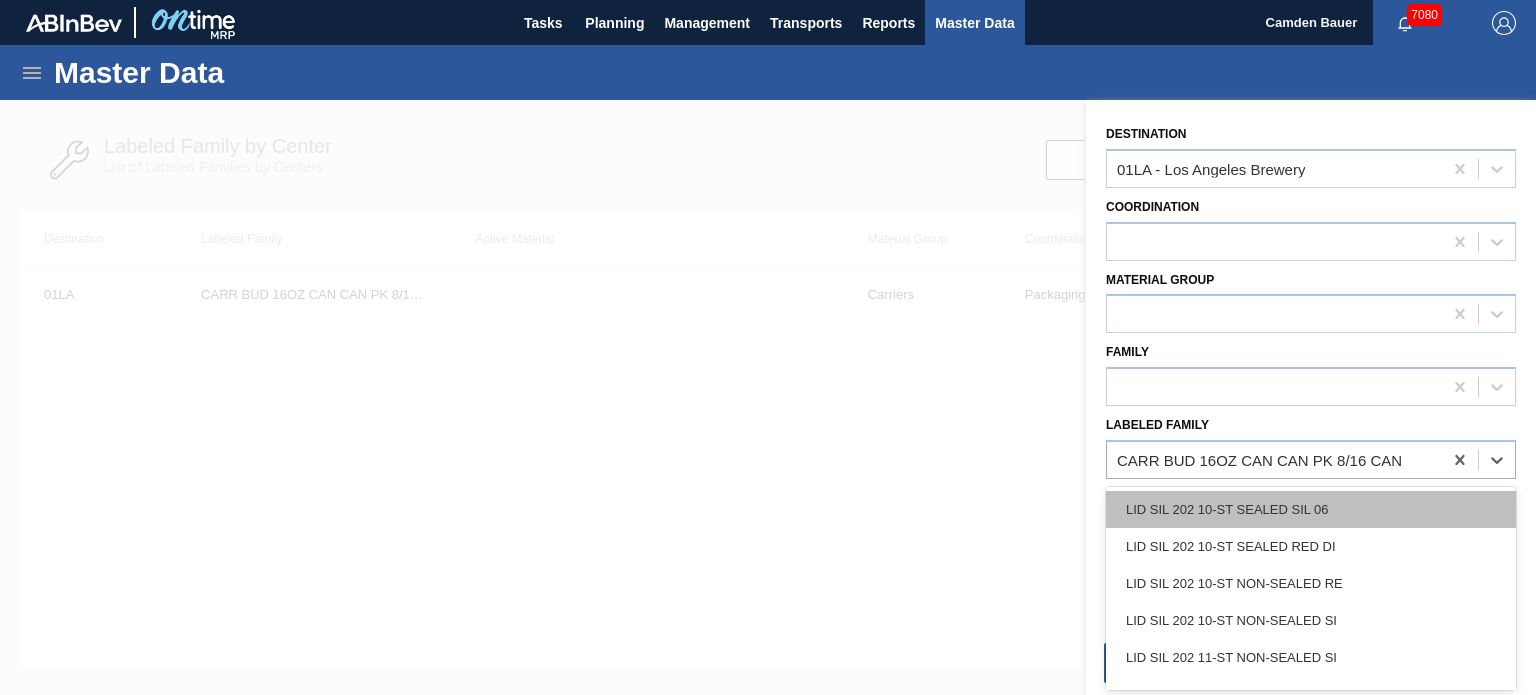 paste on "CARR BUD 16OZ CAN CAN PK 8/16 CAN" 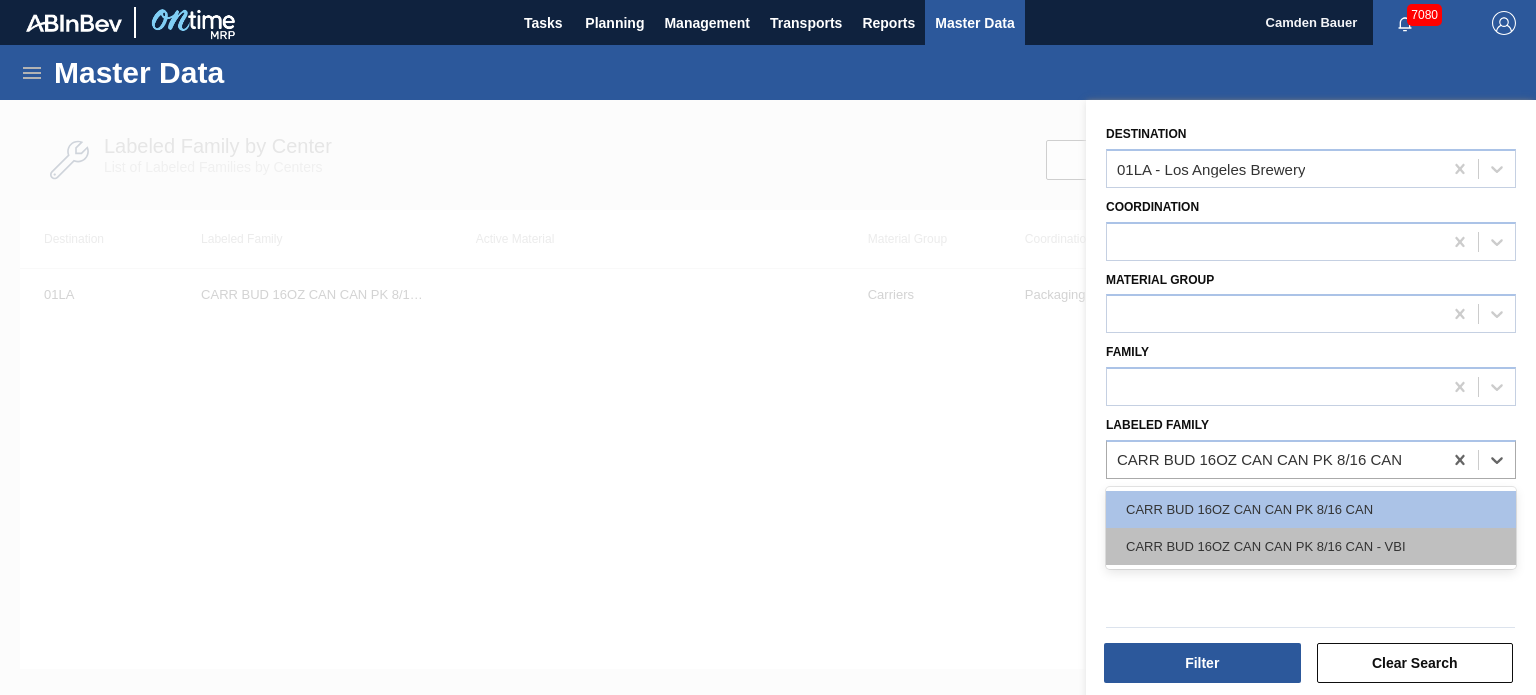 click on "CARR BUD 16OZ CAN CAN PK 8/16 CAN - VBI" at bounding box center [1311, 546] 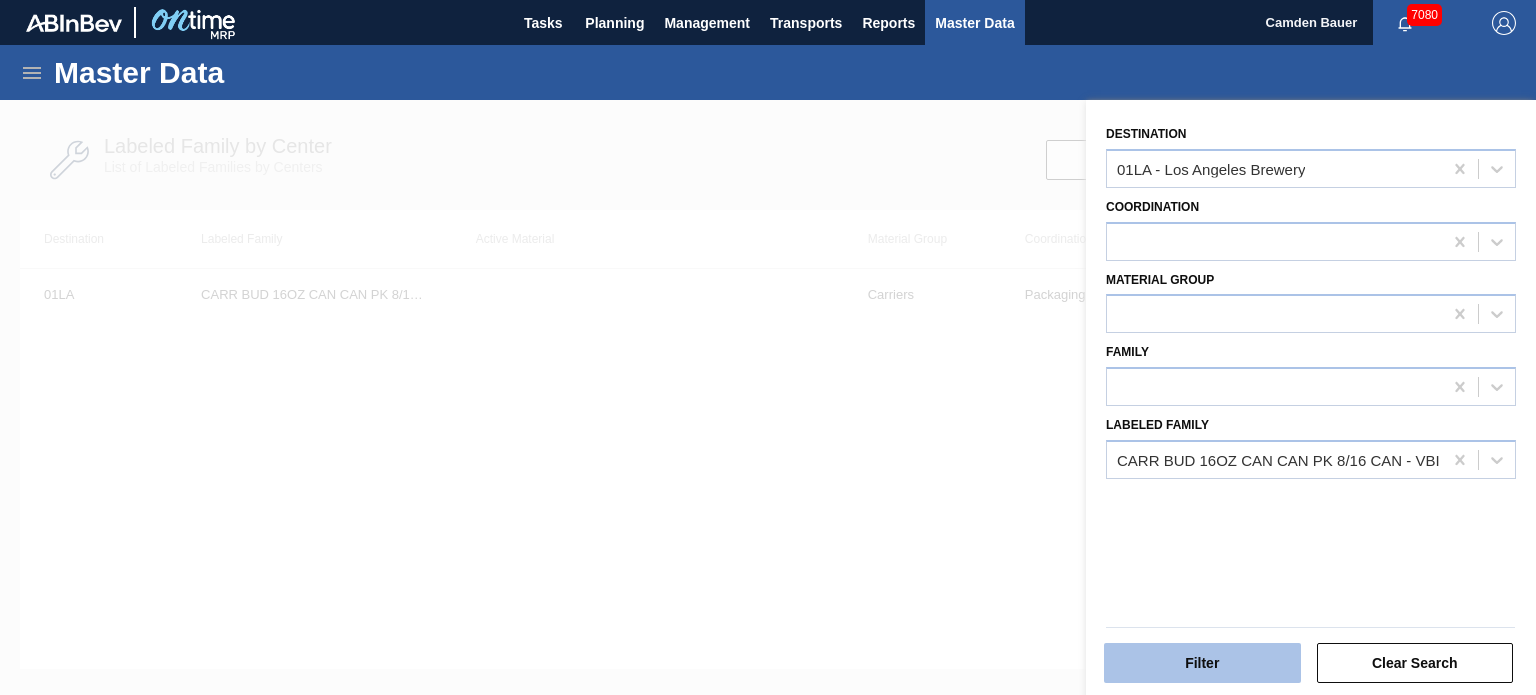 click on "Filter" at bounding box center [1202, 663] 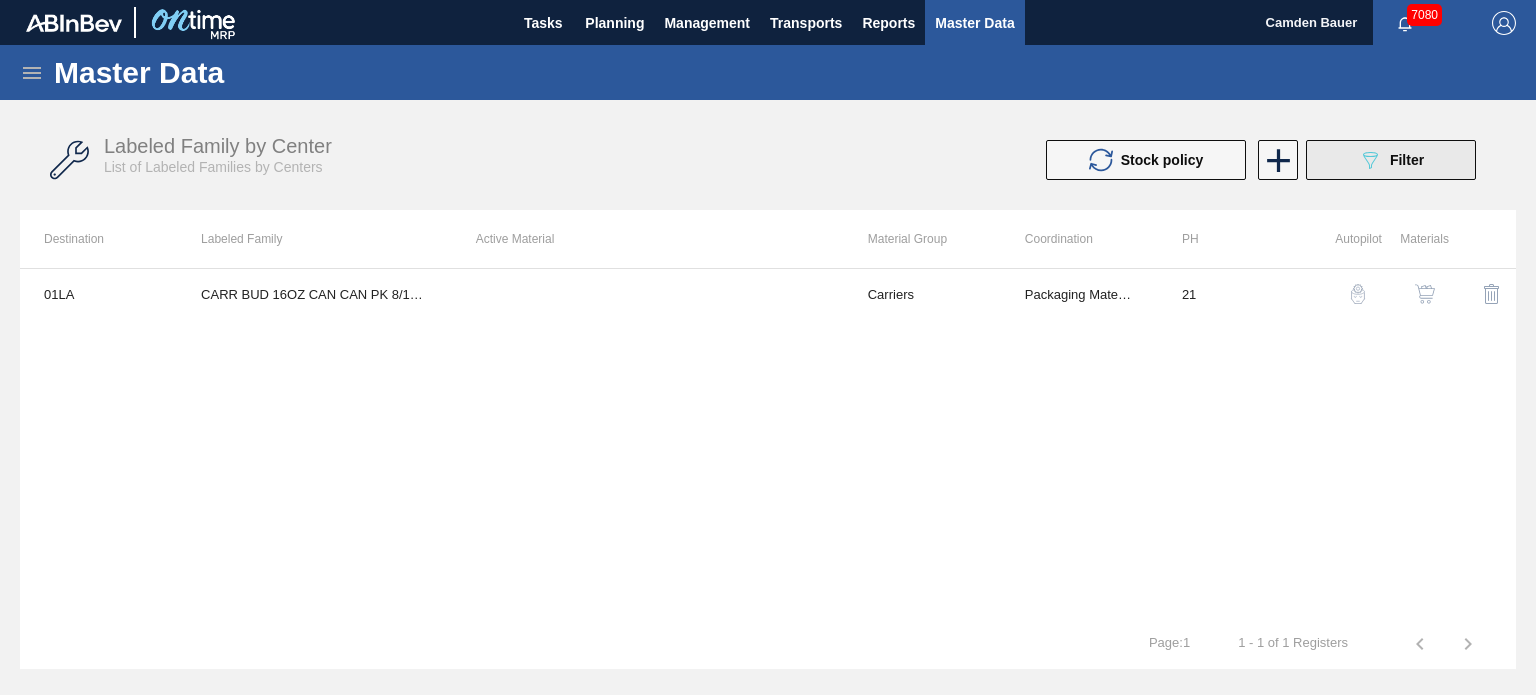 click on "089F7B8B-B2A5-4AFE-B5C0-19BA573D28AC Filter" at bounding box center [1391, 160] 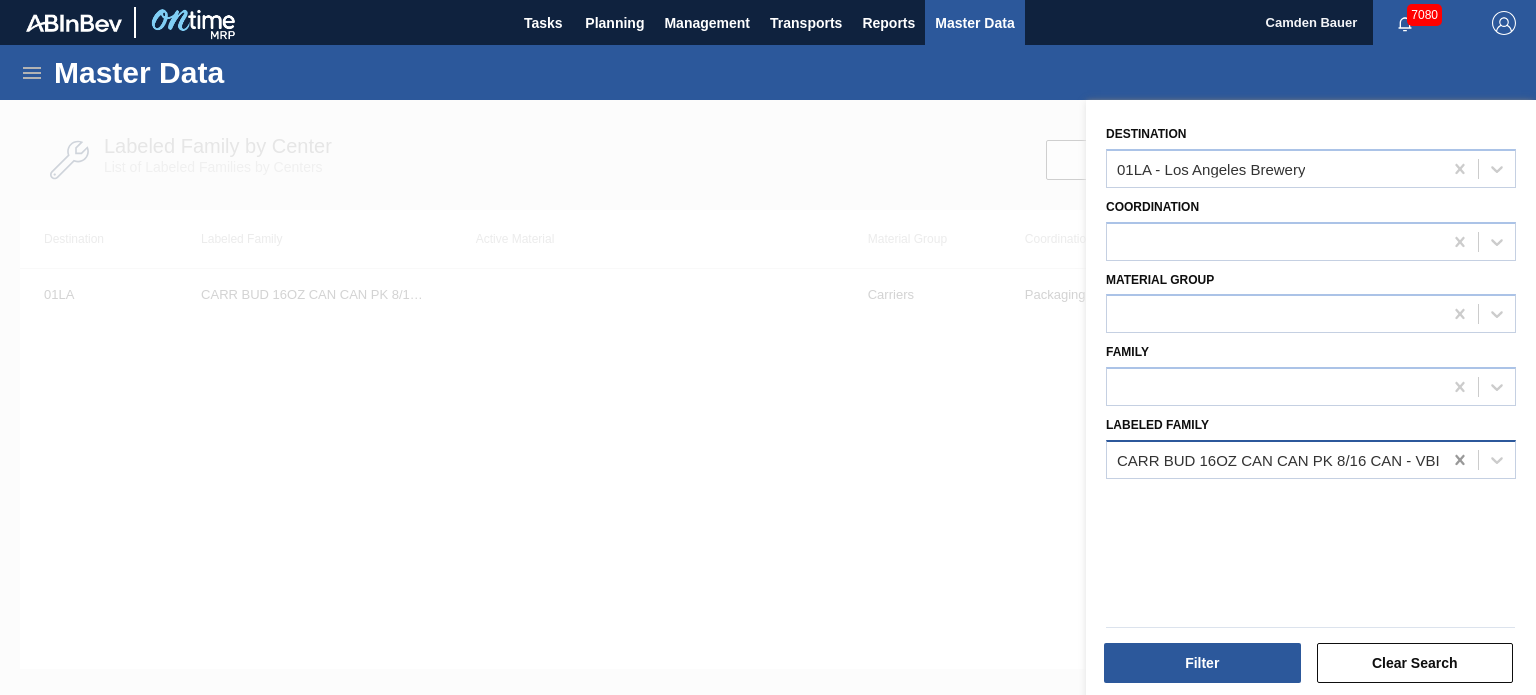 click 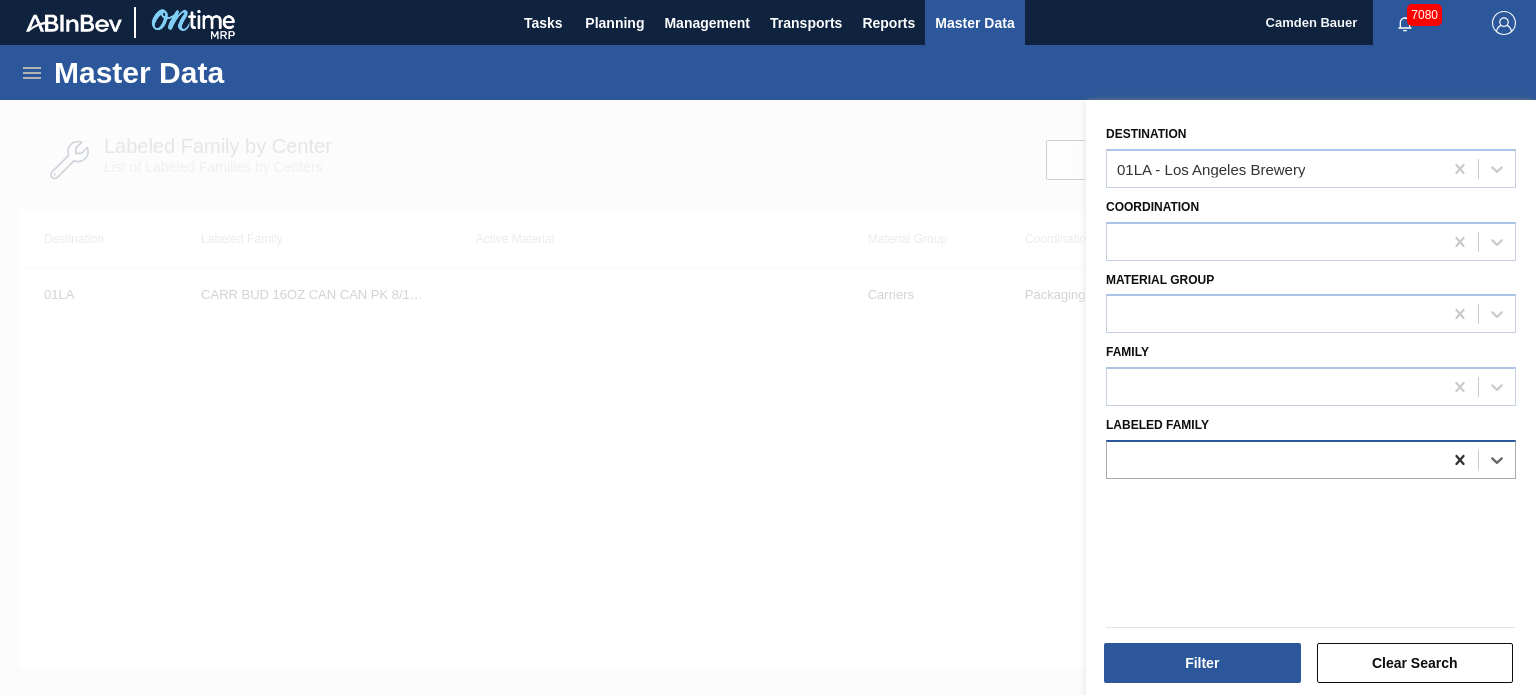 paste on "CARR BUD 16OZ CAN CAN PK 8/16 CAN" 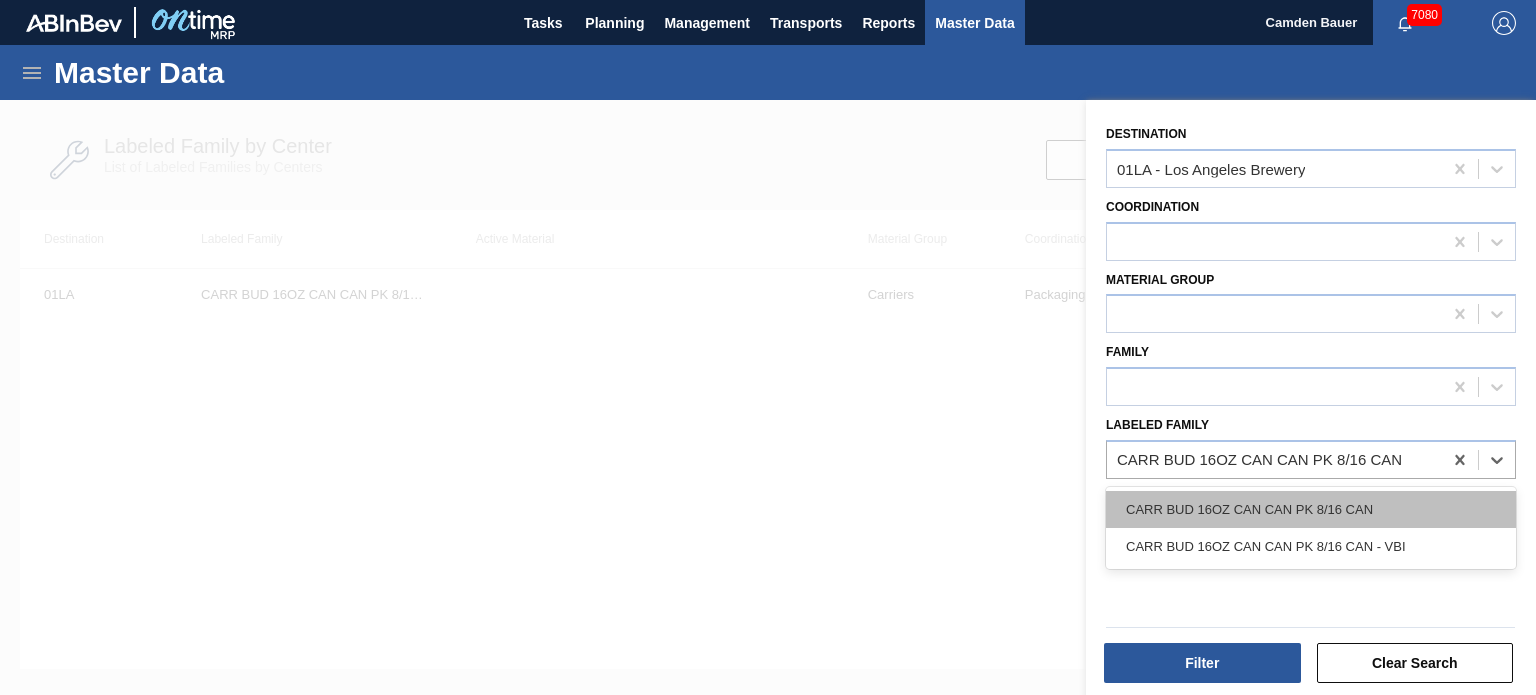 click on "CARR BUD 16OZ CAN CAN PK 8/16 CAN" at bounding box center [1311, 509] 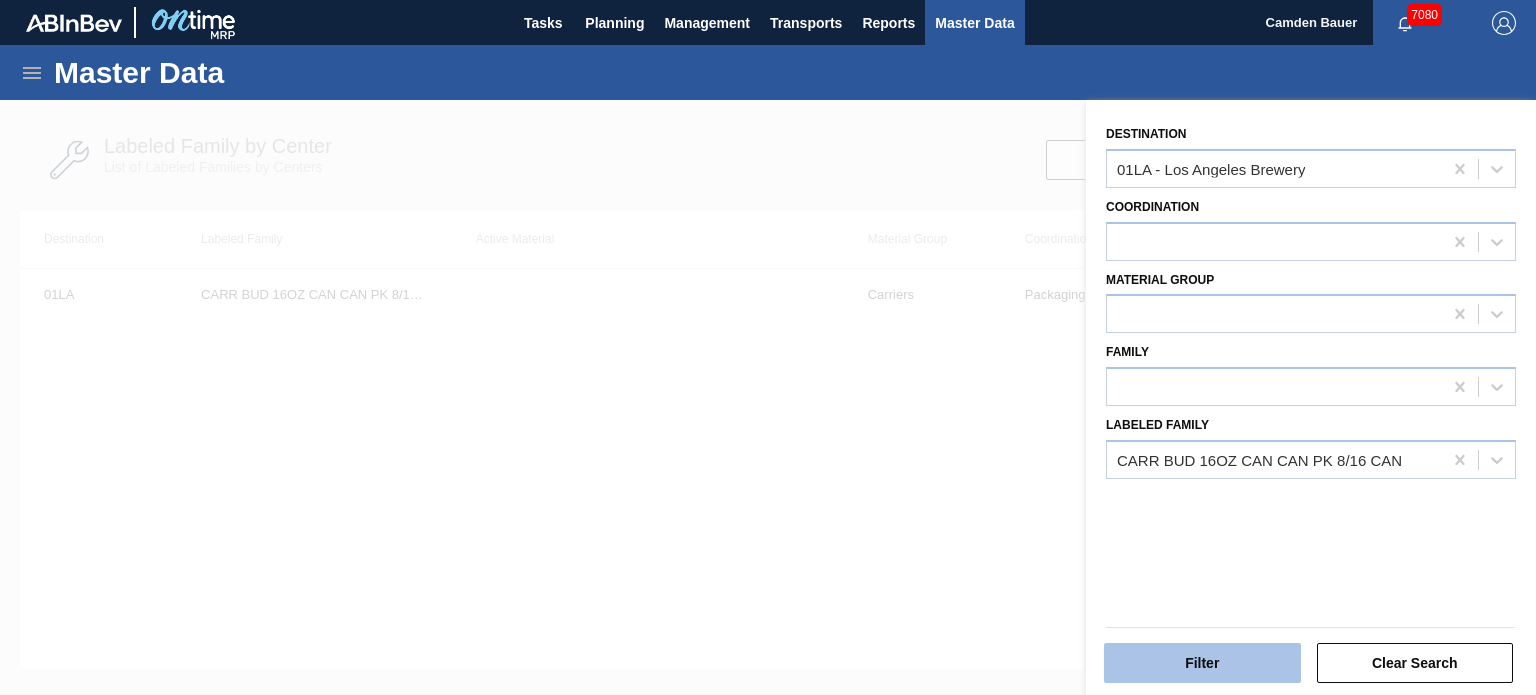 click on "Filter" at bounding box center [1202, 663] 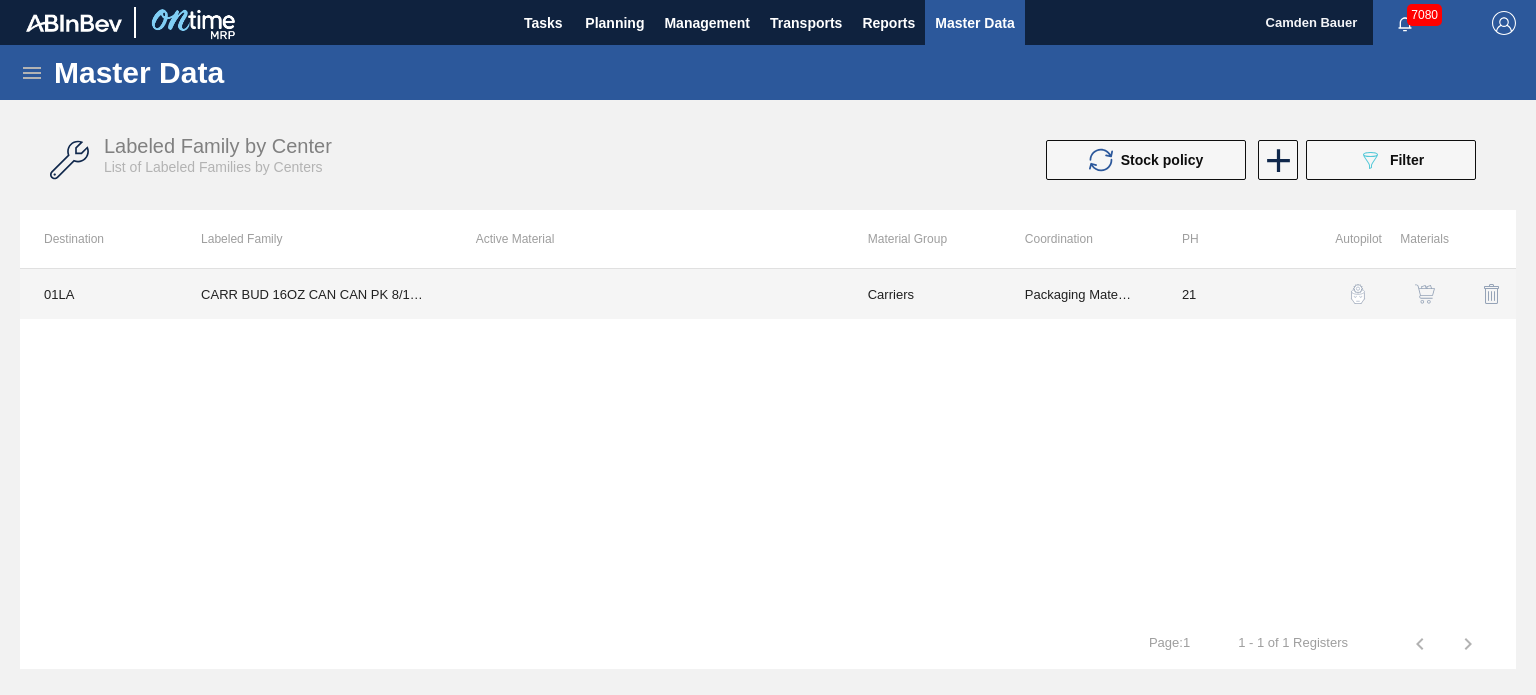 click at bounding box center (648, 294) 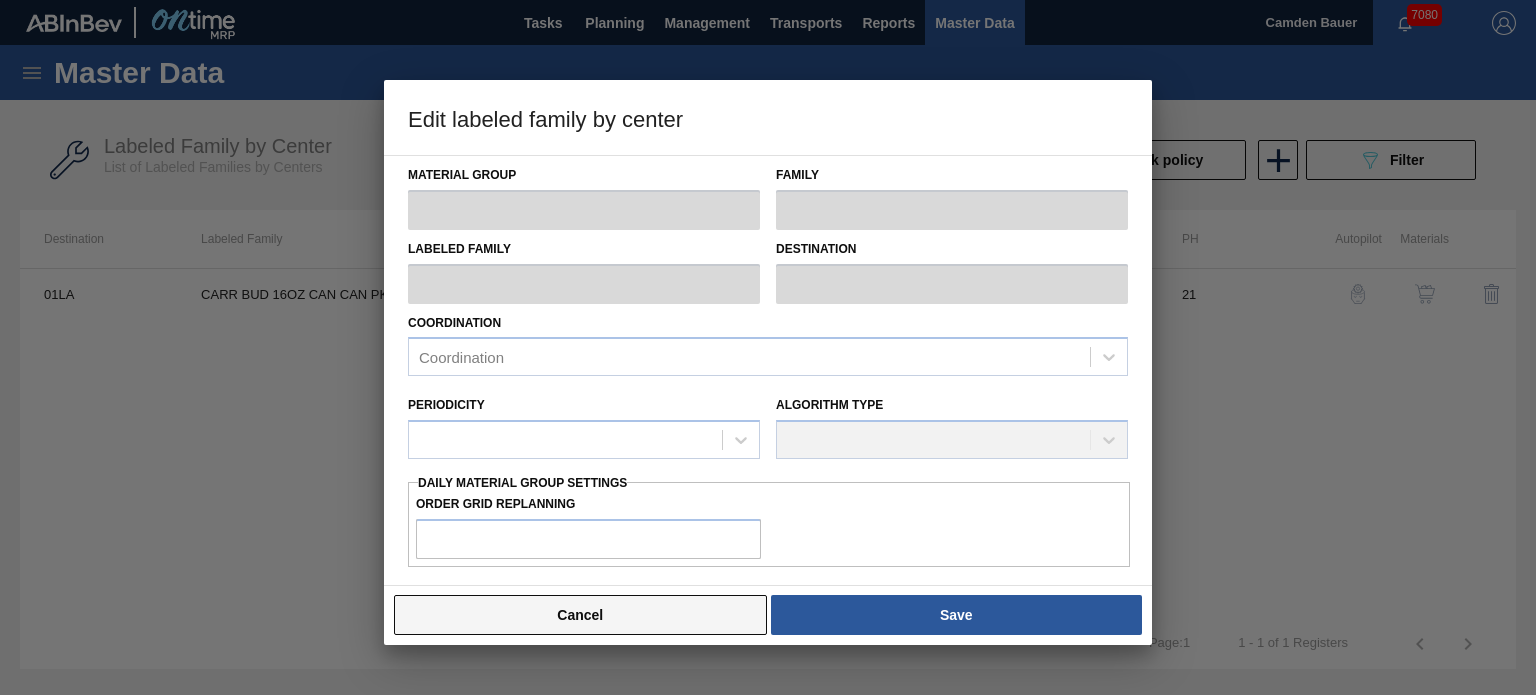 click on "Cancel" at bounding box center [580, 615] 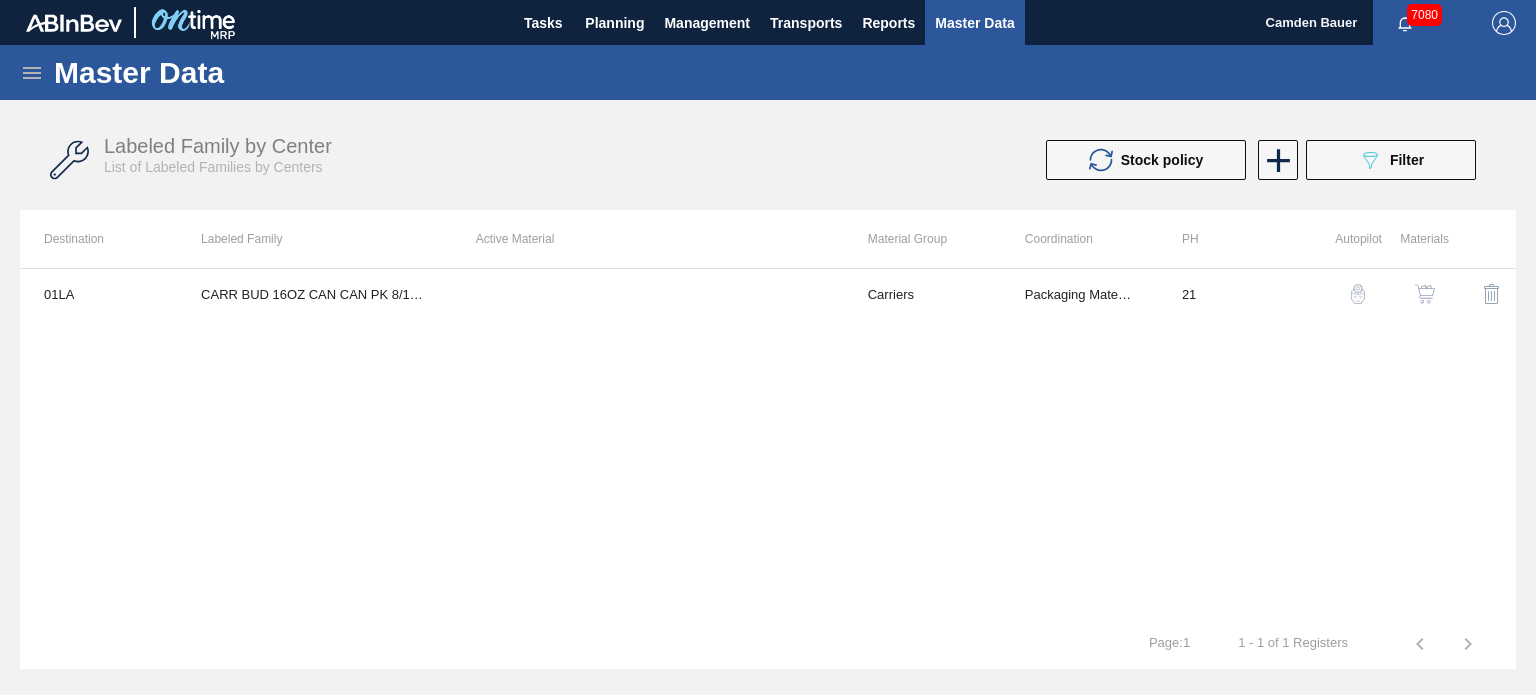 click at bounding box center [1425, 294] 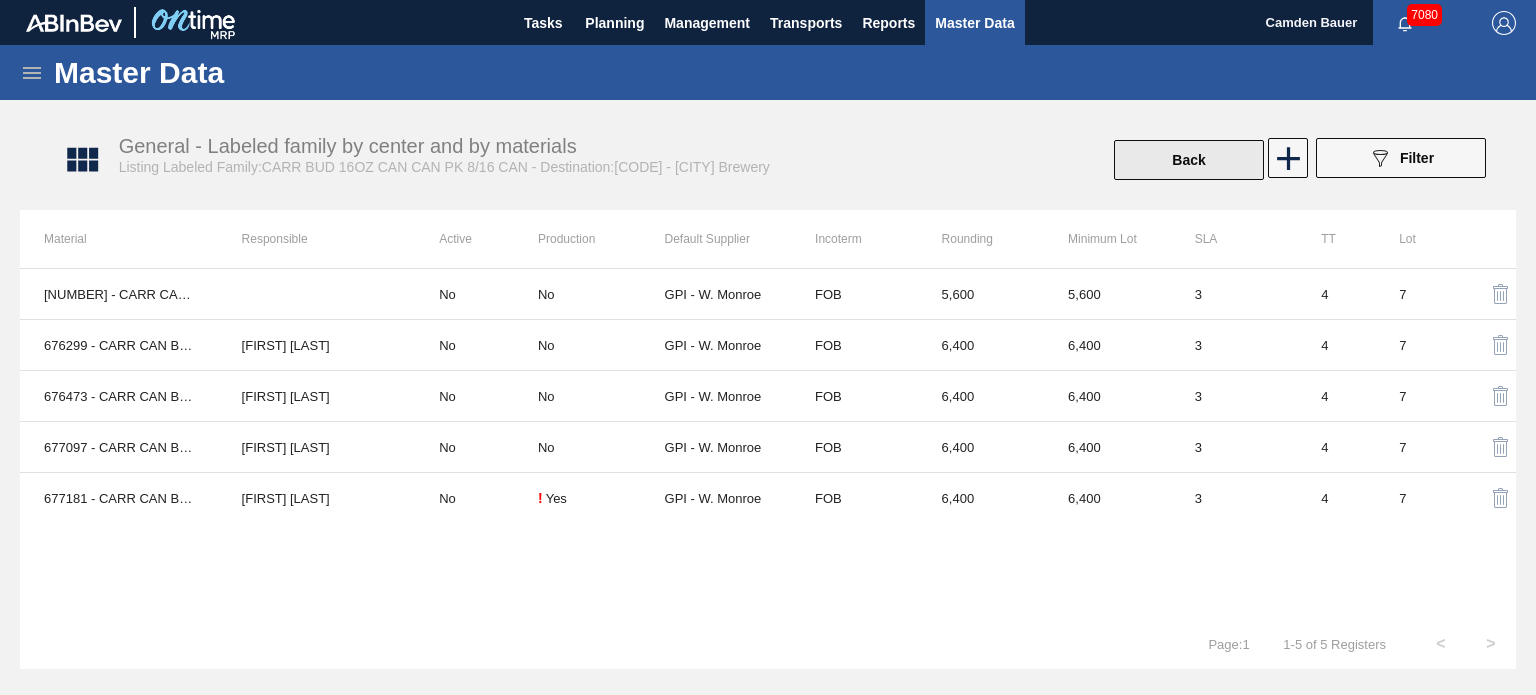 click on "Back" at bounding box center [1189, 160] 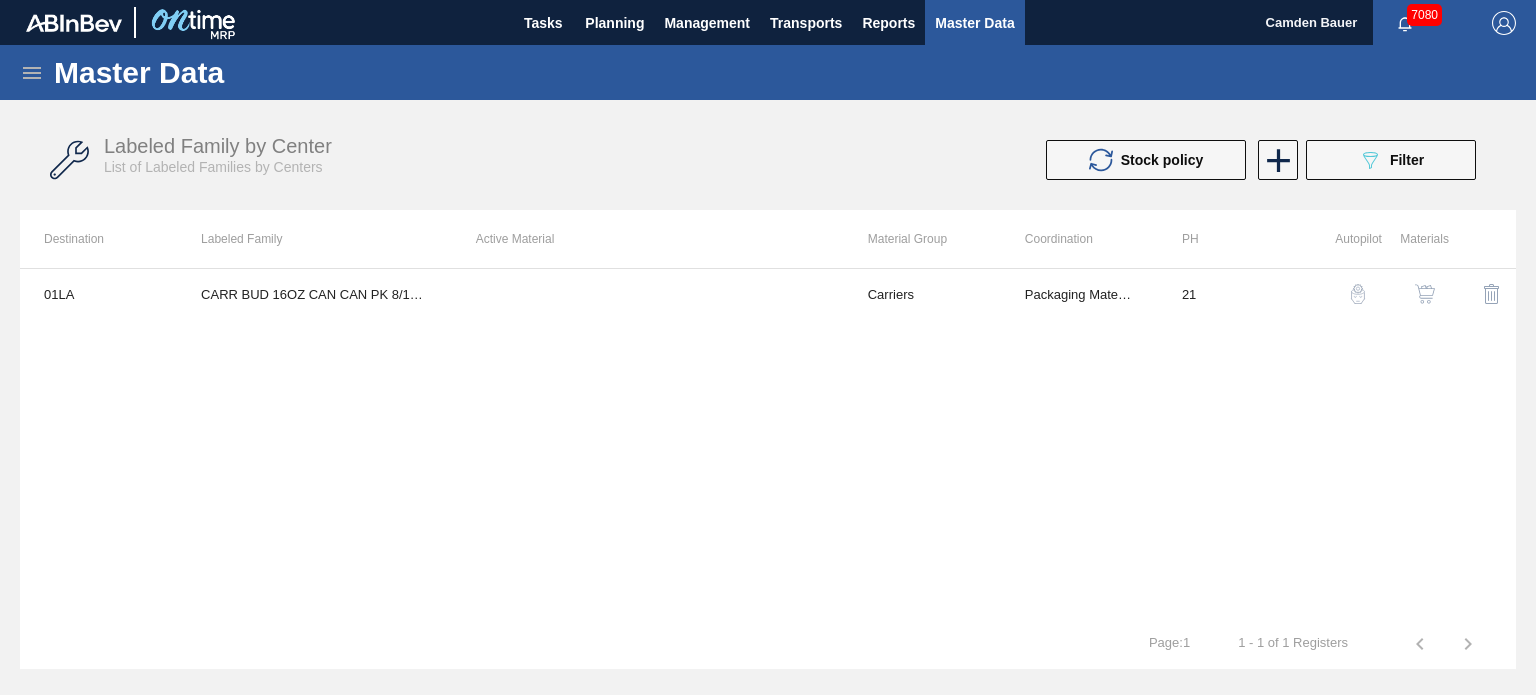 click on "Labeled Family by Center List of Labeled Families by Centers Stock policy 089F7B8B-B2A5-4AFE-B5C0-19BA573D28AC Filter" at bounding box center (768, 160) 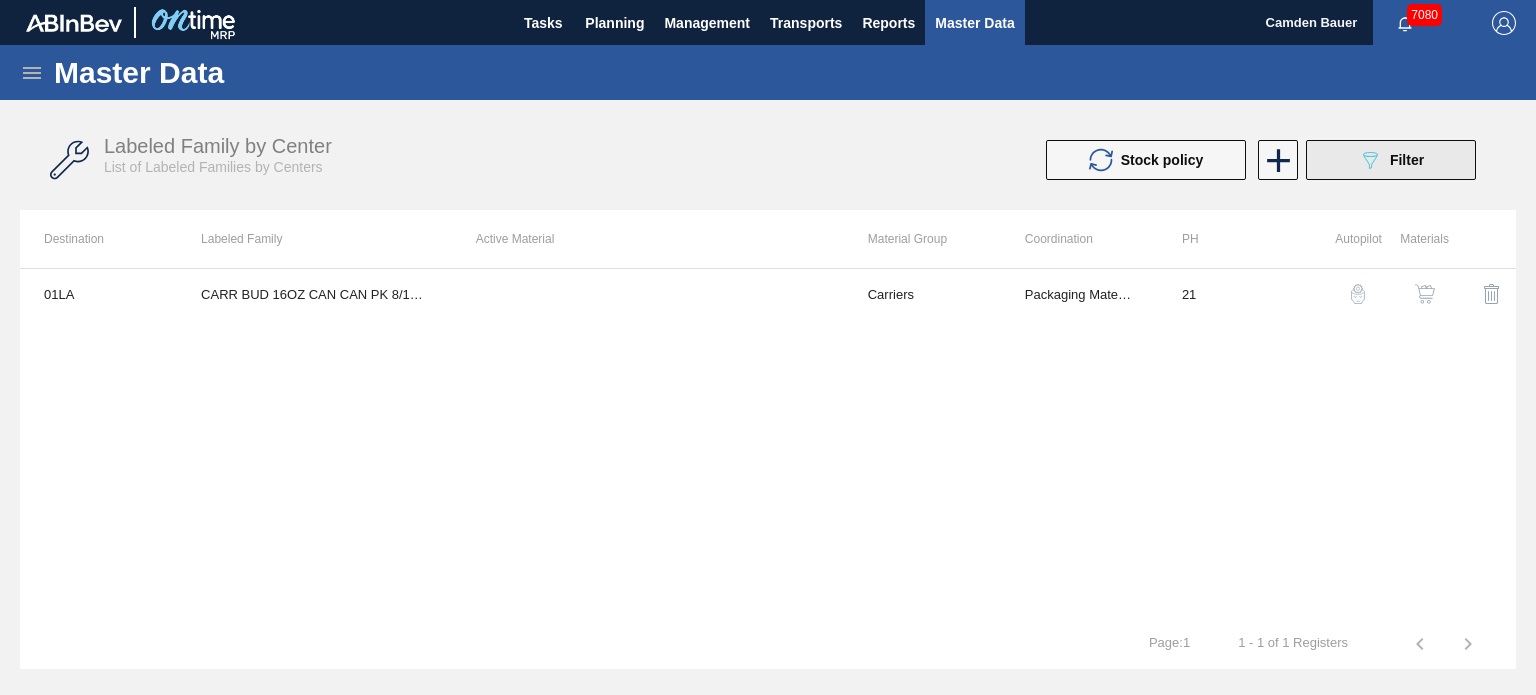 click on "089F7B8B-B2A5-4AFE-B5C0-19BA573D28AC Filter" at bounding box center (1391, 160) 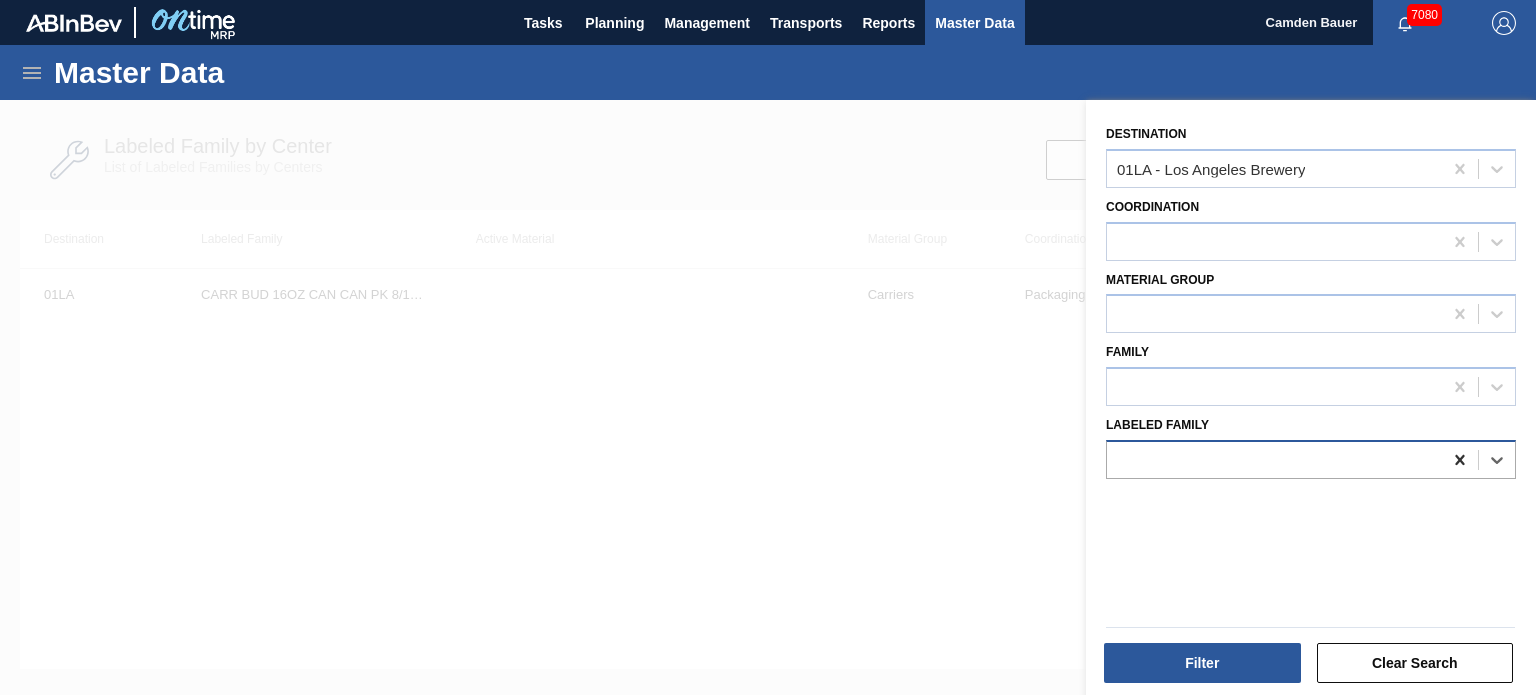 click 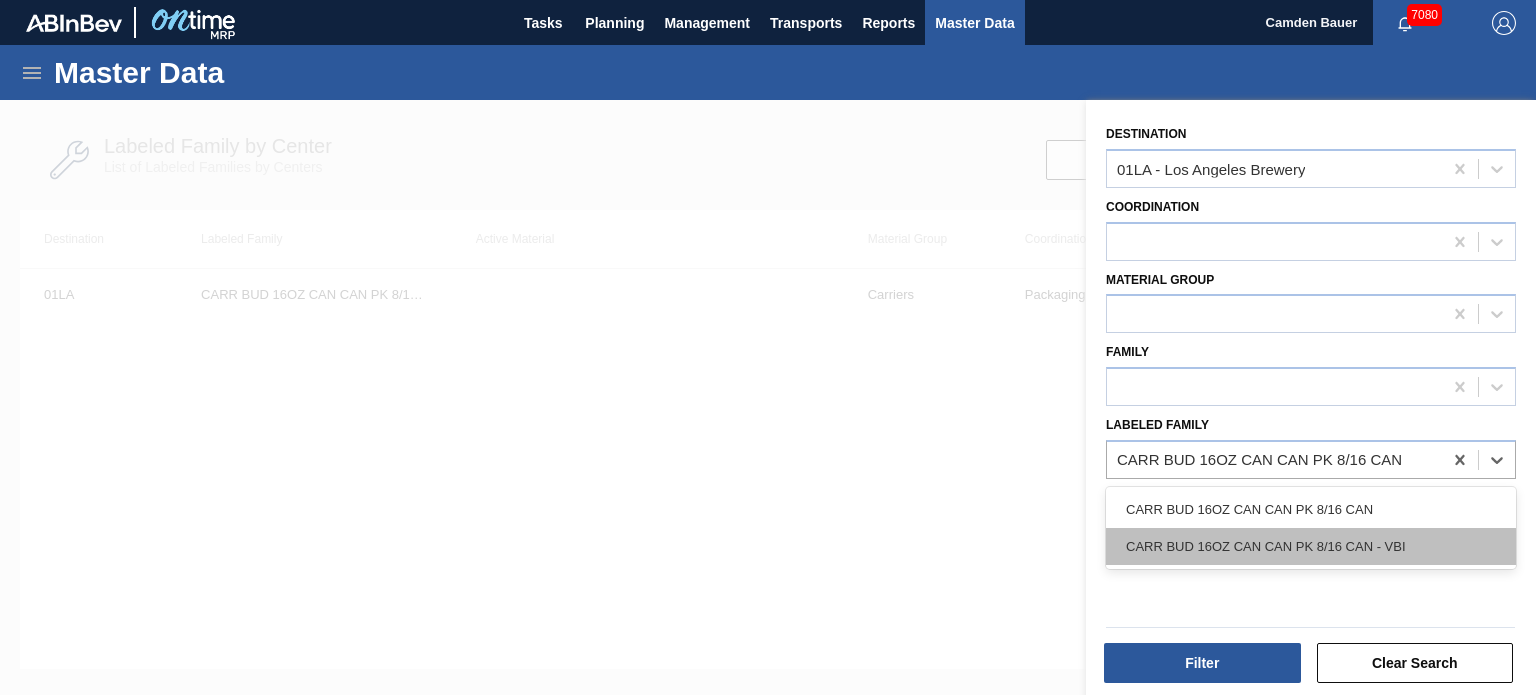 click on "CARR BUD 16OZ CAN CAN PK 8/16 CAN - VBI" at bounding box center [1311, 546] 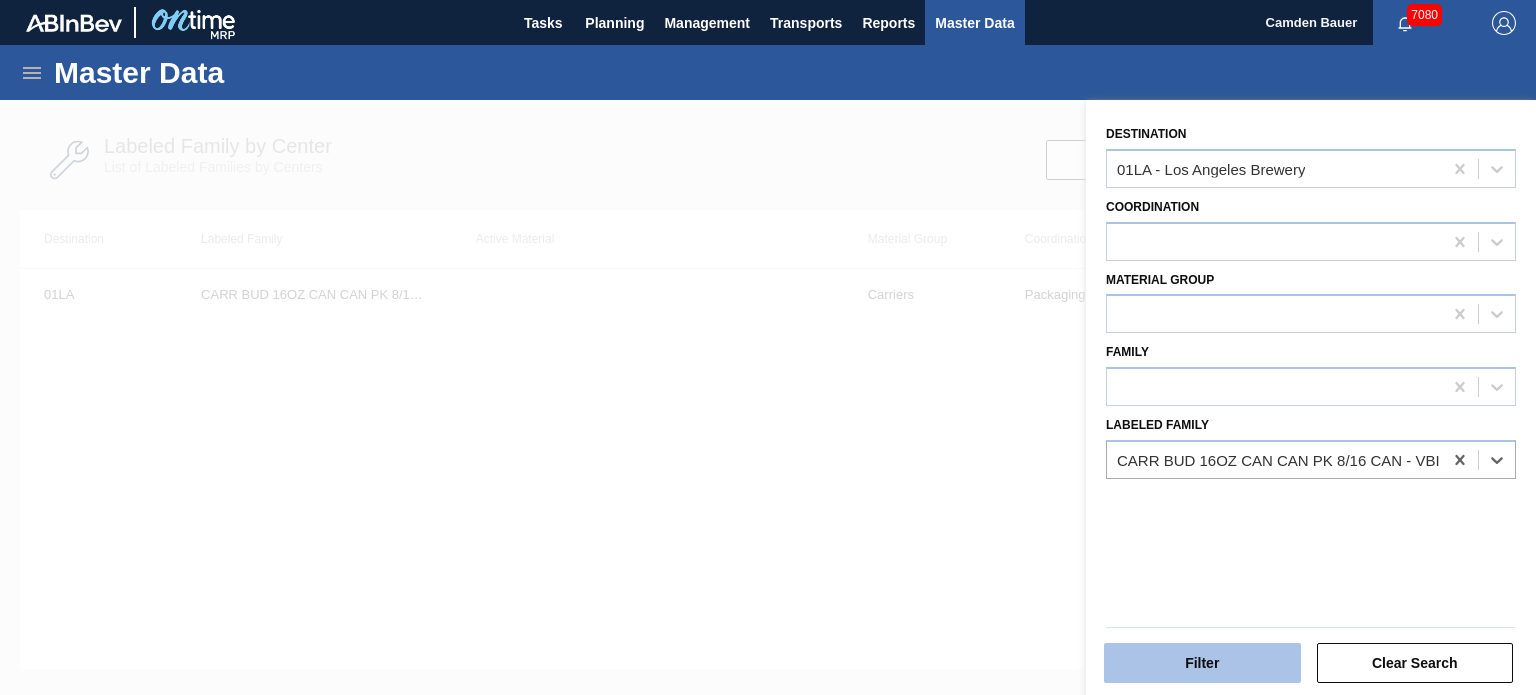 click on "Filter" at bounding box center [1202, 663] 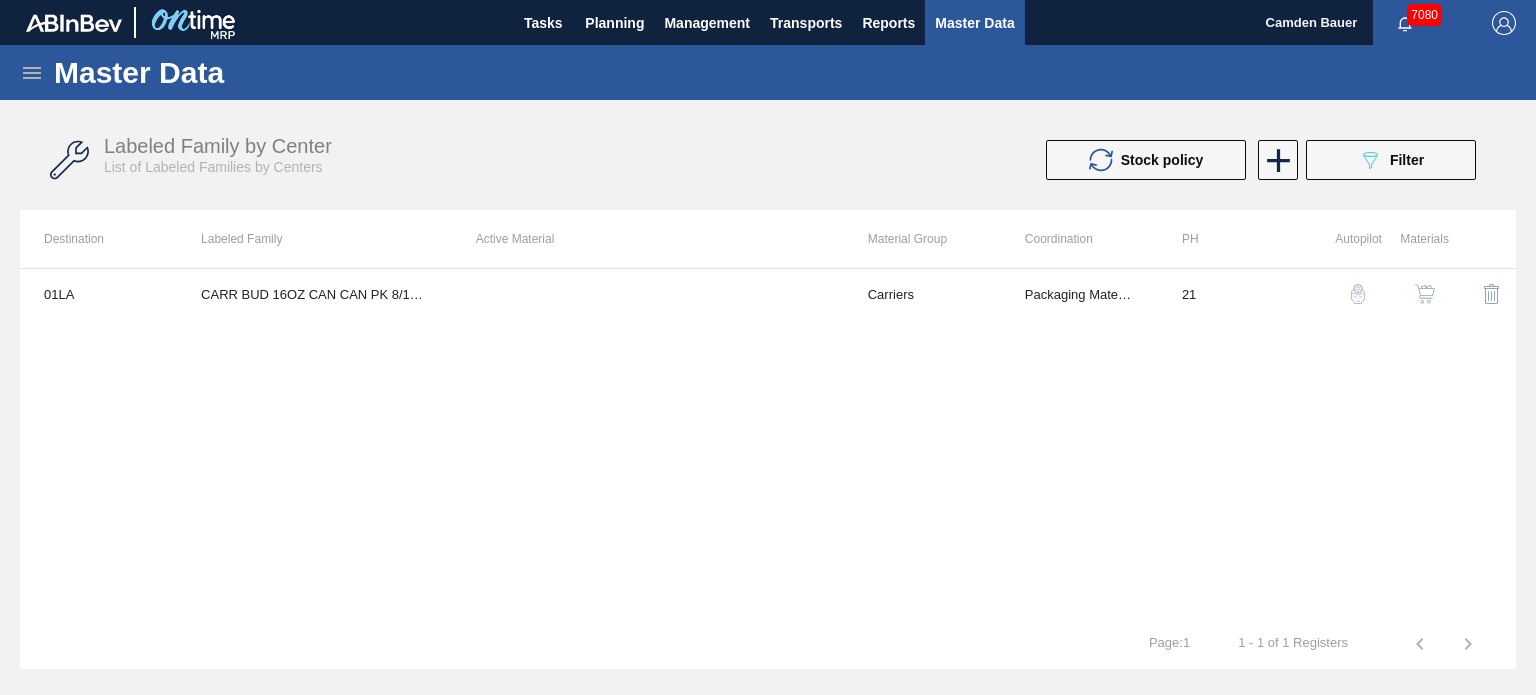 click at bounding box center (648, 294) 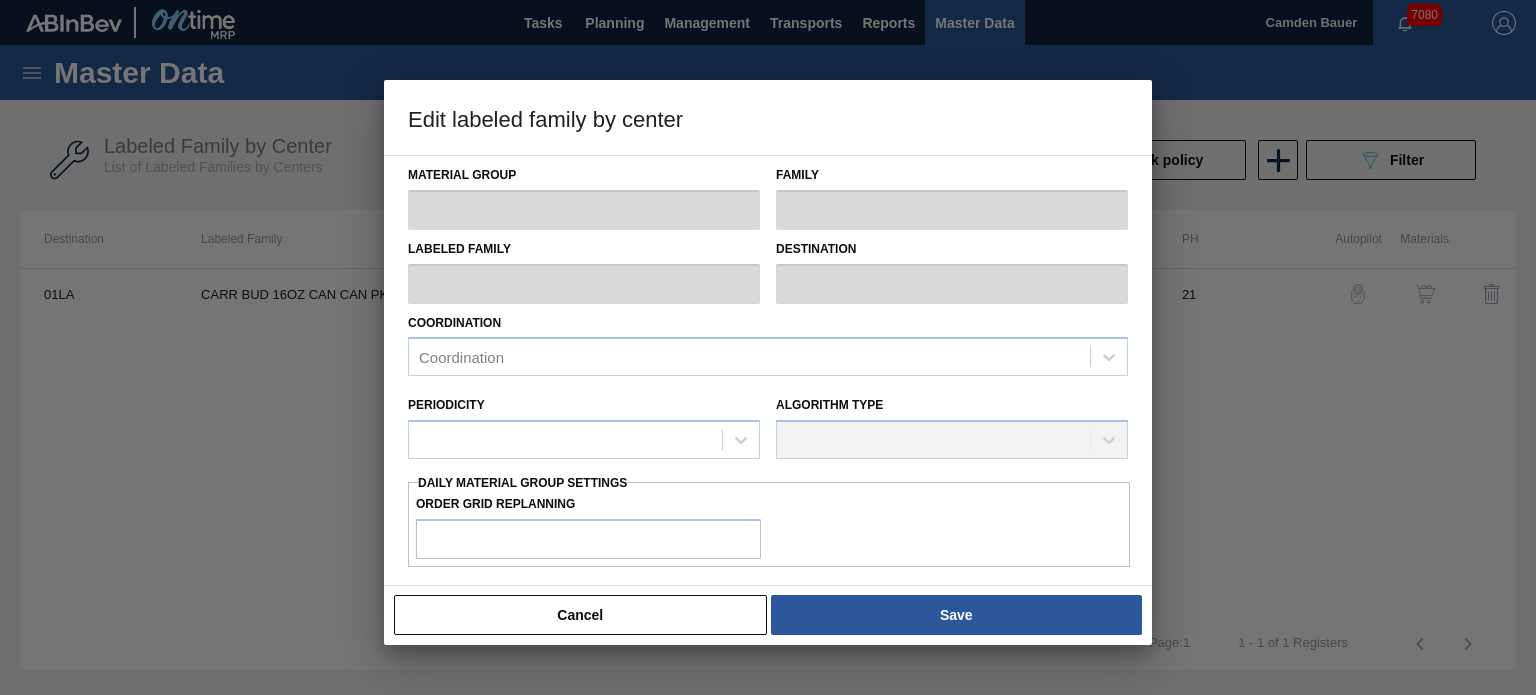 type on "Carriers" 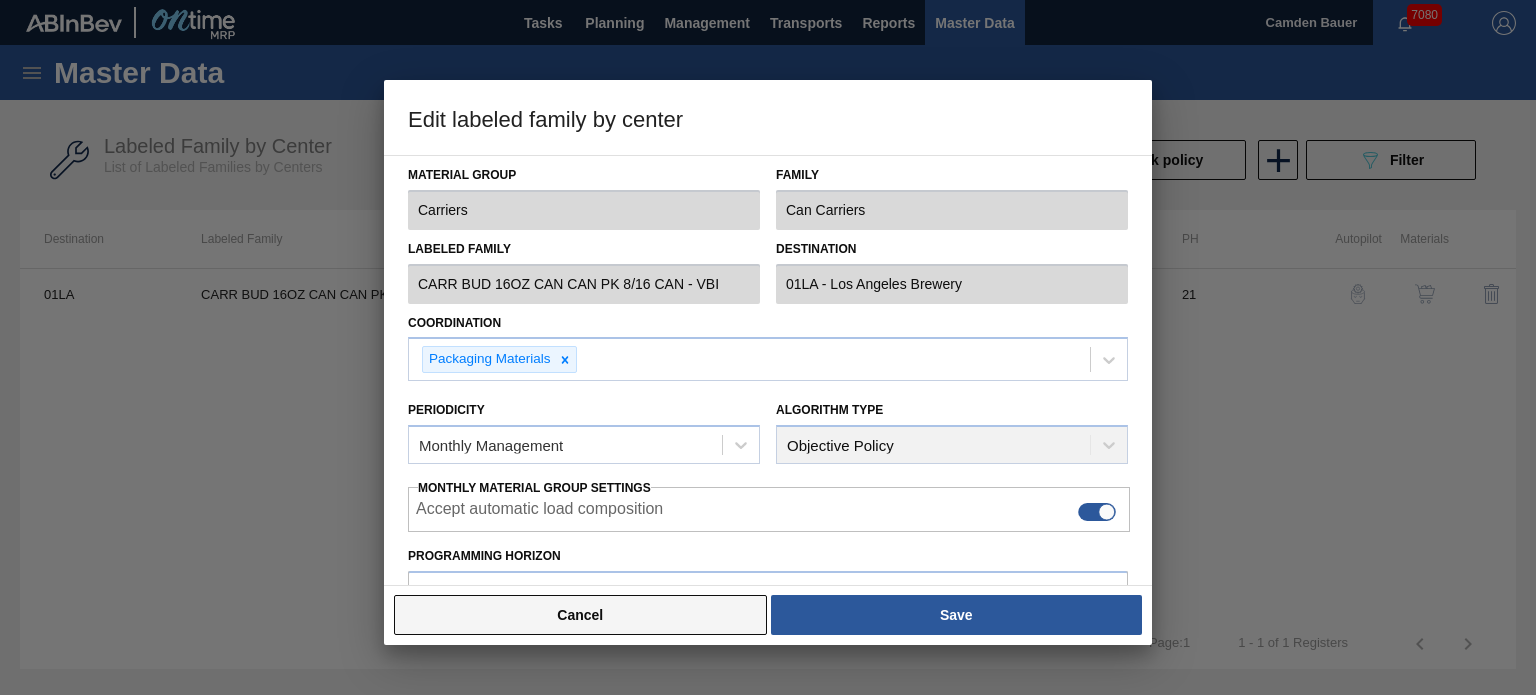 click on "Cancel" at bounding box center [580, 615] 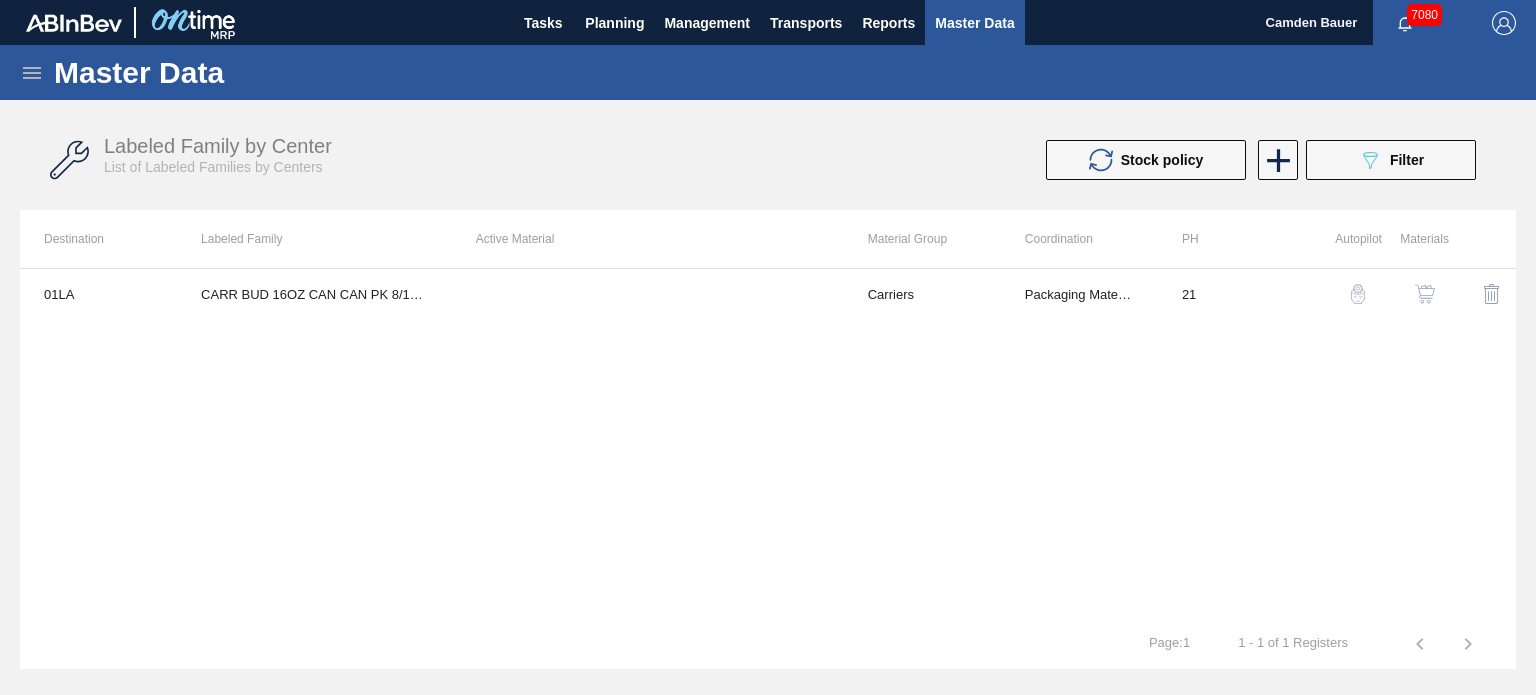 click at bounding box center [1425, 294] 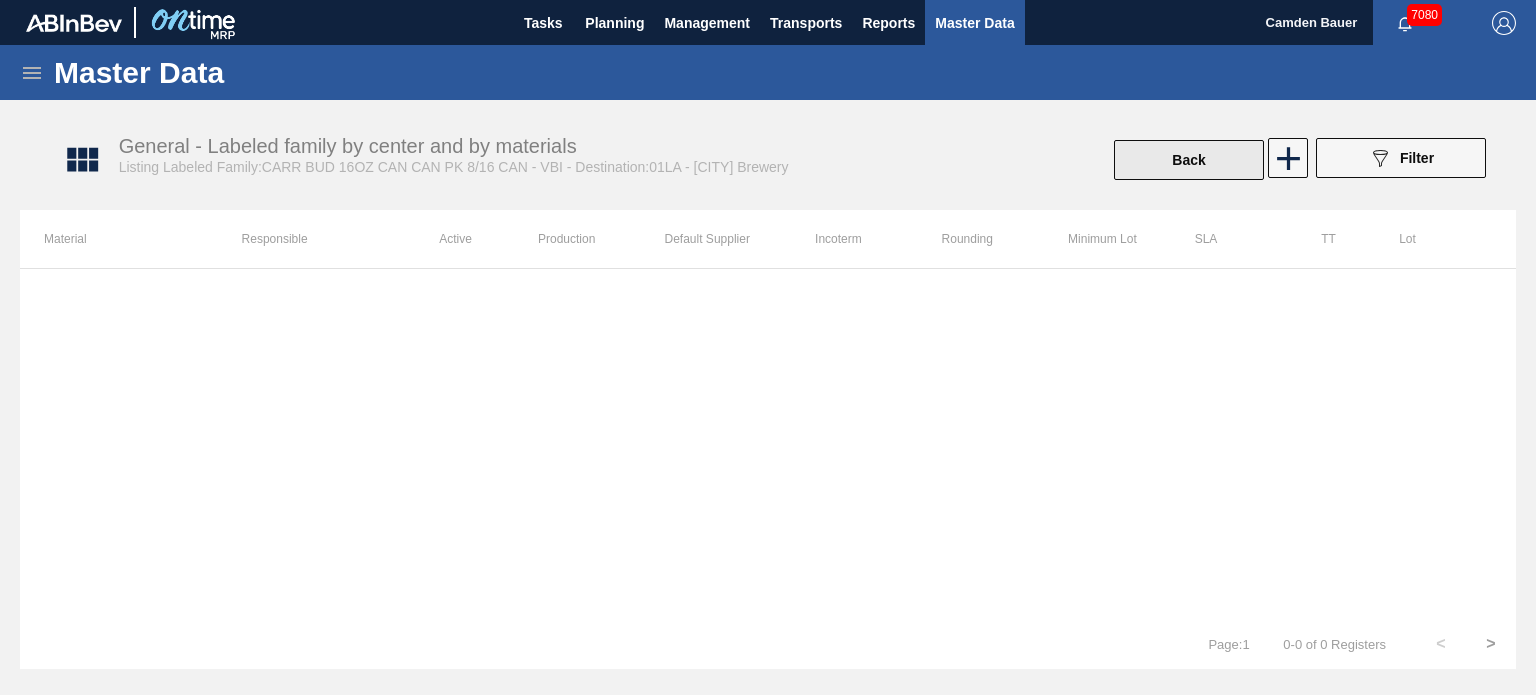 click on "Back" at bounding box center [1189, 160] 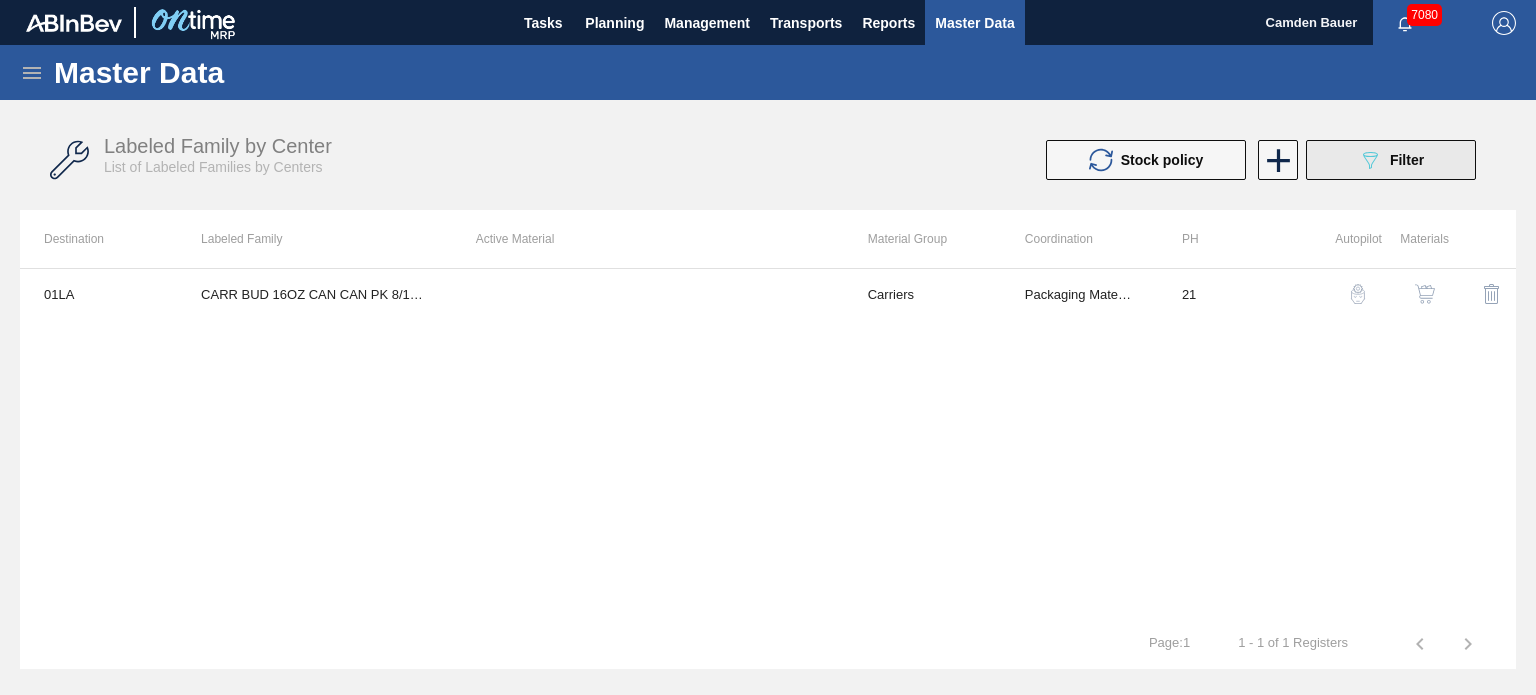 click on "089F7B8B-B2A5-4AFE-B5C0-19BA573D28AC Filter" at bounding box center [1391, 160] 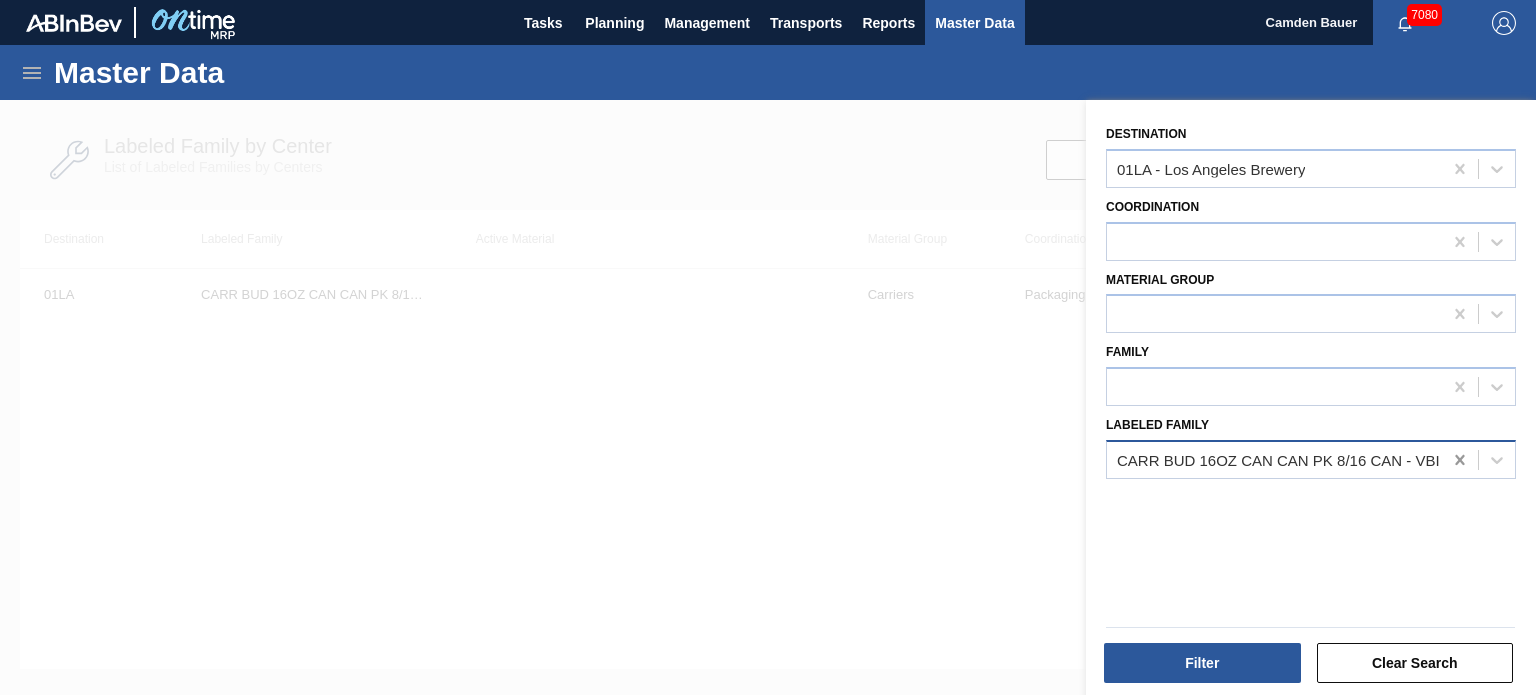 click 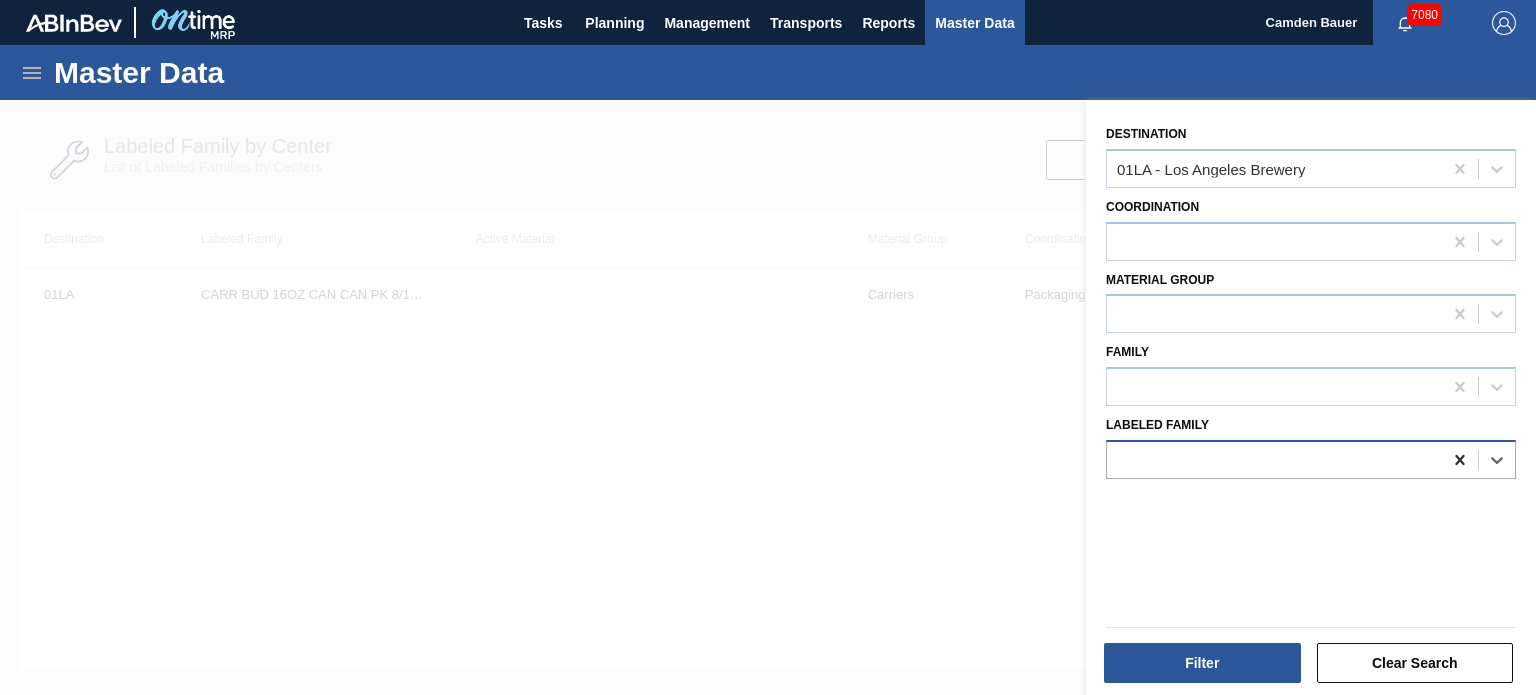 paste on "CARR BUD 16OZ CAN CAN PK 8/16 CAN" 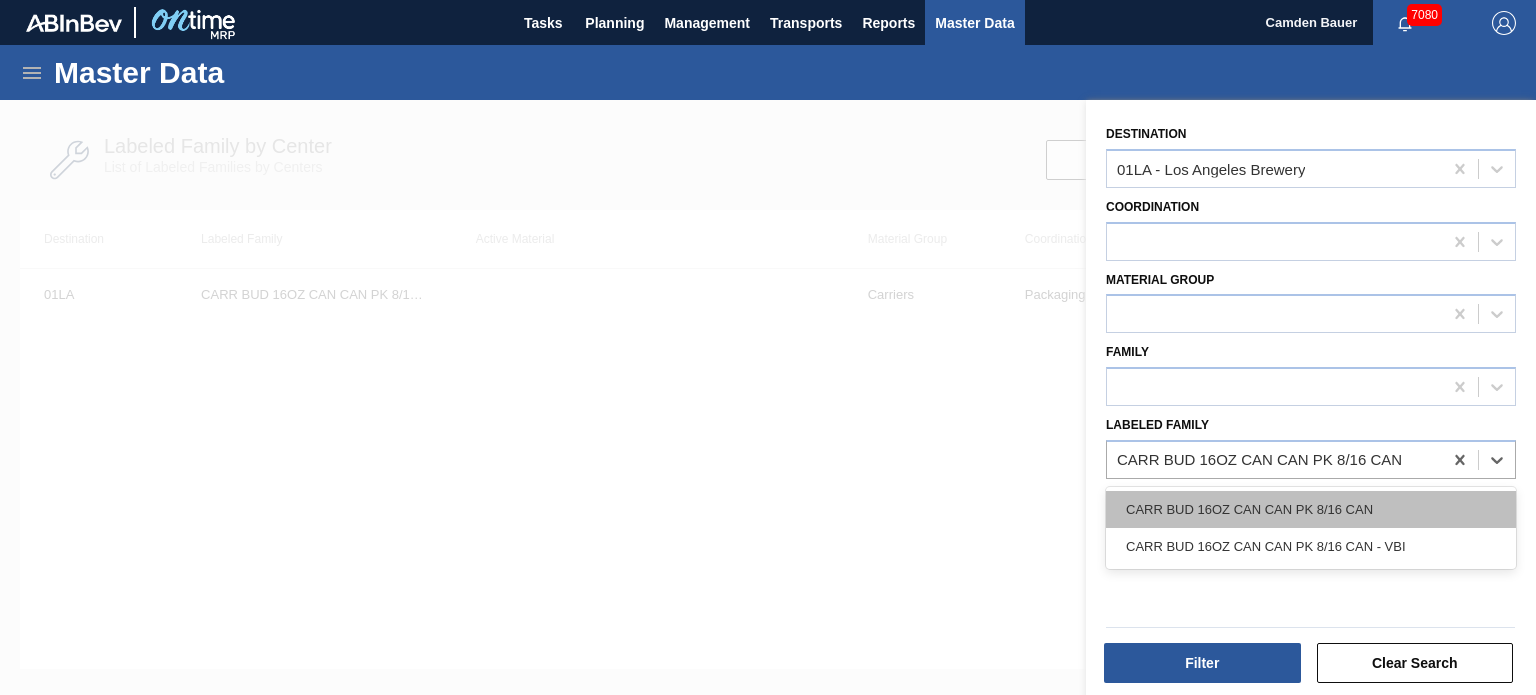 click on "CARR BUD 16OZ CAN CAN PK 8/16 CAN" at bounding box center (1311, 509) 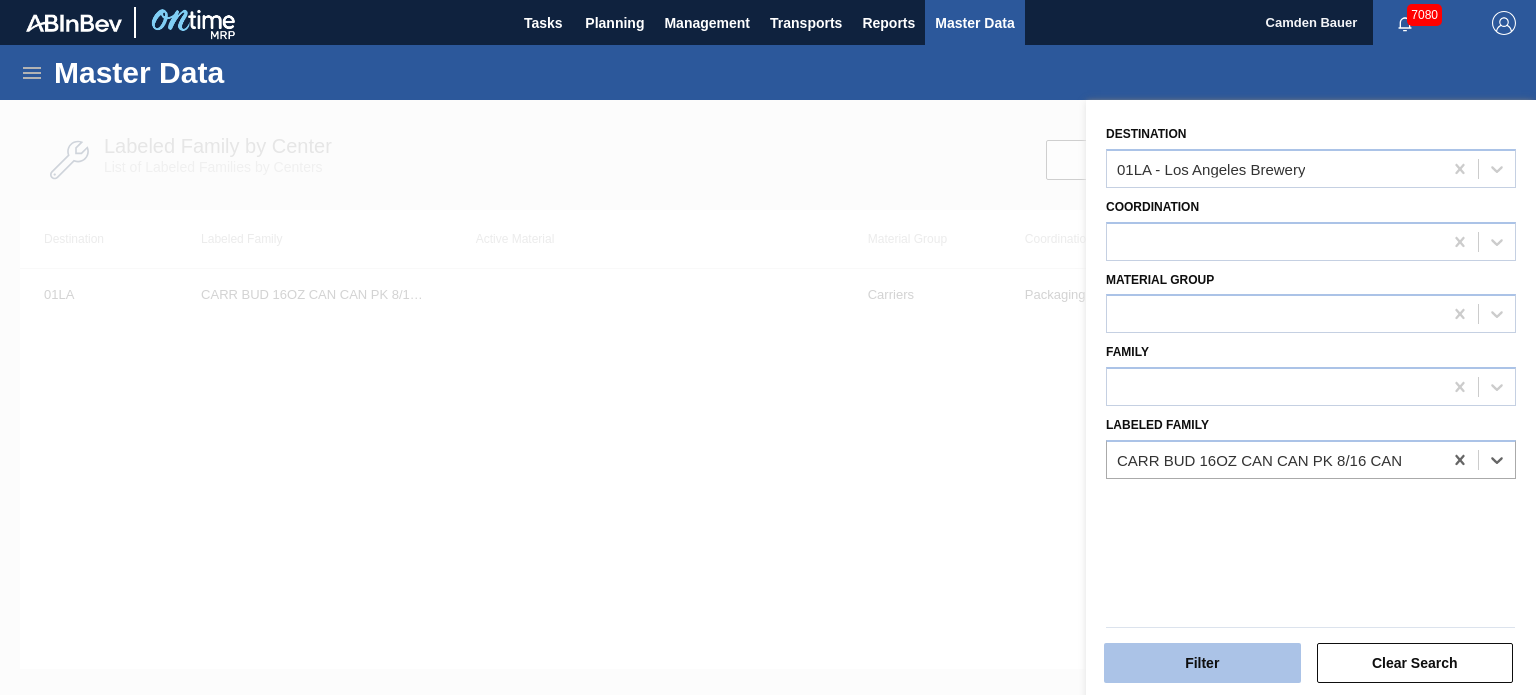 click on "Filter" at bounding box center (1202, 663) 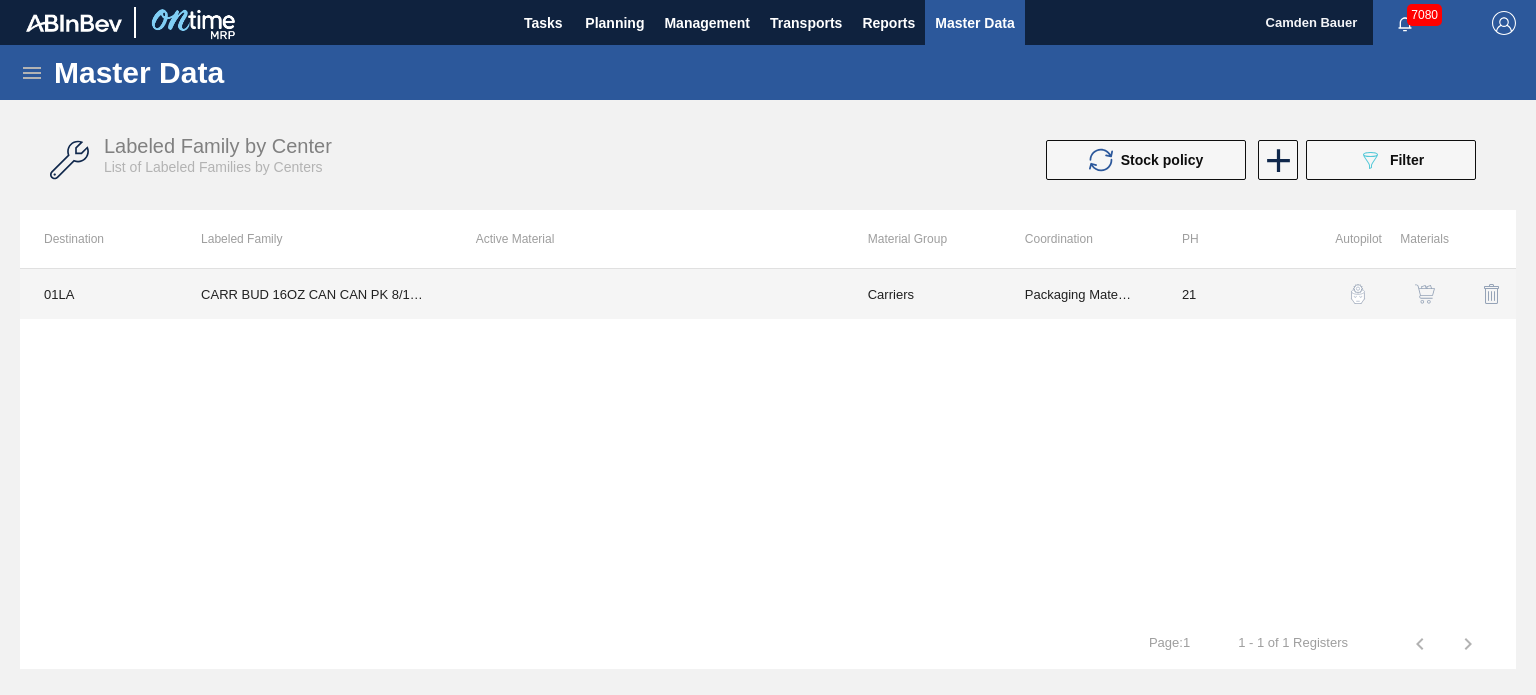 click at bounding box center [648, 294] 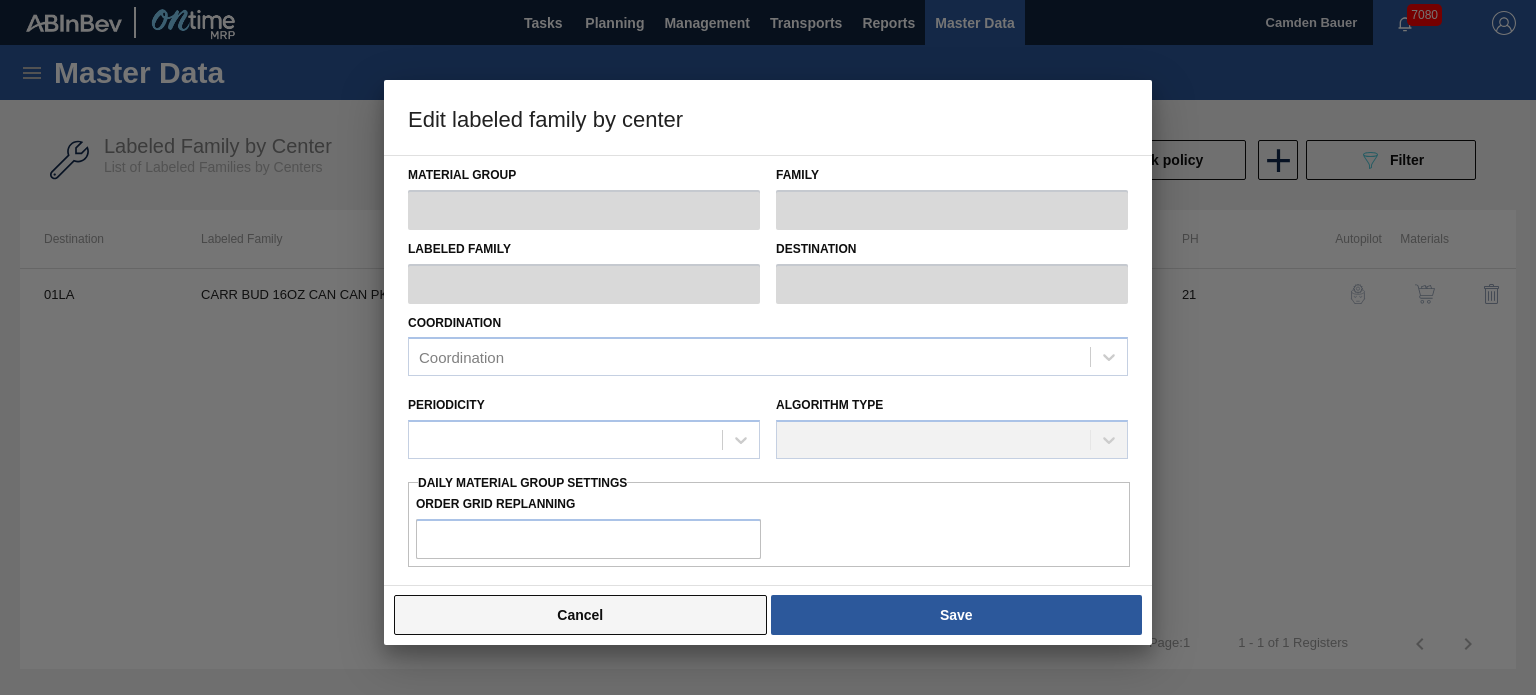 click on "Cancel" at bounding box center (580, 615) 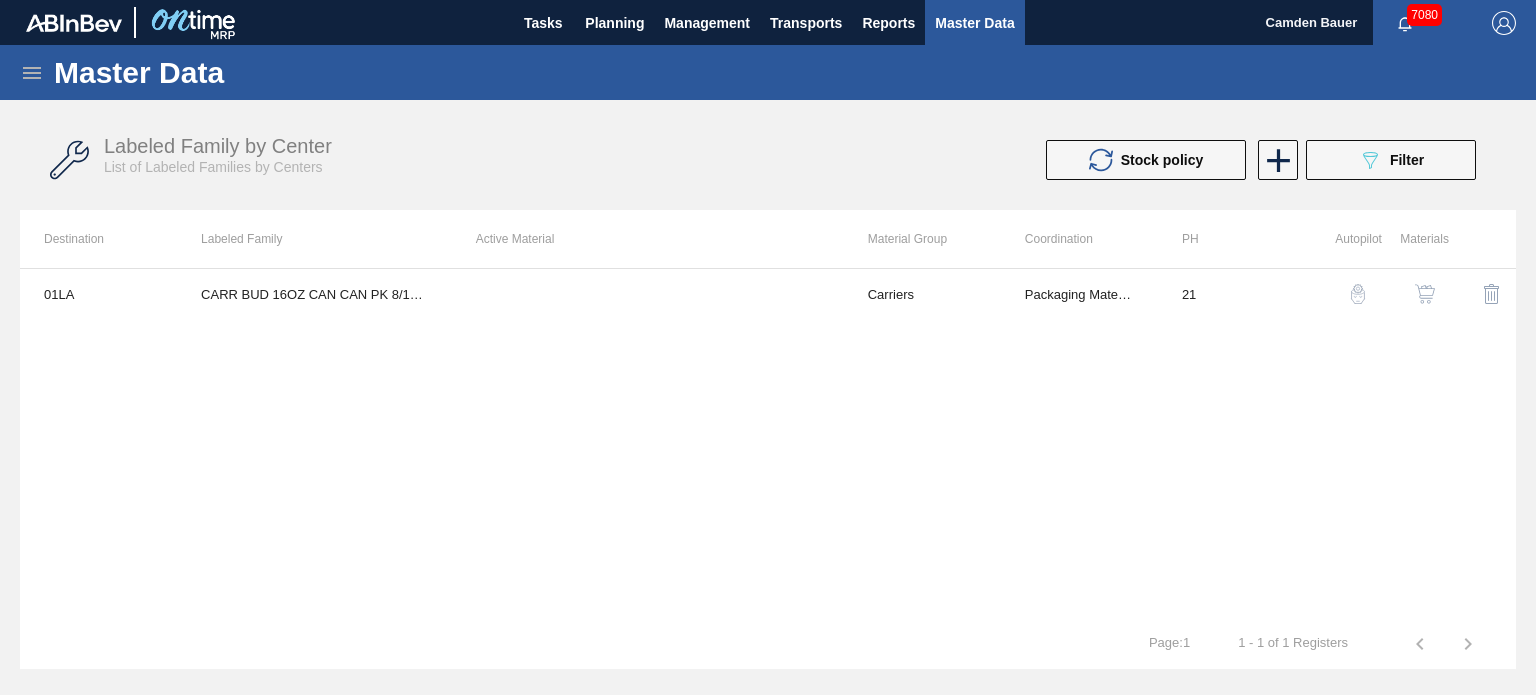 click at bounding box center (1425, 294) 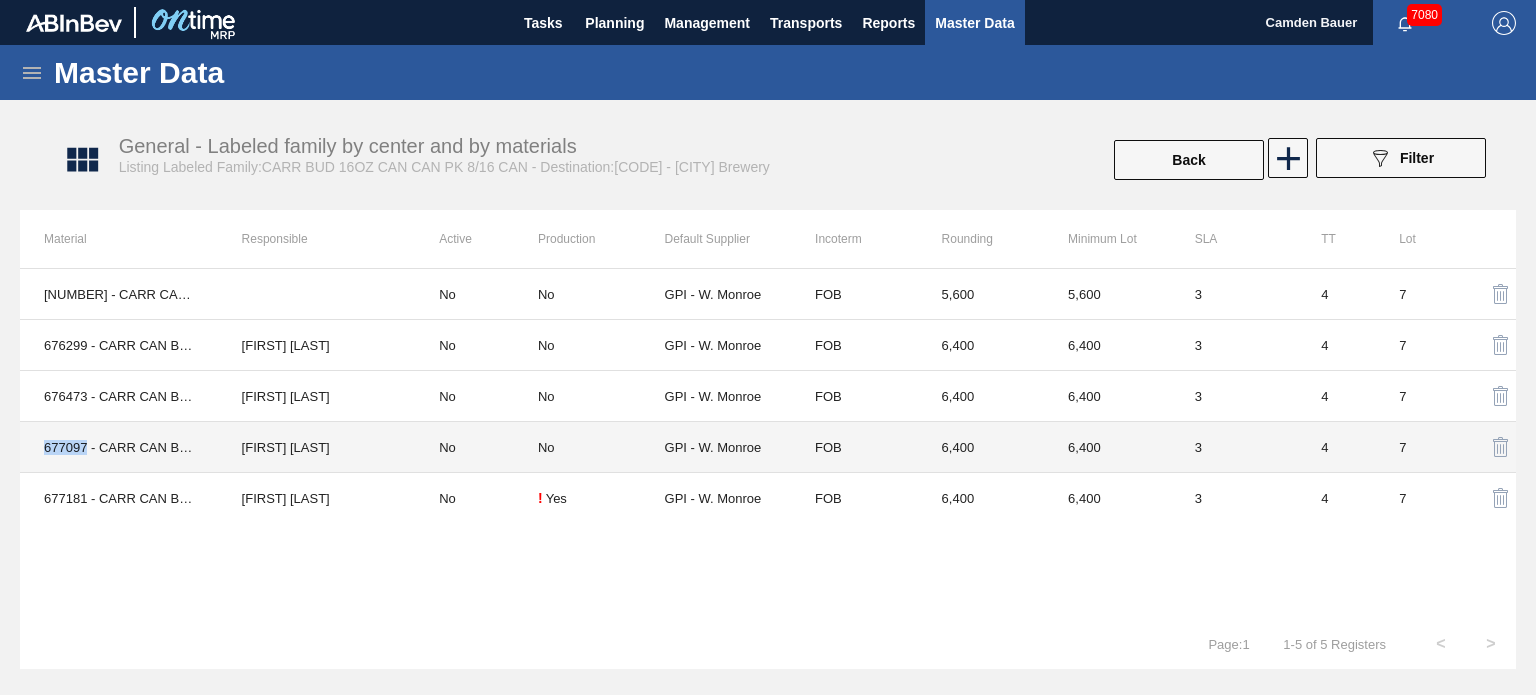 drag, startPoint x: 85, startPoint y: 445, endPoint x: 39, endPoint y: 448, distance: 46.09772 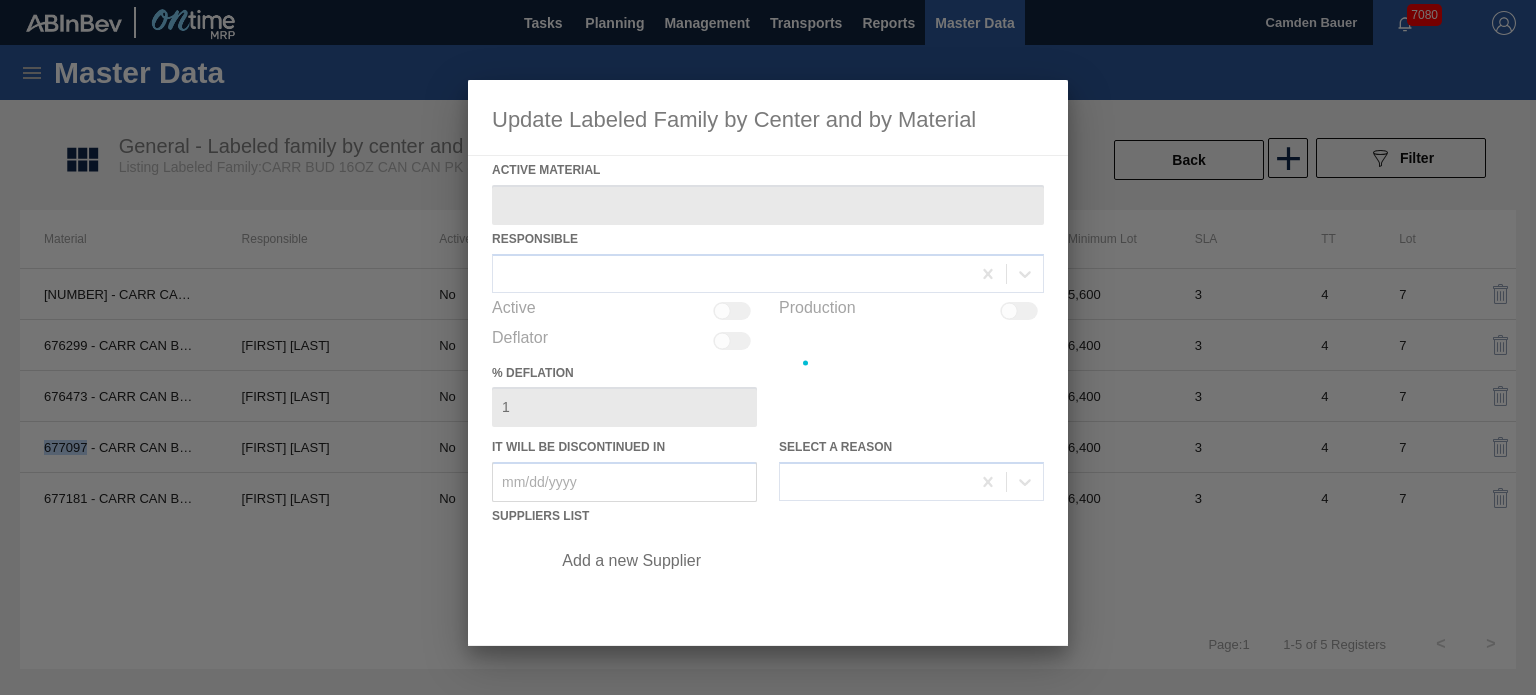 type on "677097 - CARR CAN BUD 16OZ CAN PK 8/16 CAN 0724 B" 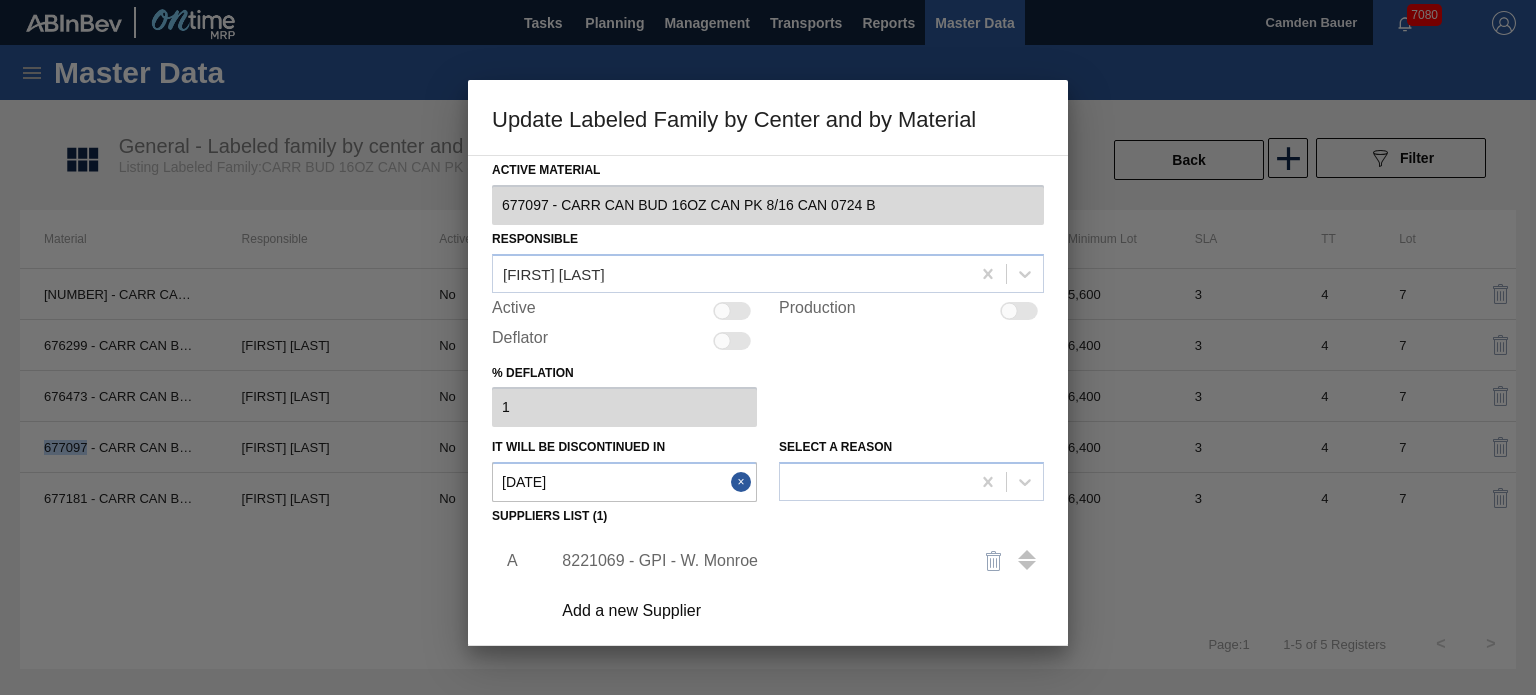 copy on "677097" 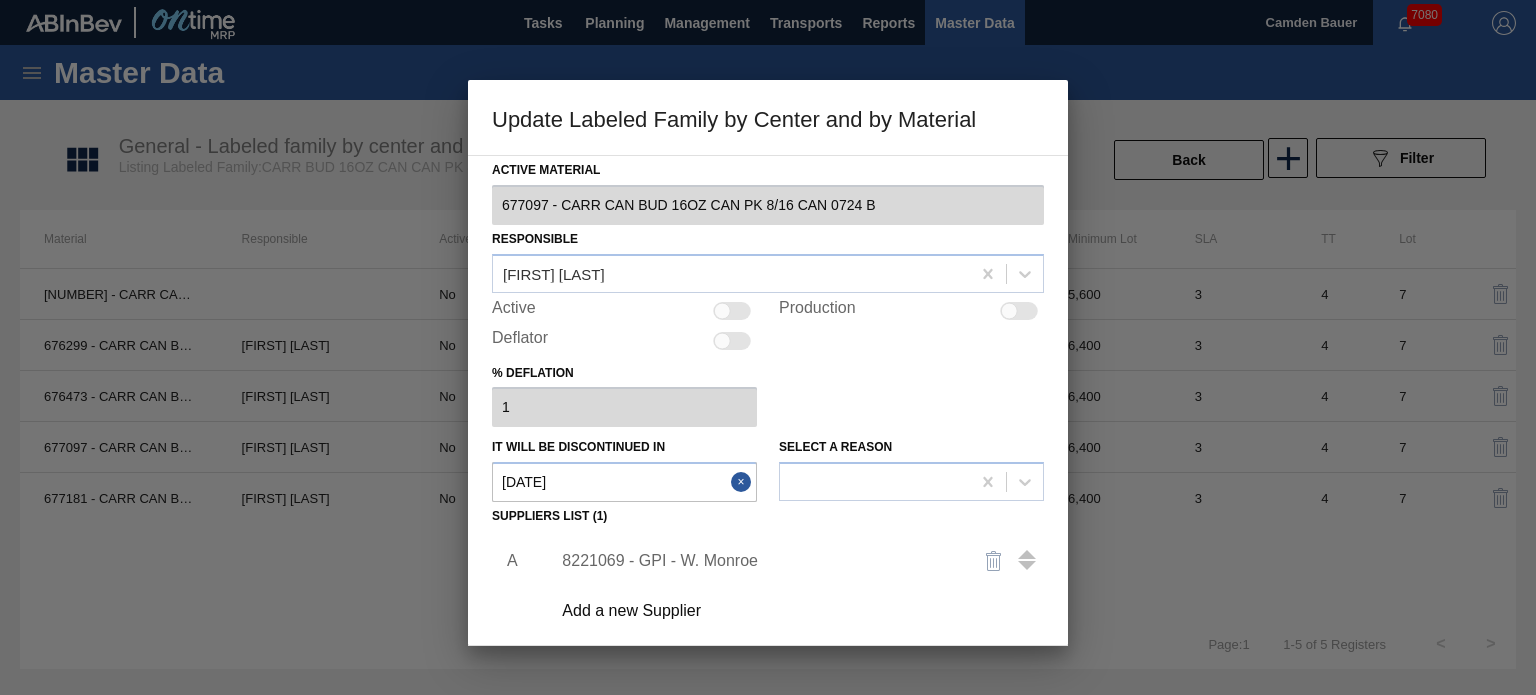 click at bounding box center [768, 347] 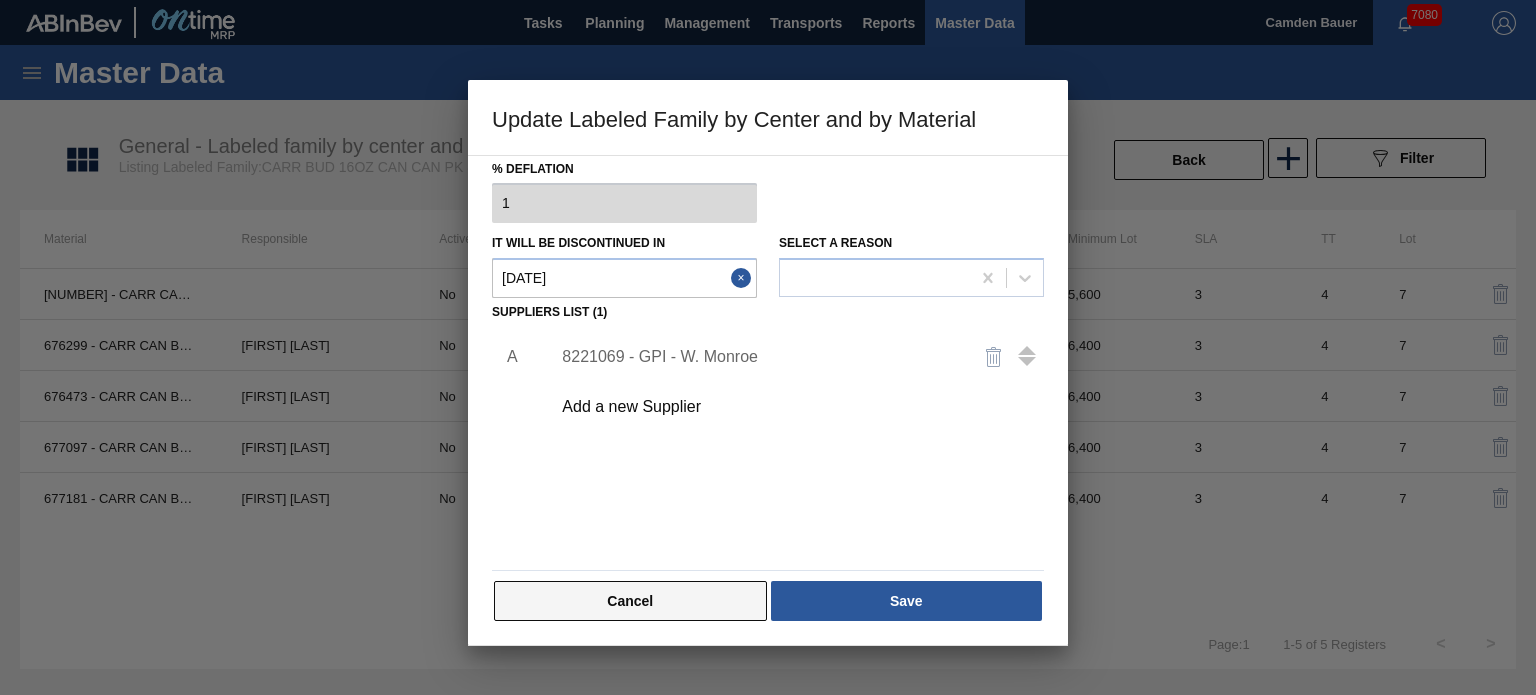 click on "Cancel" at bounding box center (630, 601) 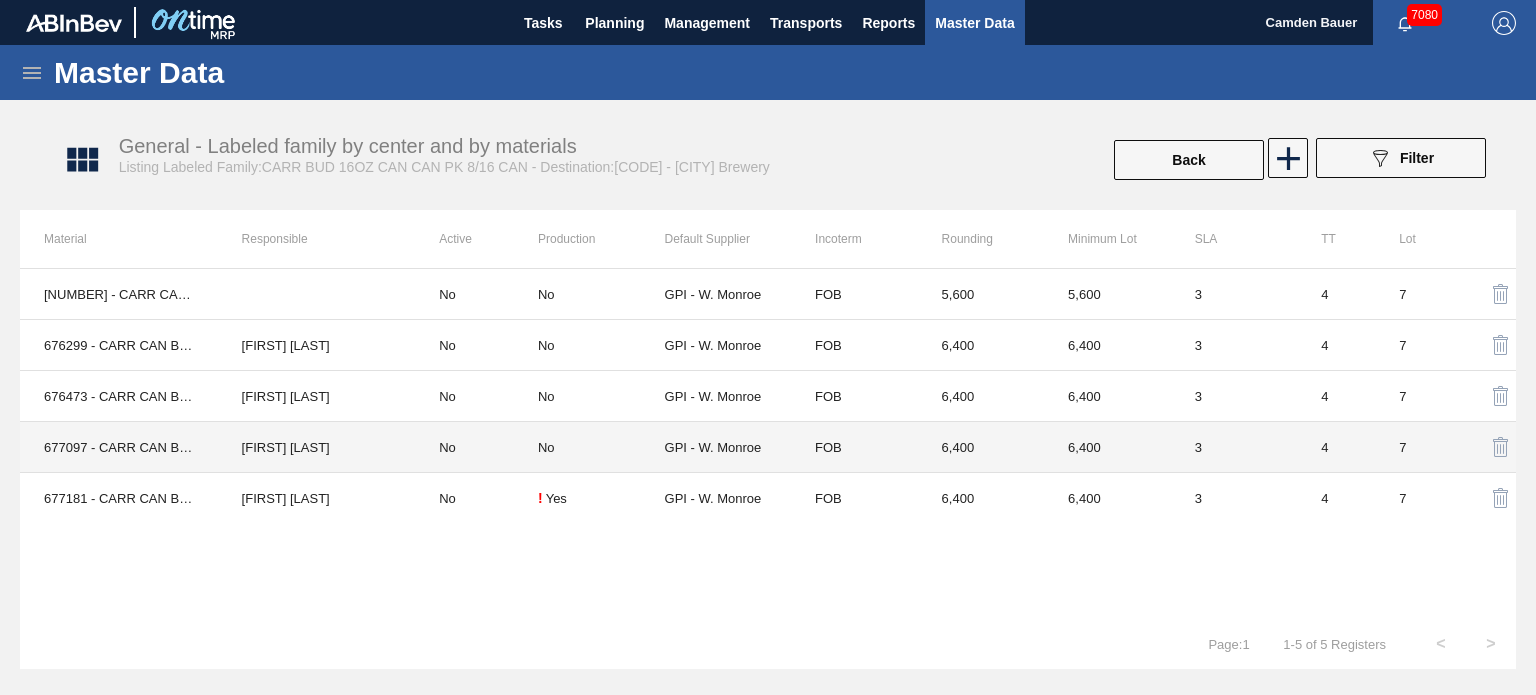click on "677097 - CARR CAN BUD 16OZ CAN PK 8/16 CAN 0724 B" at bounding box center [119, 447] 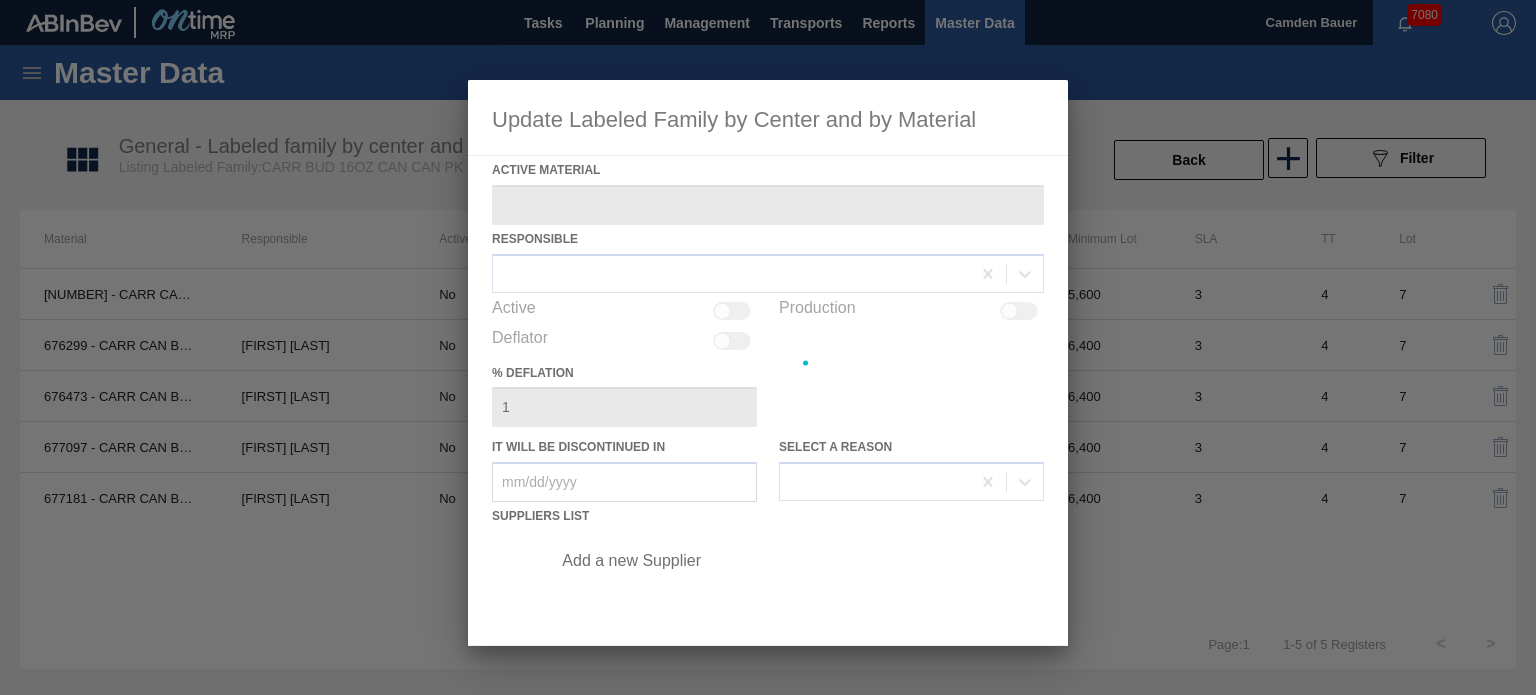 type on "677097 - CARR CAN BUD 16OZ CAN PK 8/16 CAN 0724 B" 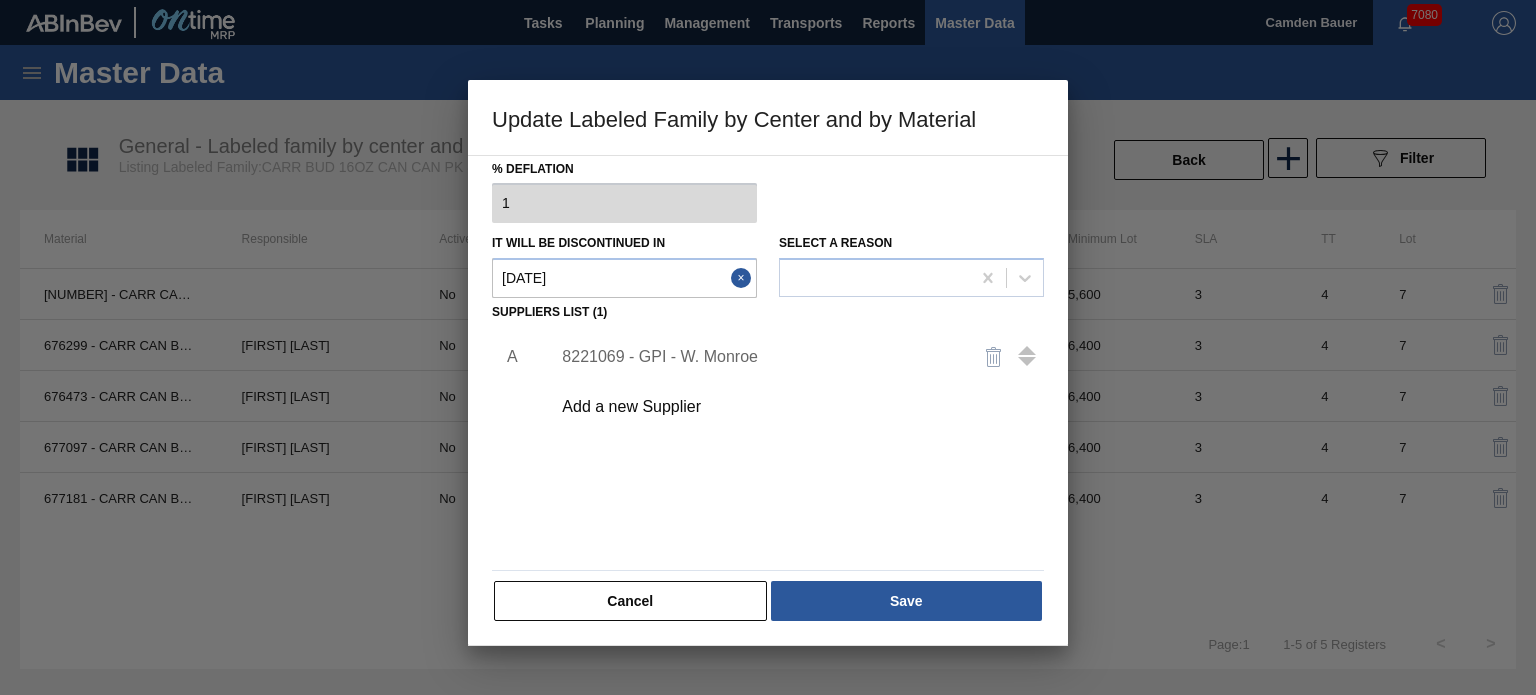scroll, scrollTop: 204, scrollLeft: 0, axis: vertical 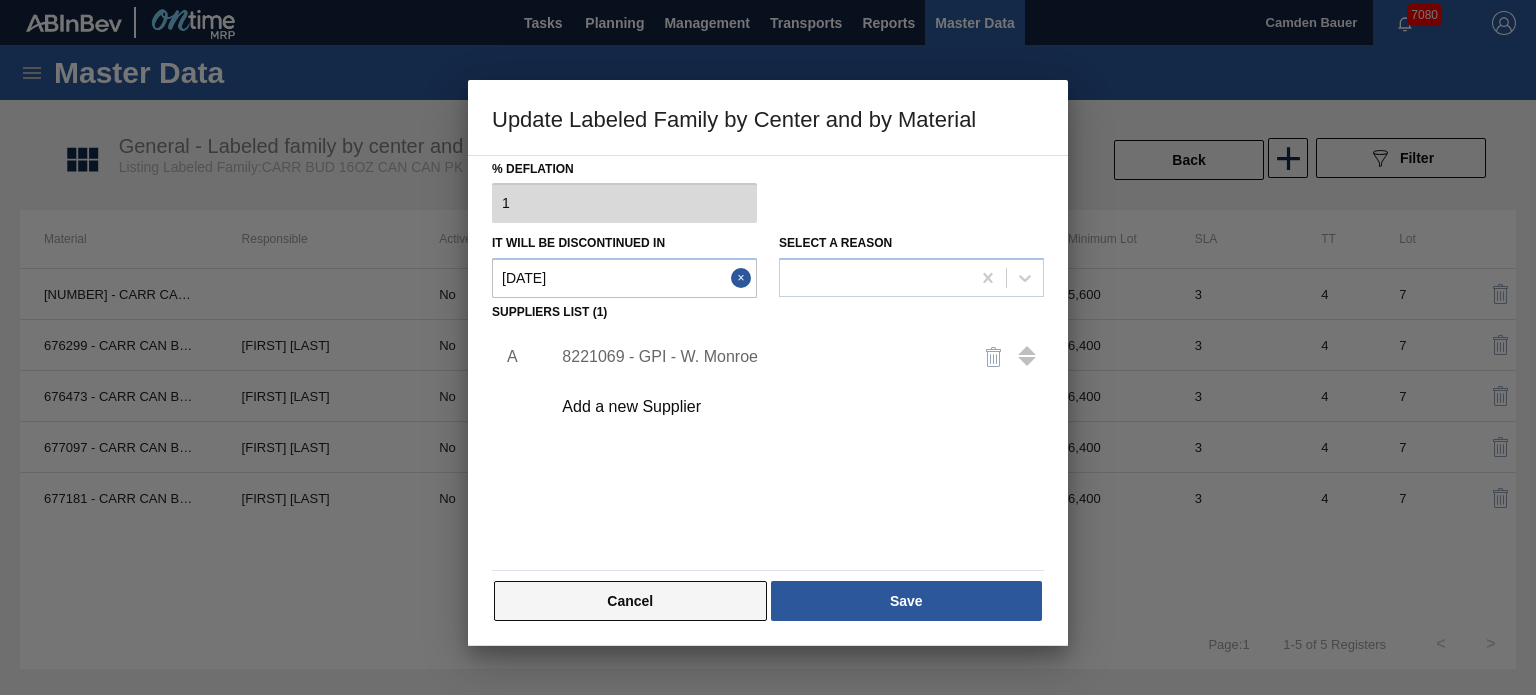 click on "Cancel" at bounding box center [630, 601] 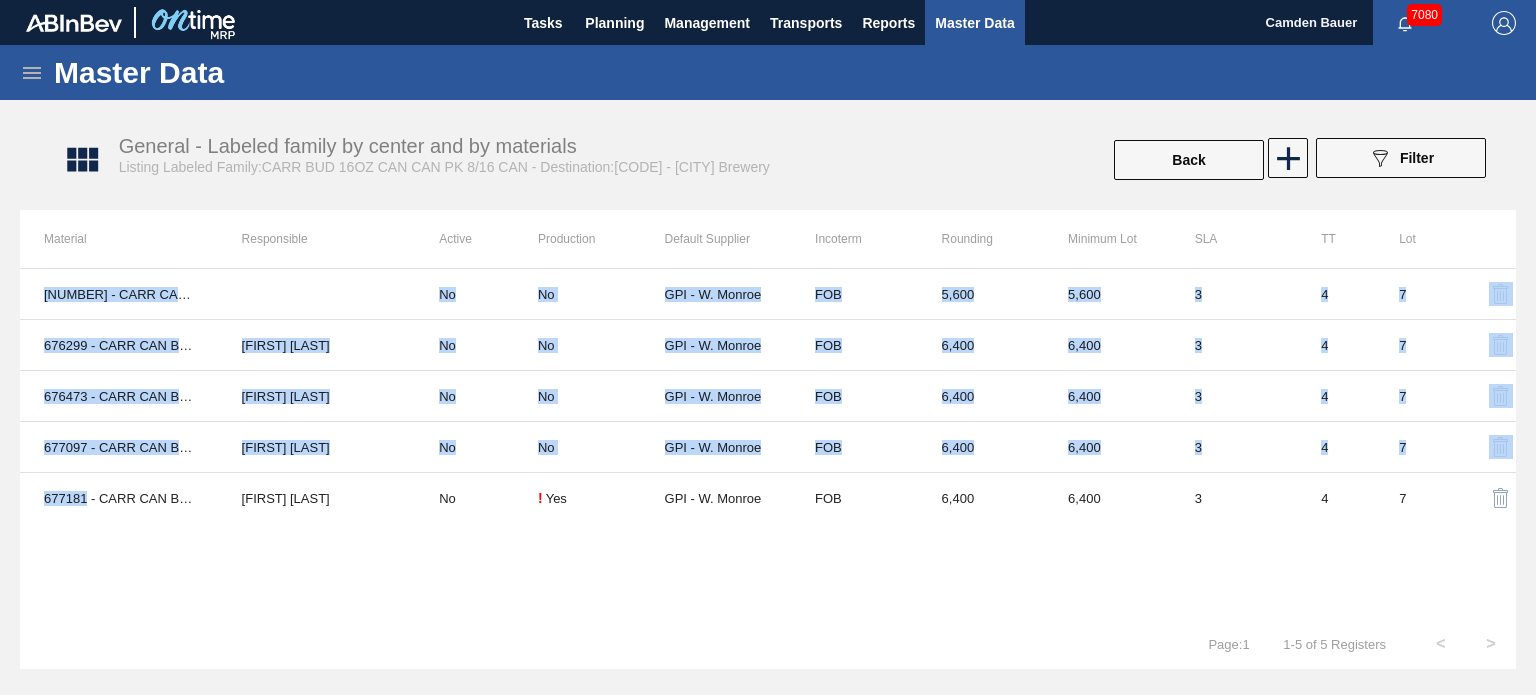 drag, startPoint x: 88, startPoint y: 499, endPoint x: 0, endPoint y: 492, distance: 88.27797 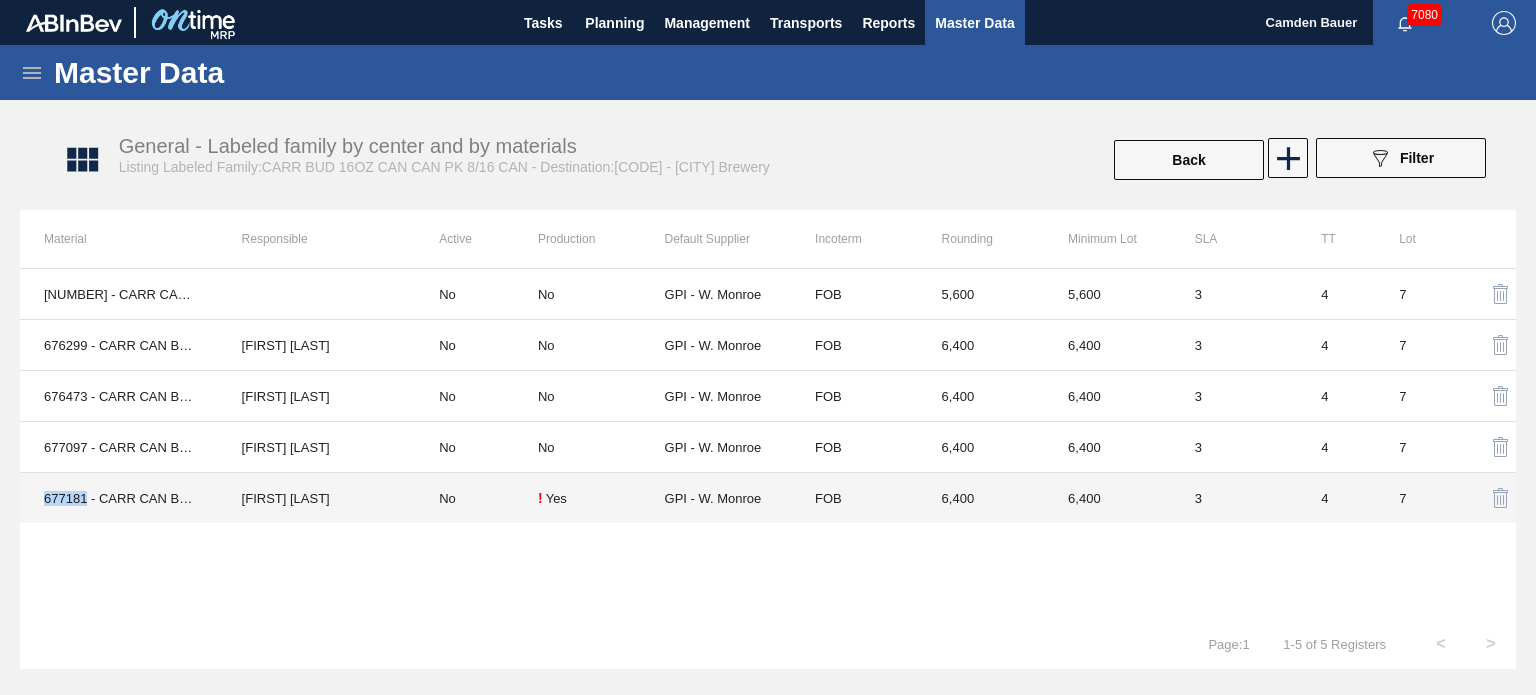 drag, startPoint x: 86, startPoint y: 492, endPoint x: 46, endPoint y: 497, distance: 40.311287 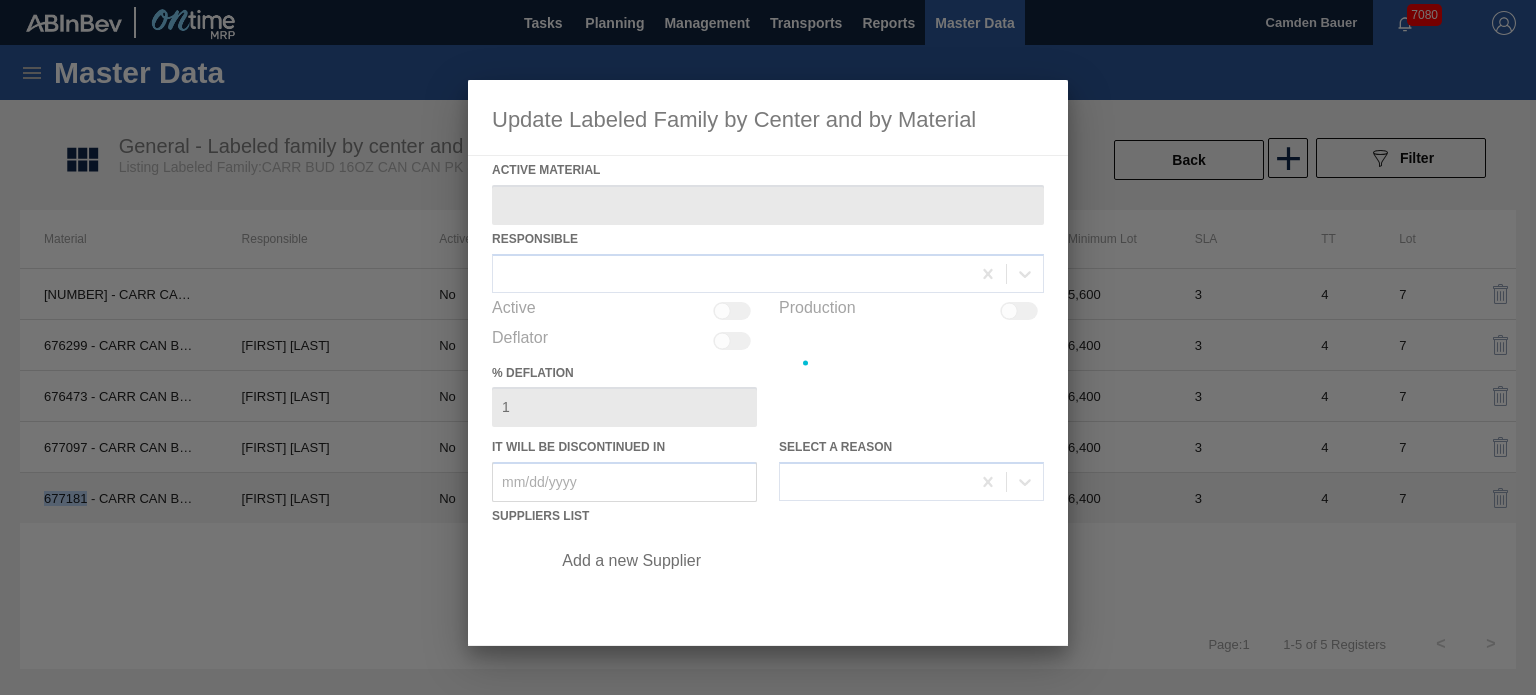 copy on "677181" 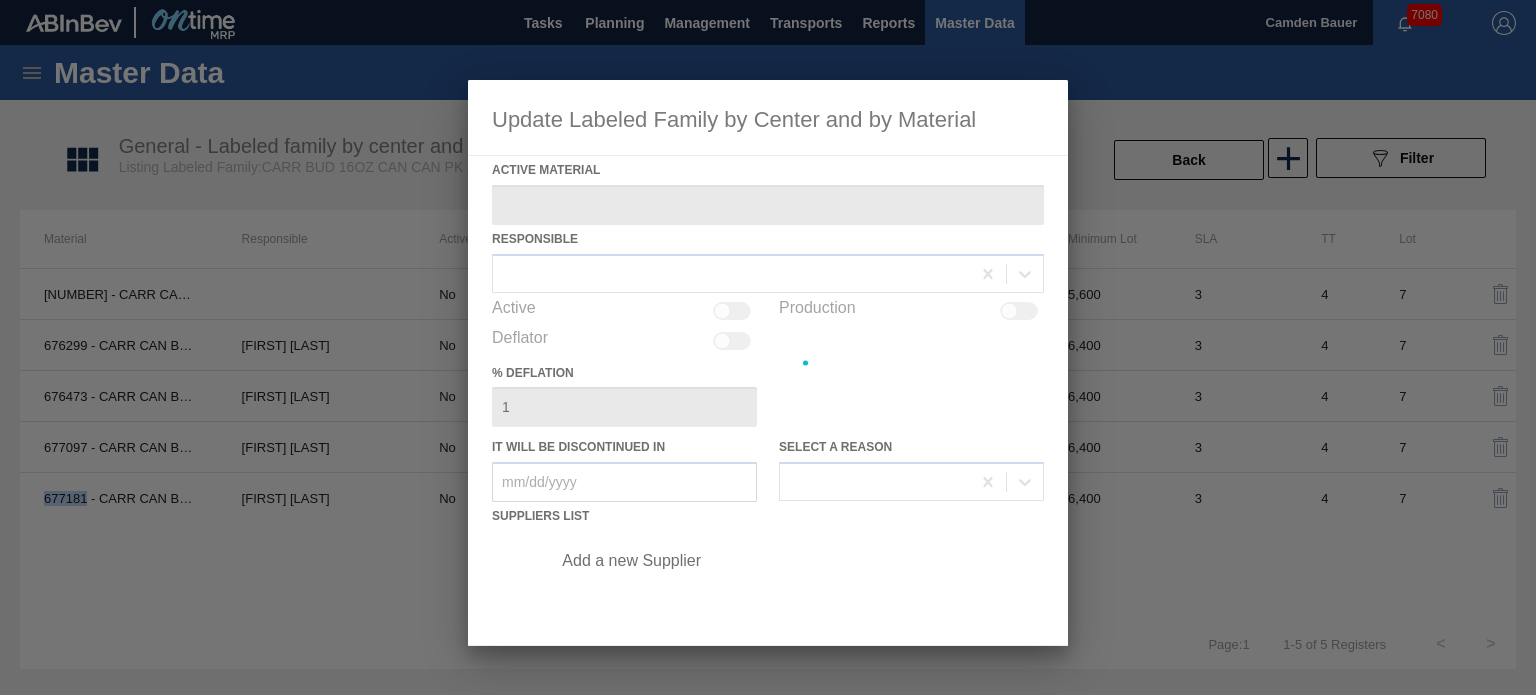 type on "677181 - CARR CAN BUD 16OZ CAN PK 8/16 CAN 1024 B" 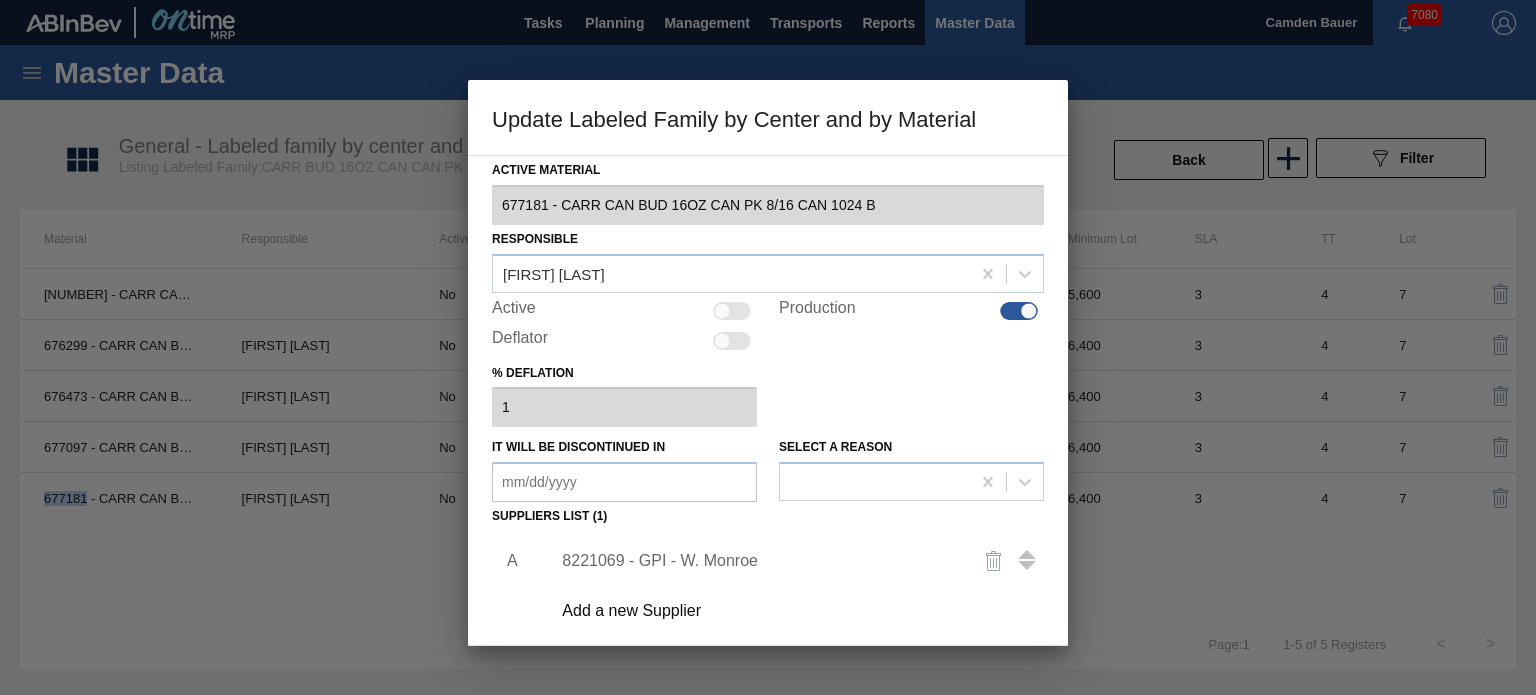 scroll, scrollTop: 204, scrollLeft: 0, axis: vertical 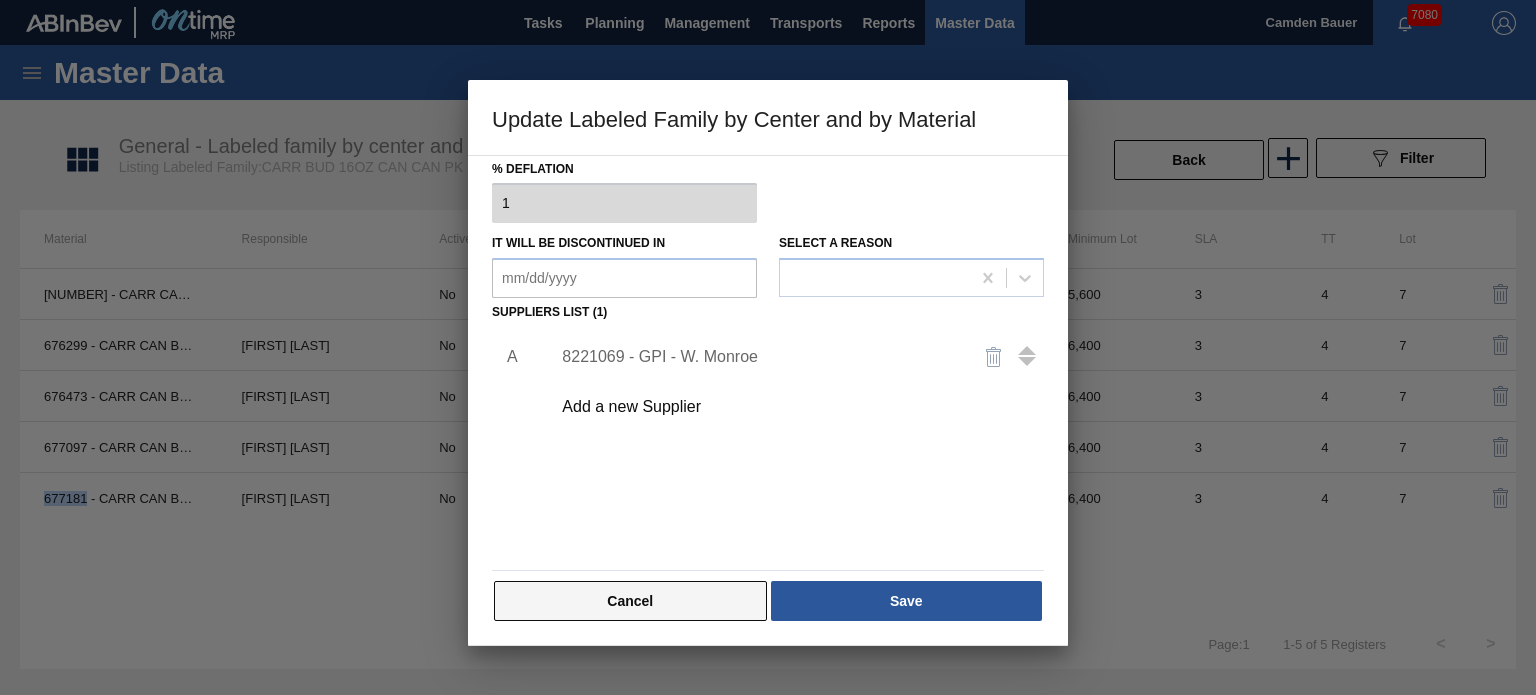 click on "Cancel" at bounding box center [630, 601] 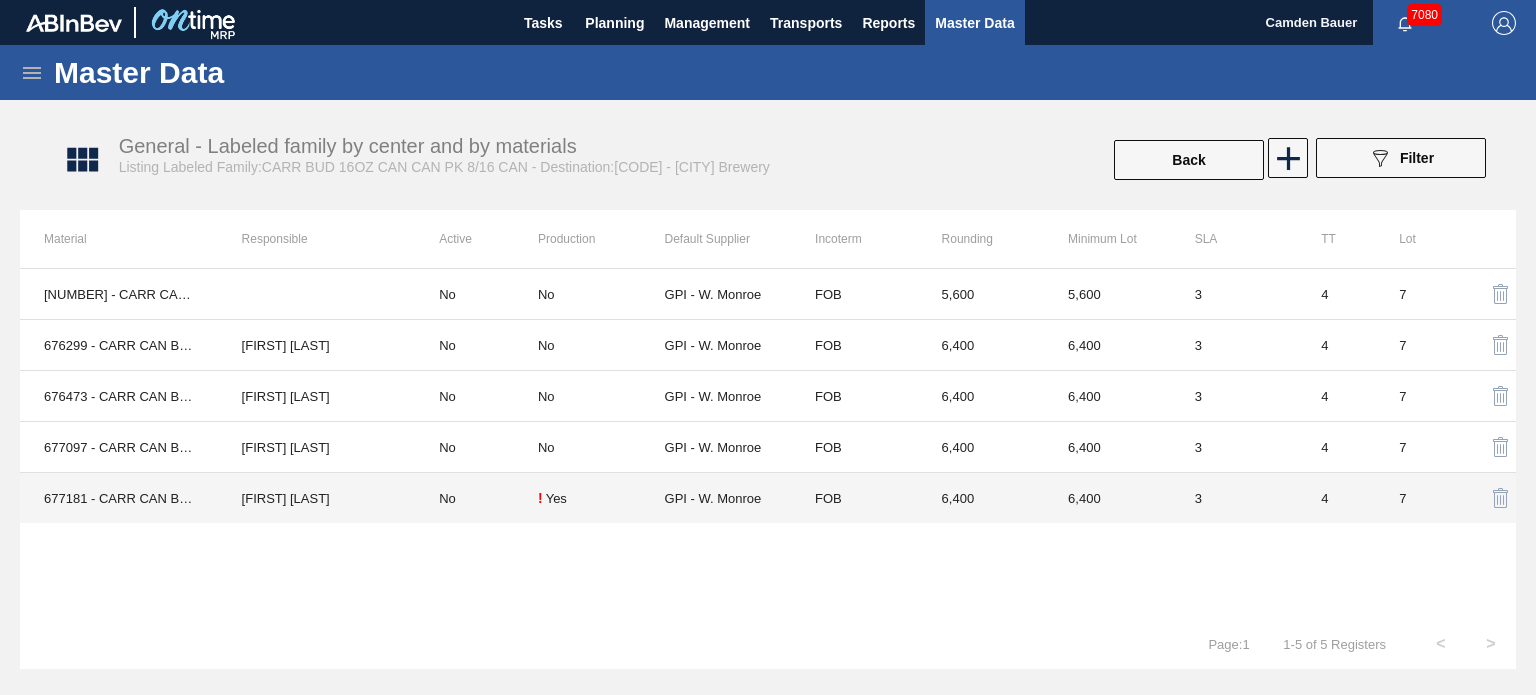 click on "[FIRST] [LAST]" at bounding box center (317, 498) 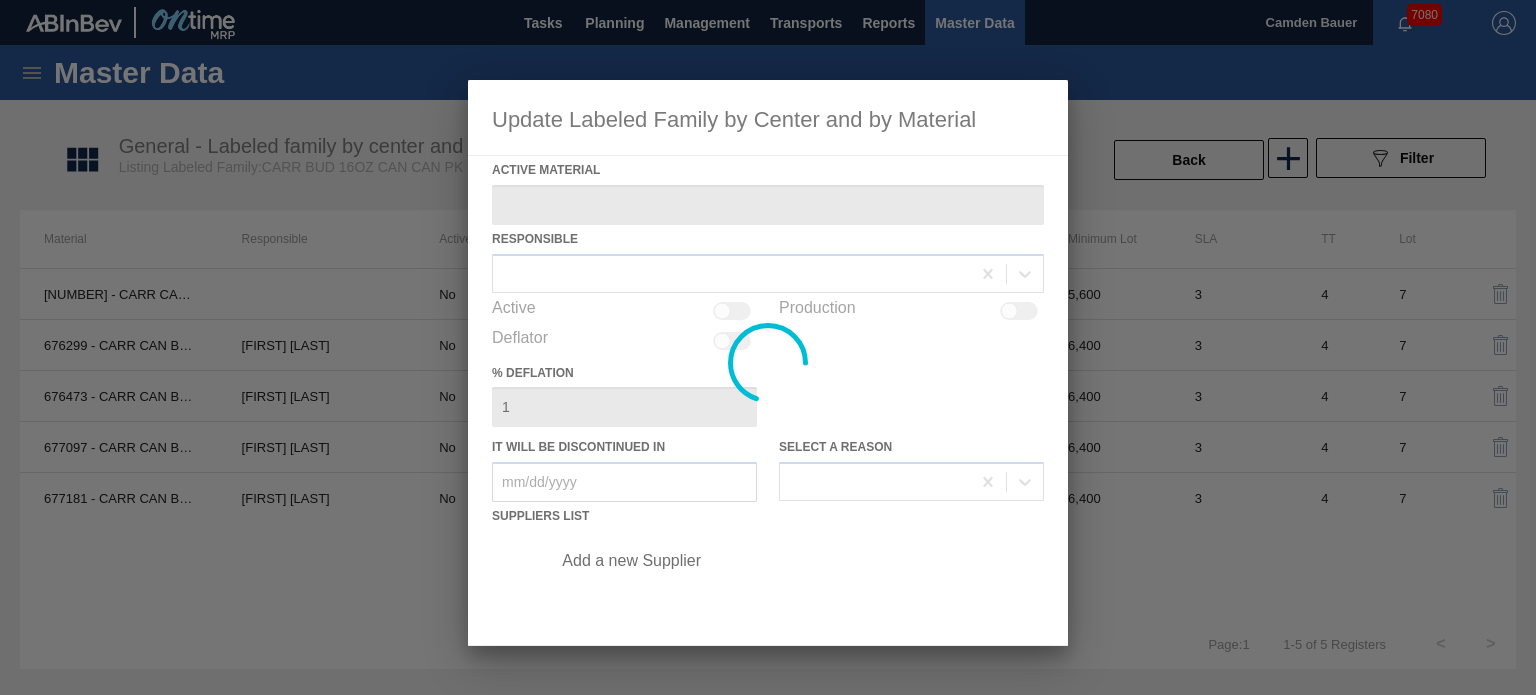 click at bounding box center [768, 363] 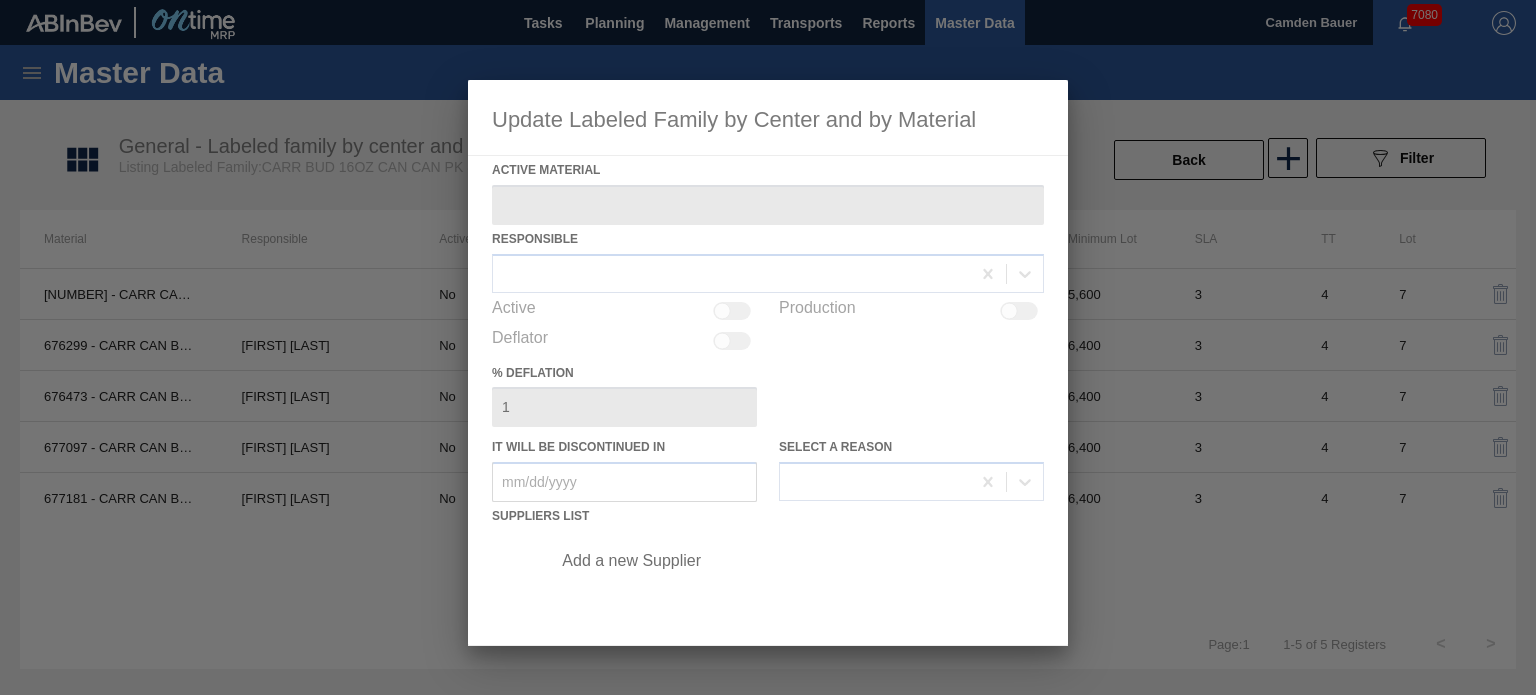type on "677181 - CARR CAN BUD 16OZ CAN PK 8/16 CAN 1024 B" 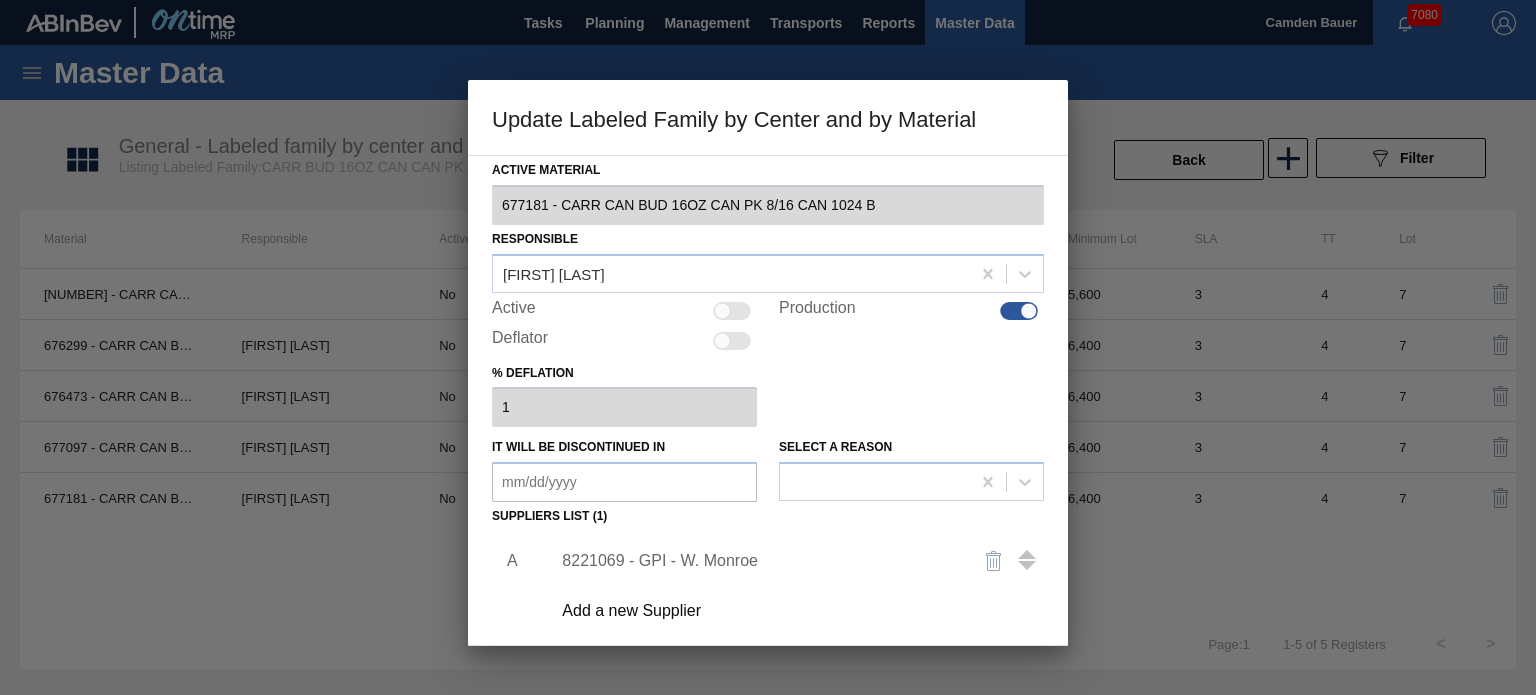 click at bounding box center (732, 311) 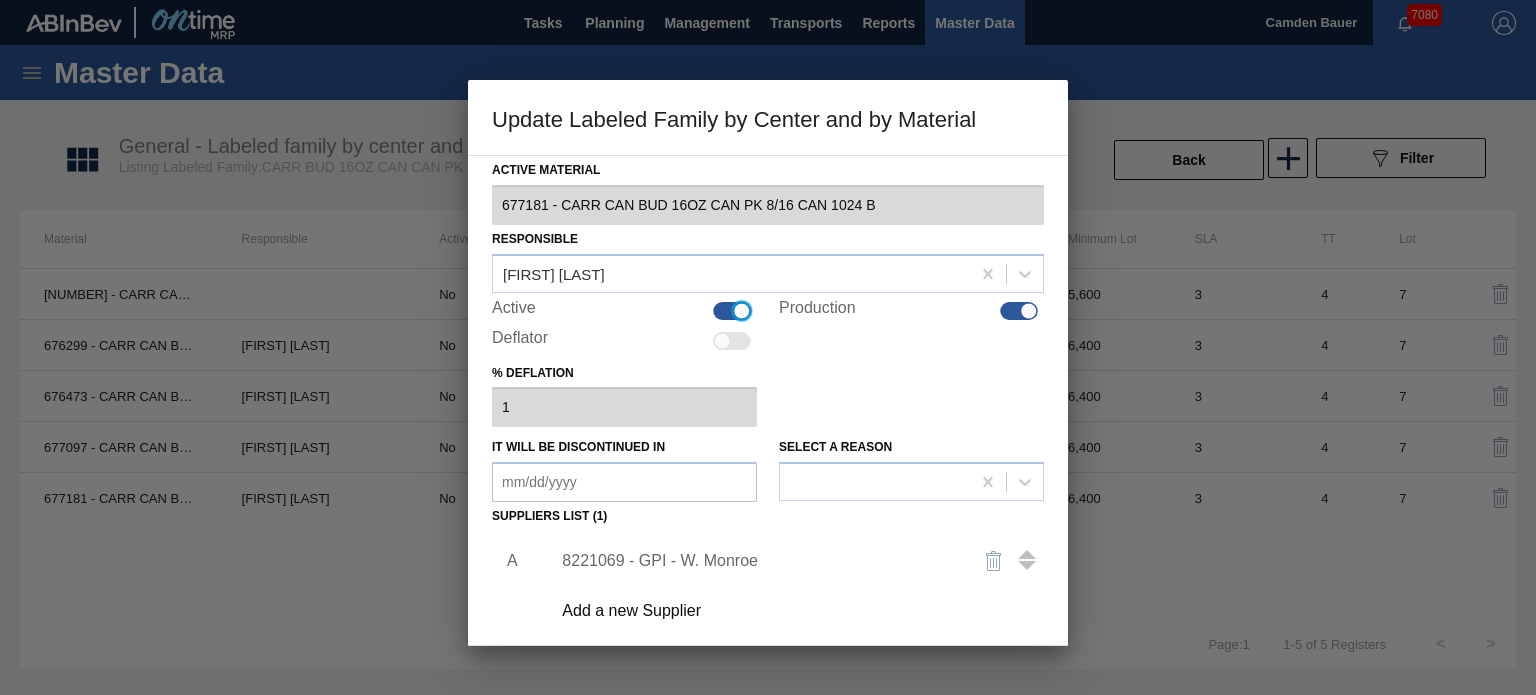 scroll, scrollTop: 204, scrollLeft: 0, axis: vertical 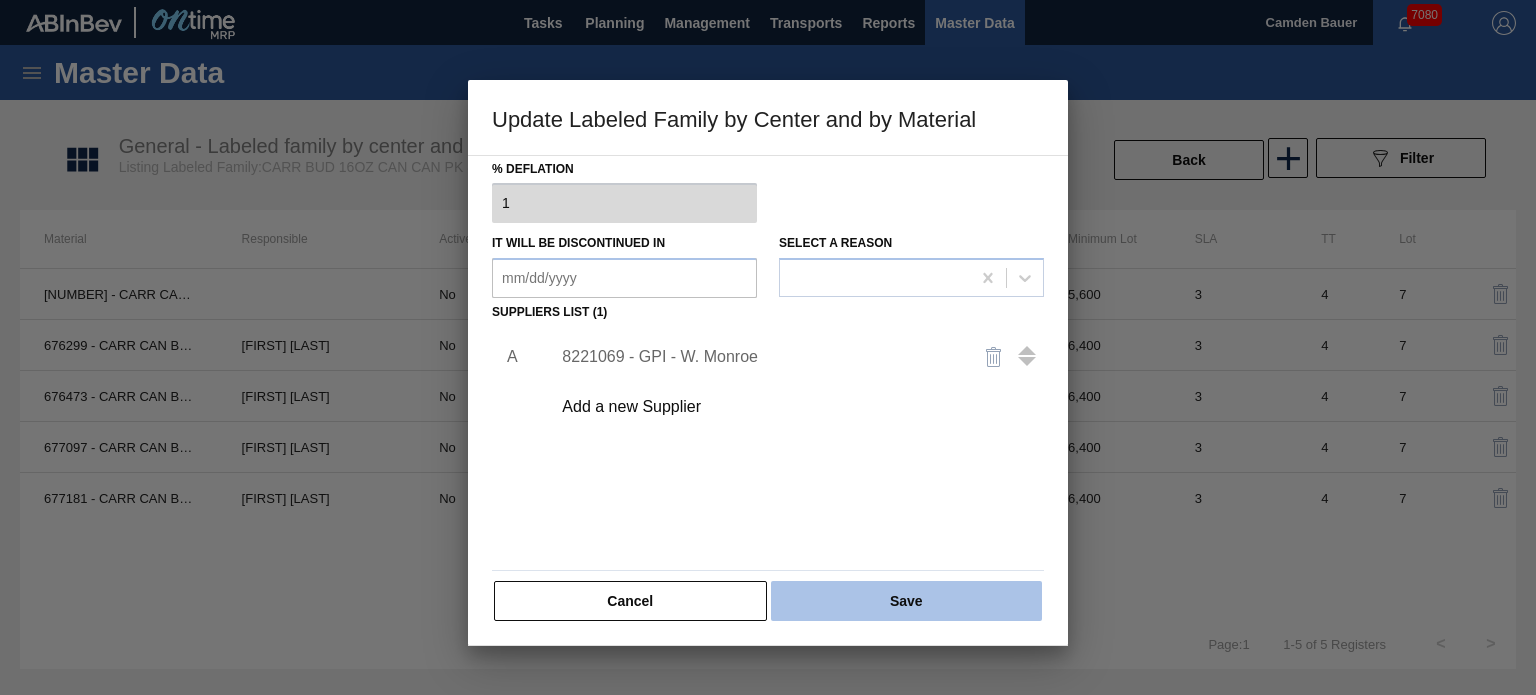 click on "Save" at bounding box center [906, 601] 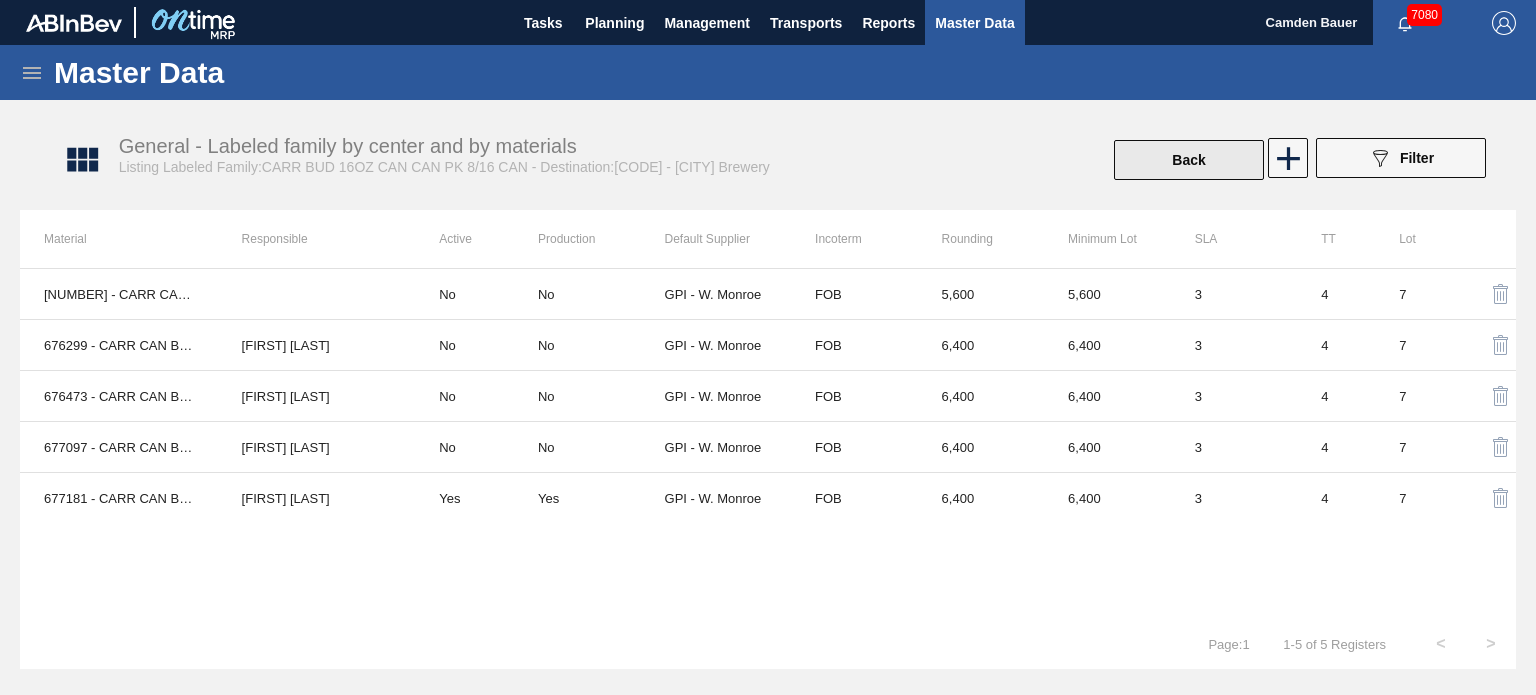 click on "Back" at bounding box center (1189, 160) 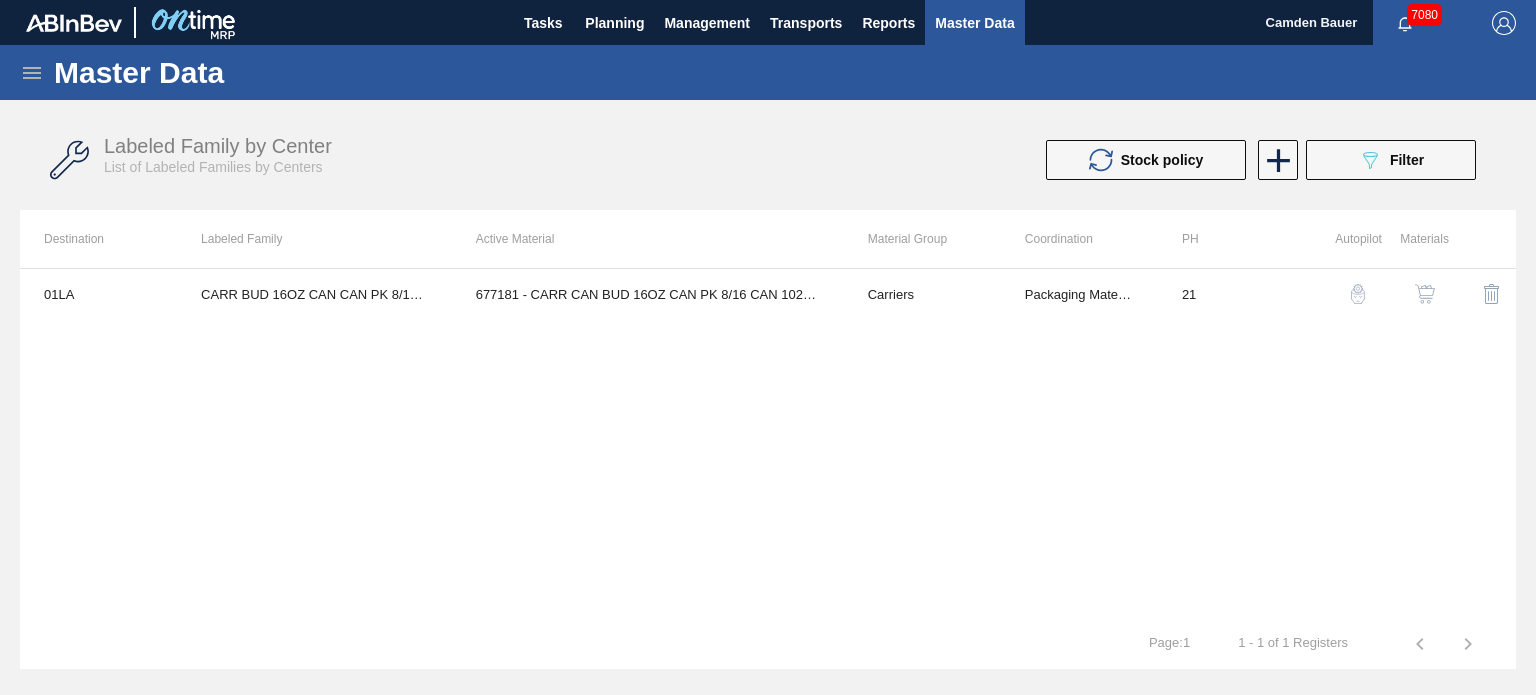 click on "089F7B8B-B2A5-4AFE-B5C0-19BA573D28AC" 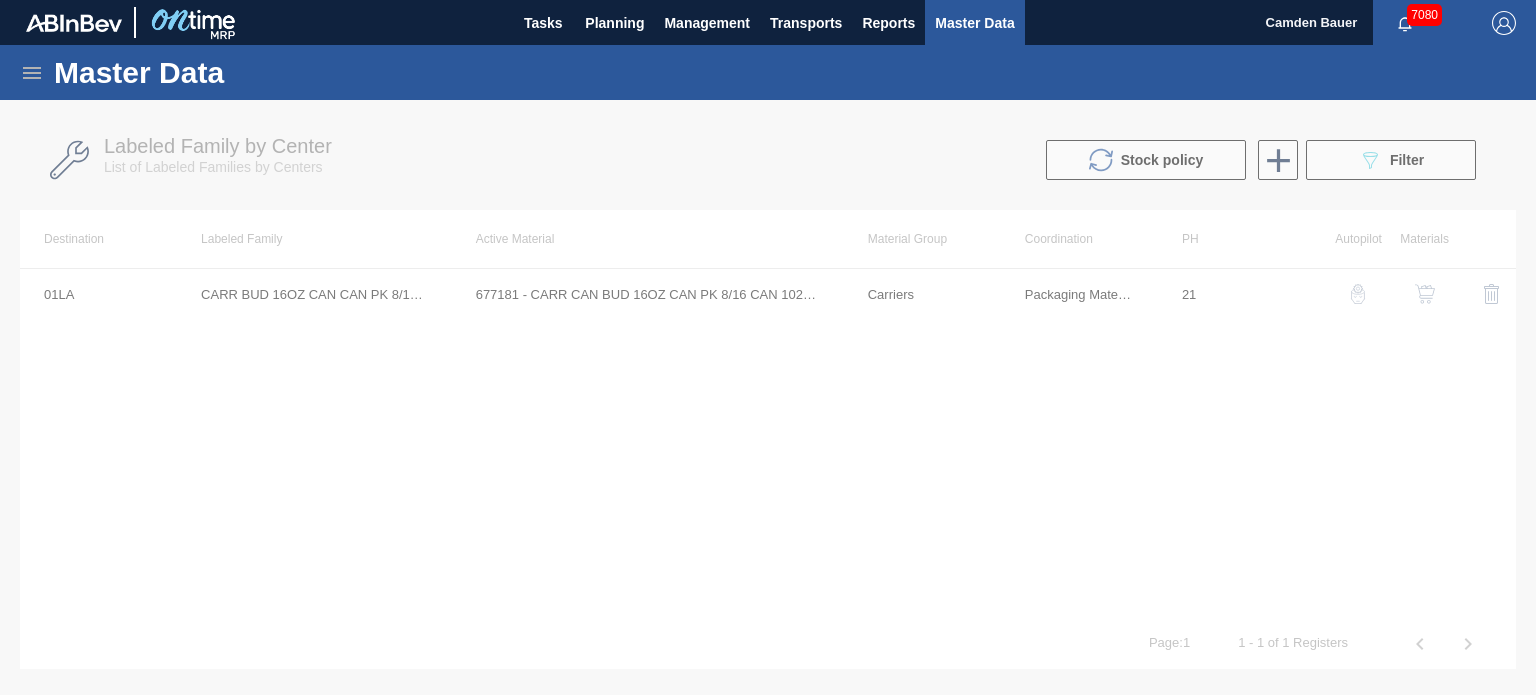 click at bounding box center (768, 397) 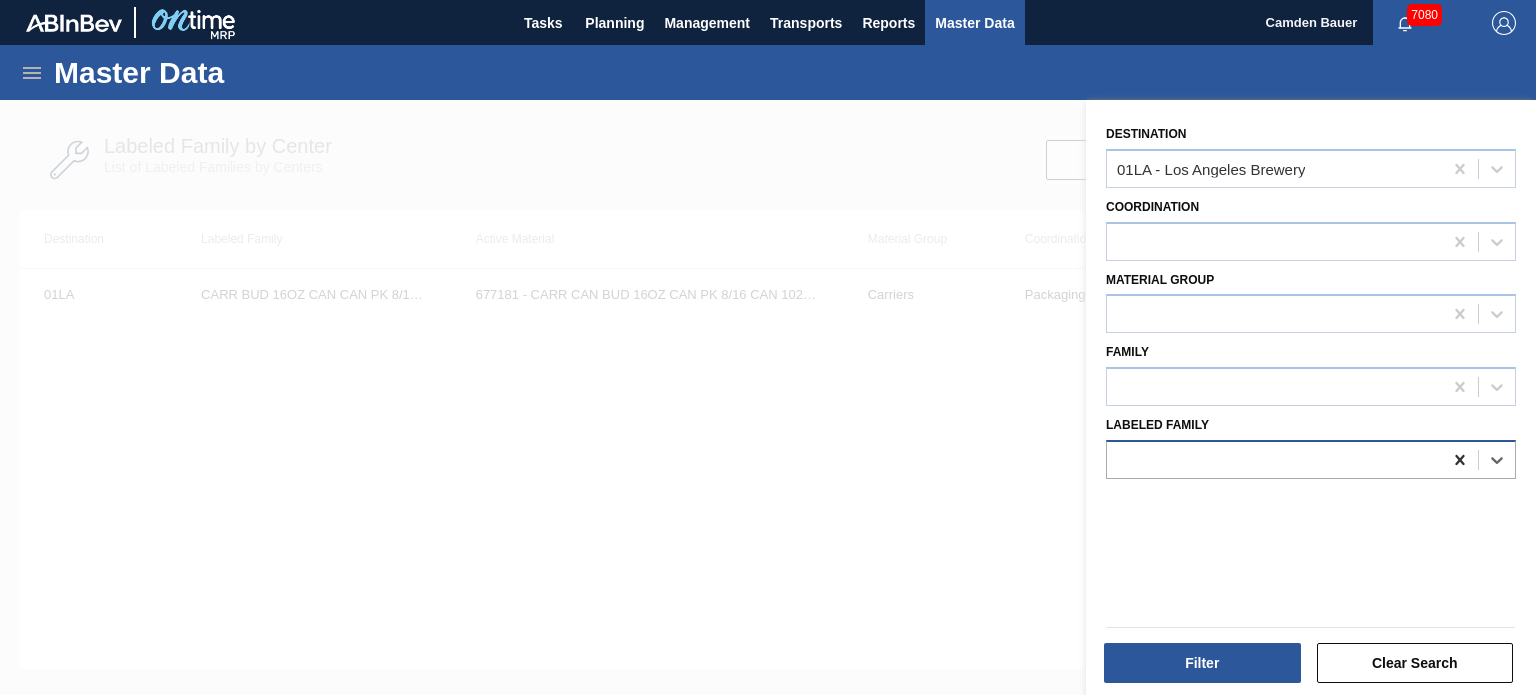 click 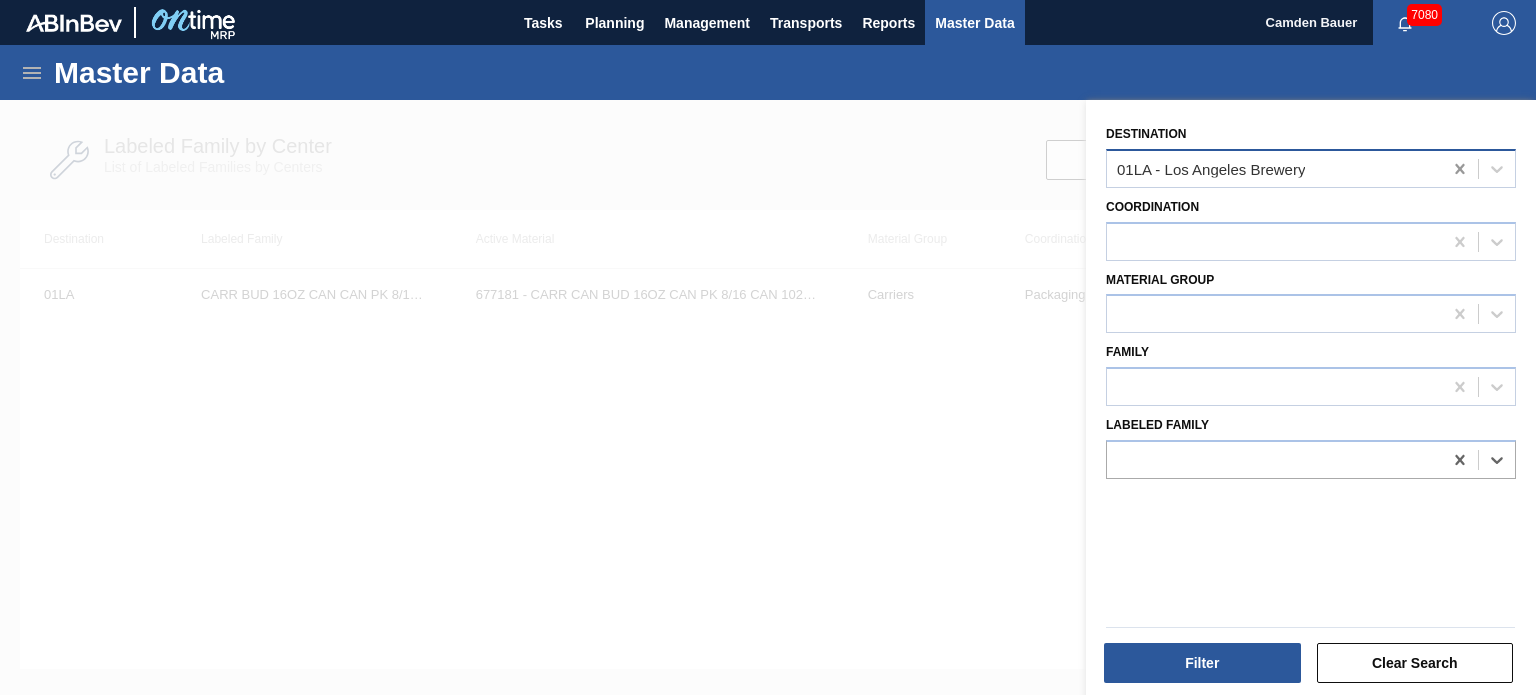click 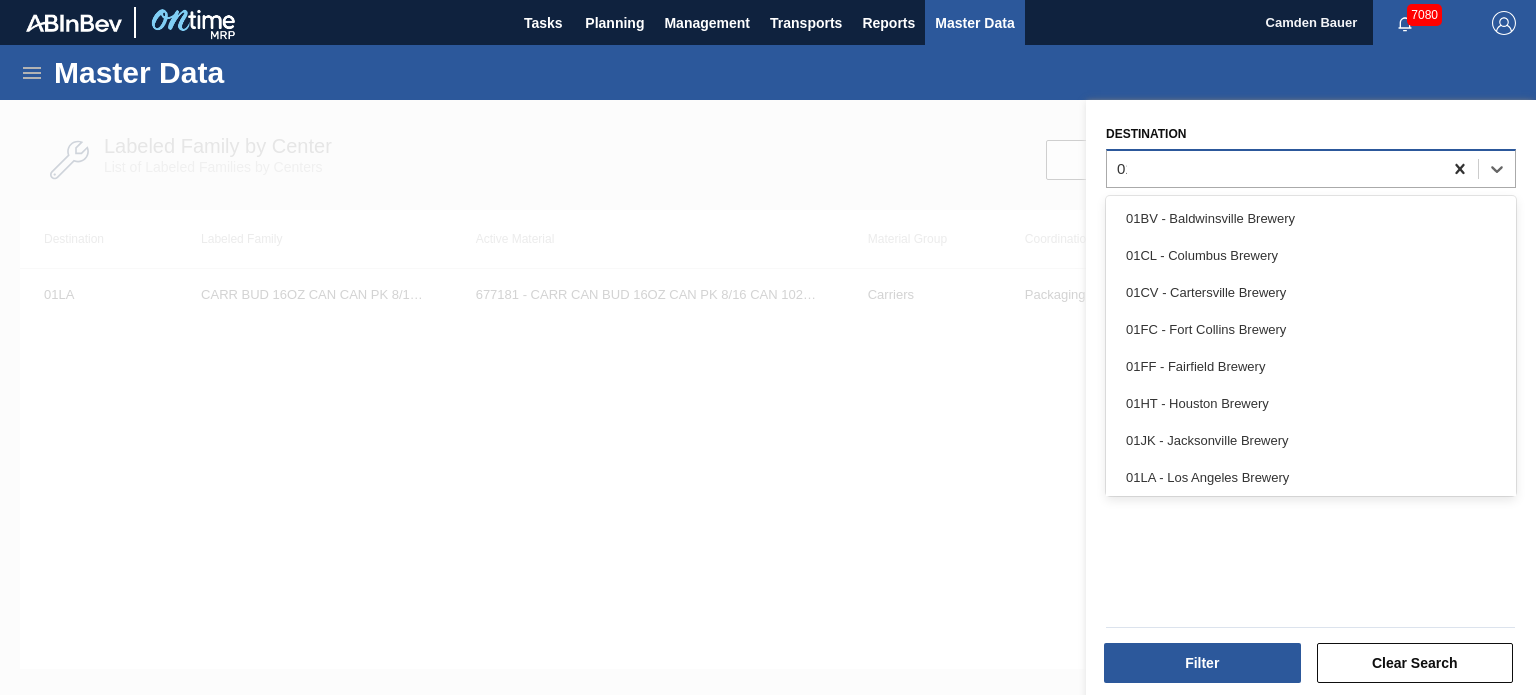 type on "01h" 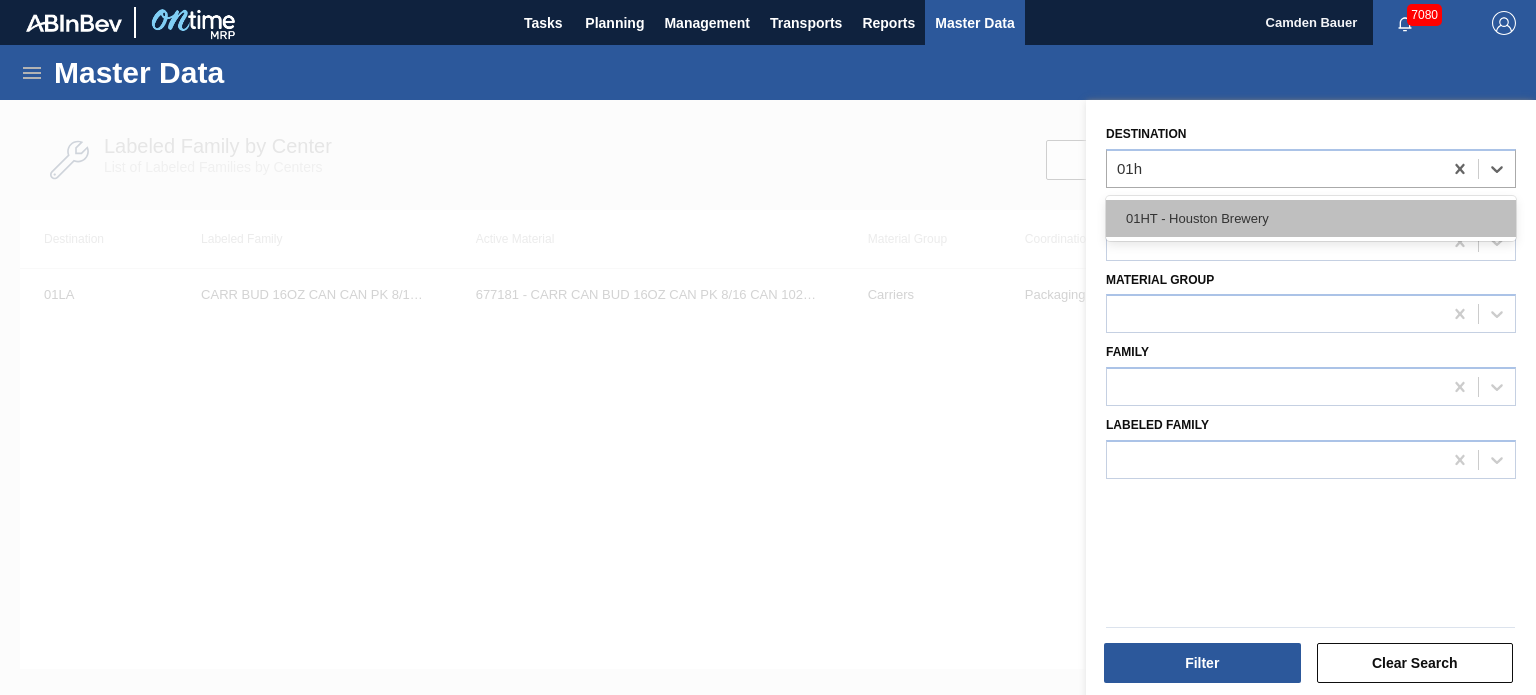 click on "01HT - Houston Brewery" at bounding box center (1311, 218) 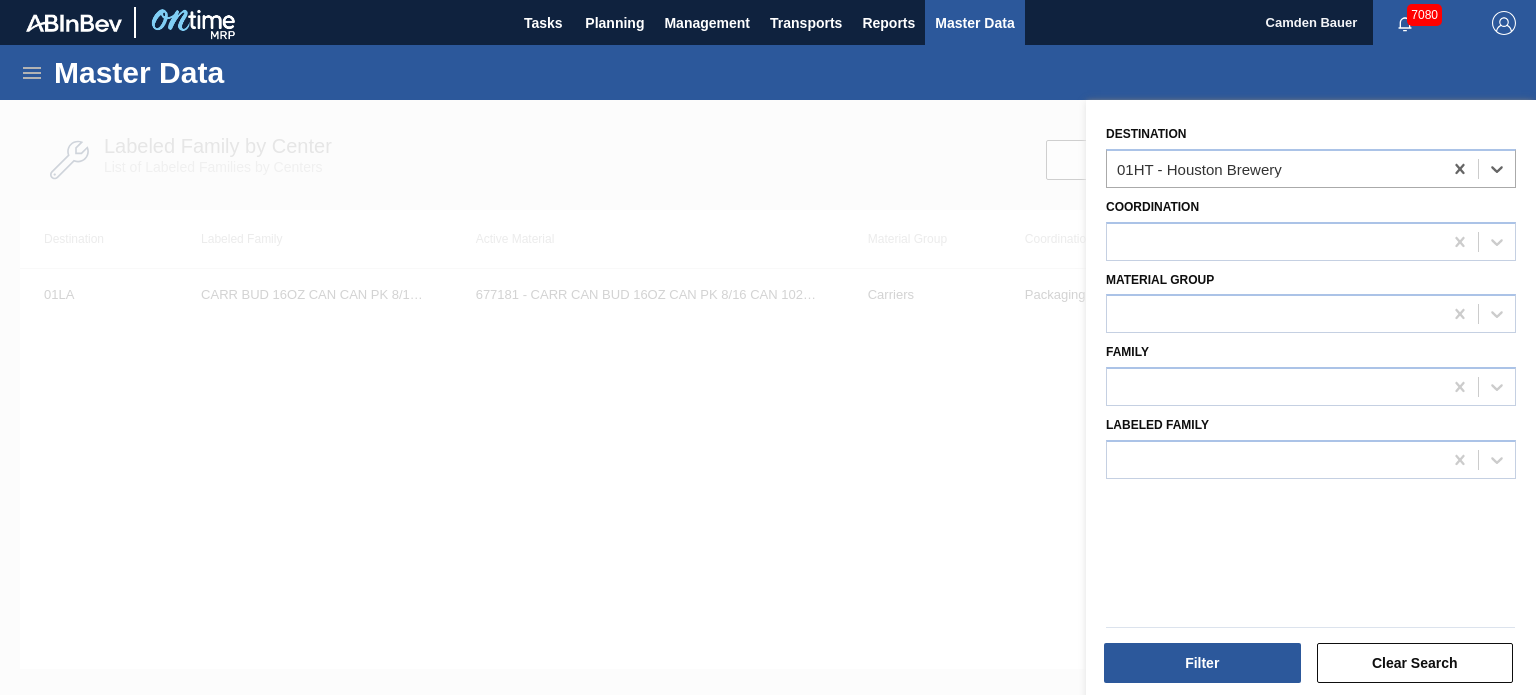 click on "Destination option 01HT - [CITY] Brewery, selected.   Select is focused ,type to refine list, press Down to open the menu,  01HT - [CITY] Brewery Coordination Material Group Family Labeled Family" at bounding box center (1311, 400) 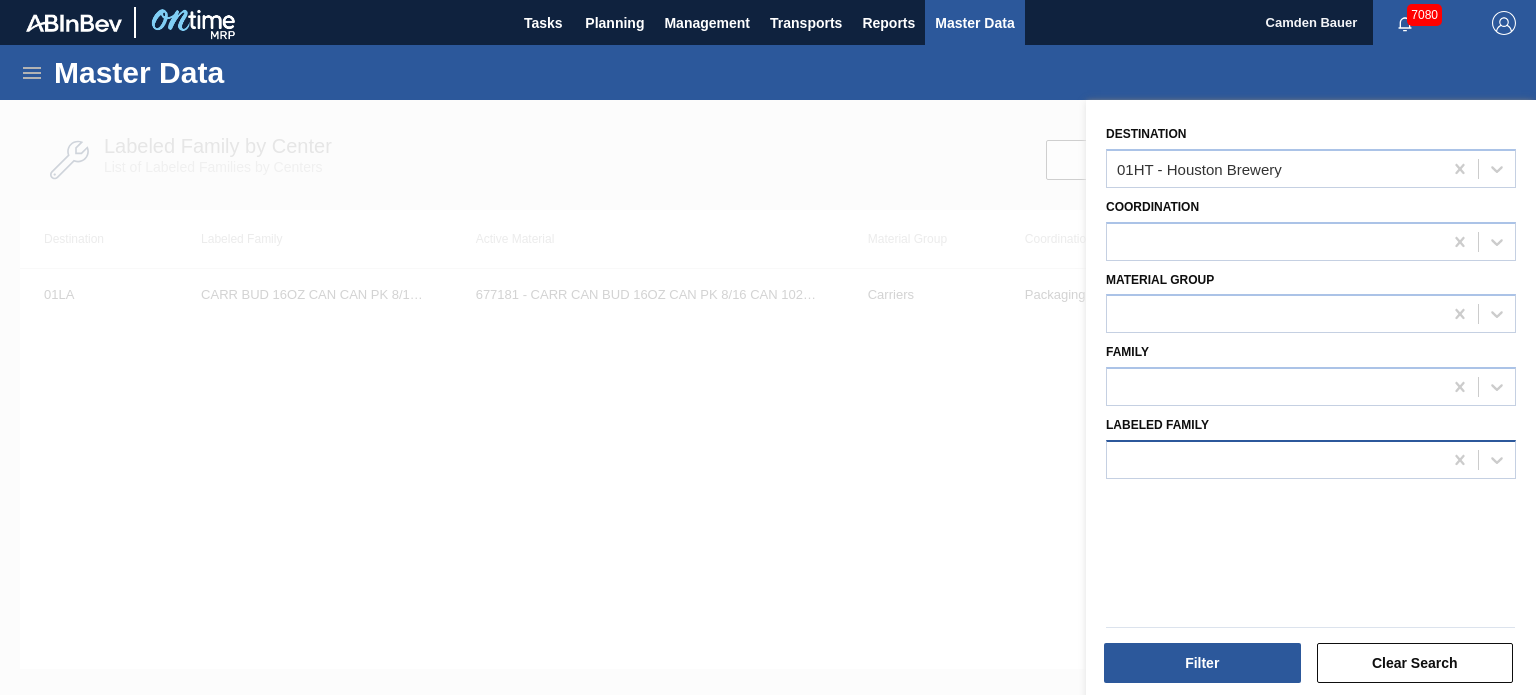 click at bounding box center [1311, 459] 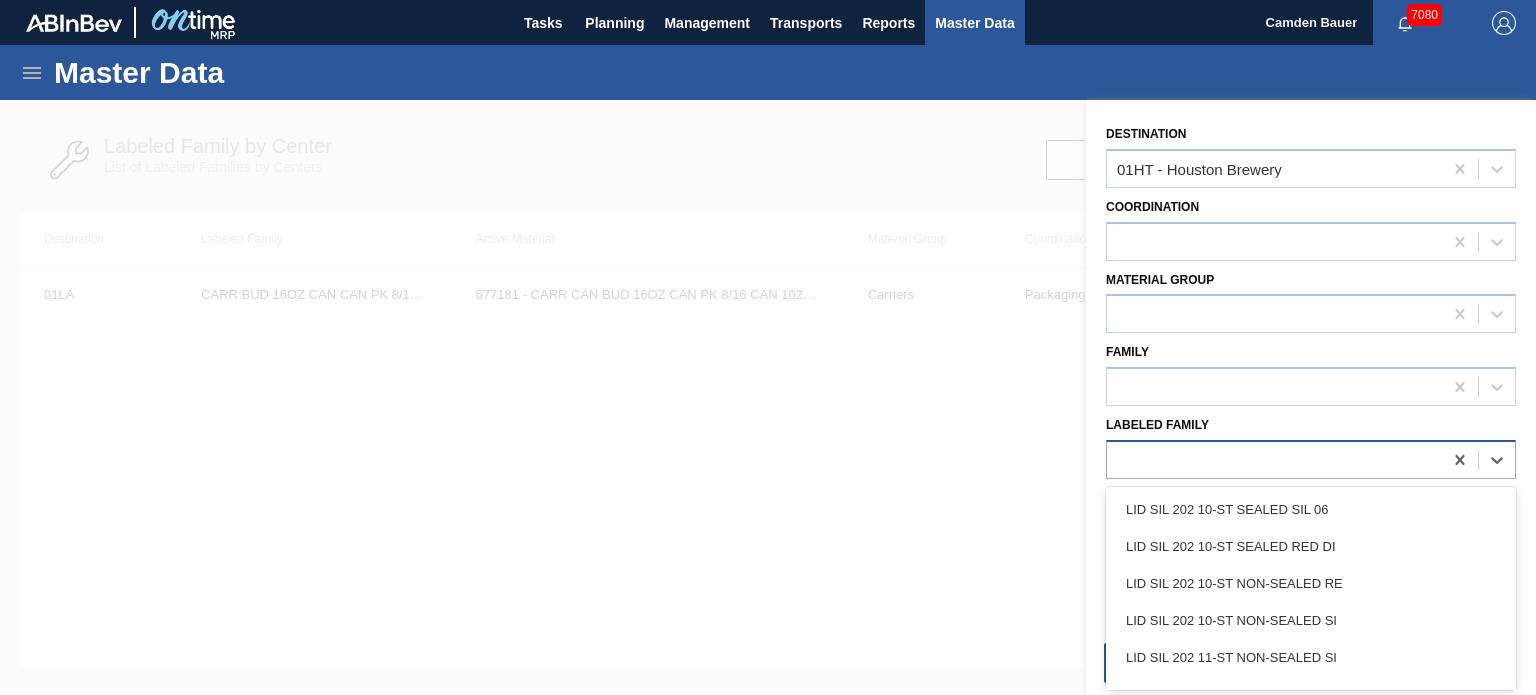paste on "CARR BUD 16OZ CAN CAN PK 12/16 CAN - VBI" 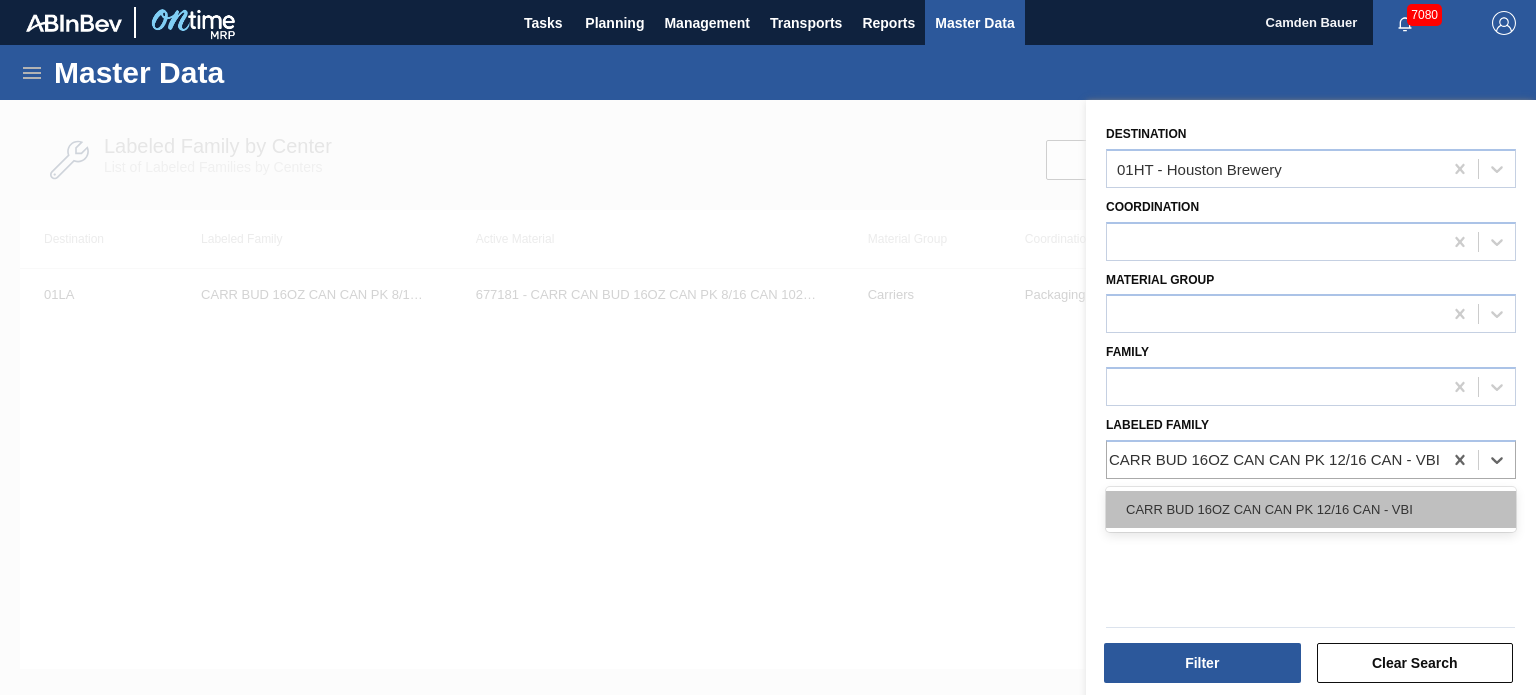 click on "CARR BUD 16OZ CAN CAN PK 12/16 CAN - VBI" at bounding box center [1311, 509] 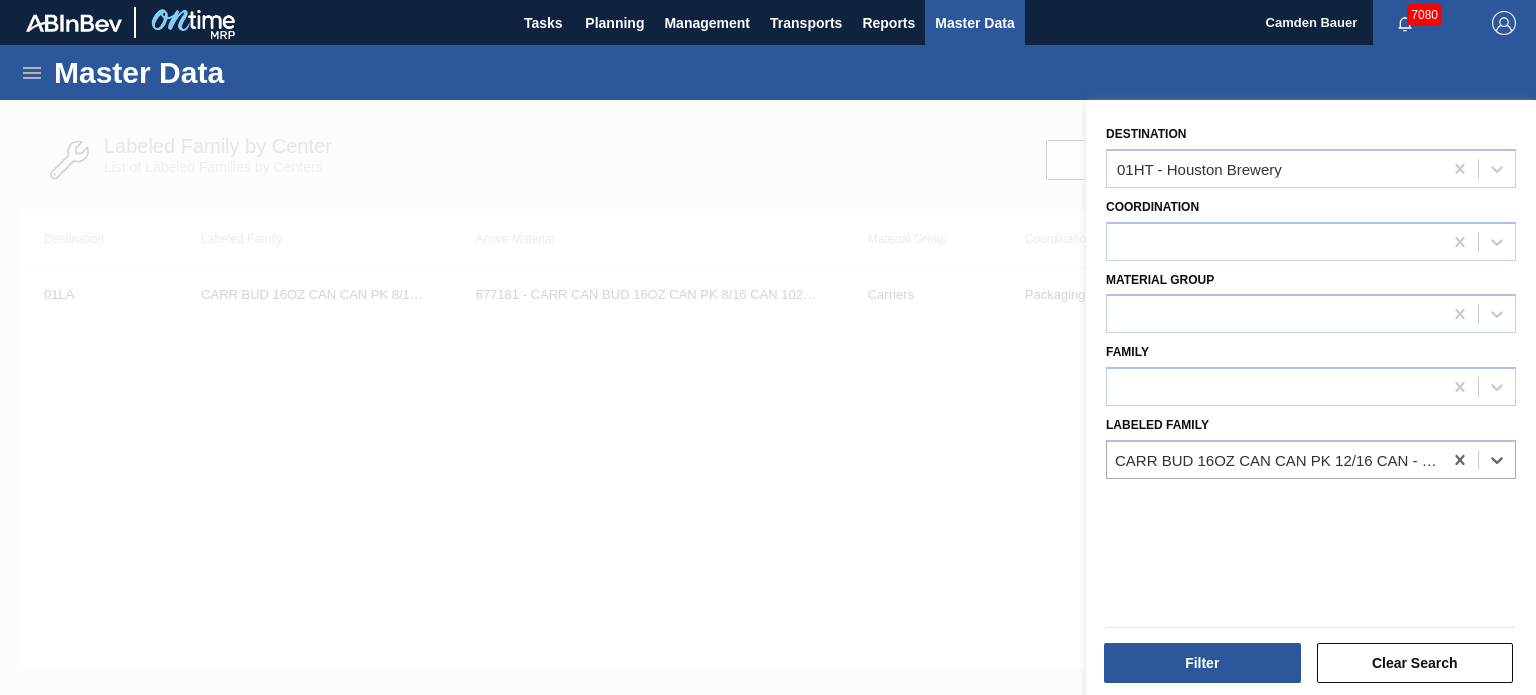 scroll, scrollTop: 0, scrollLeft: 2, axis: horizontal 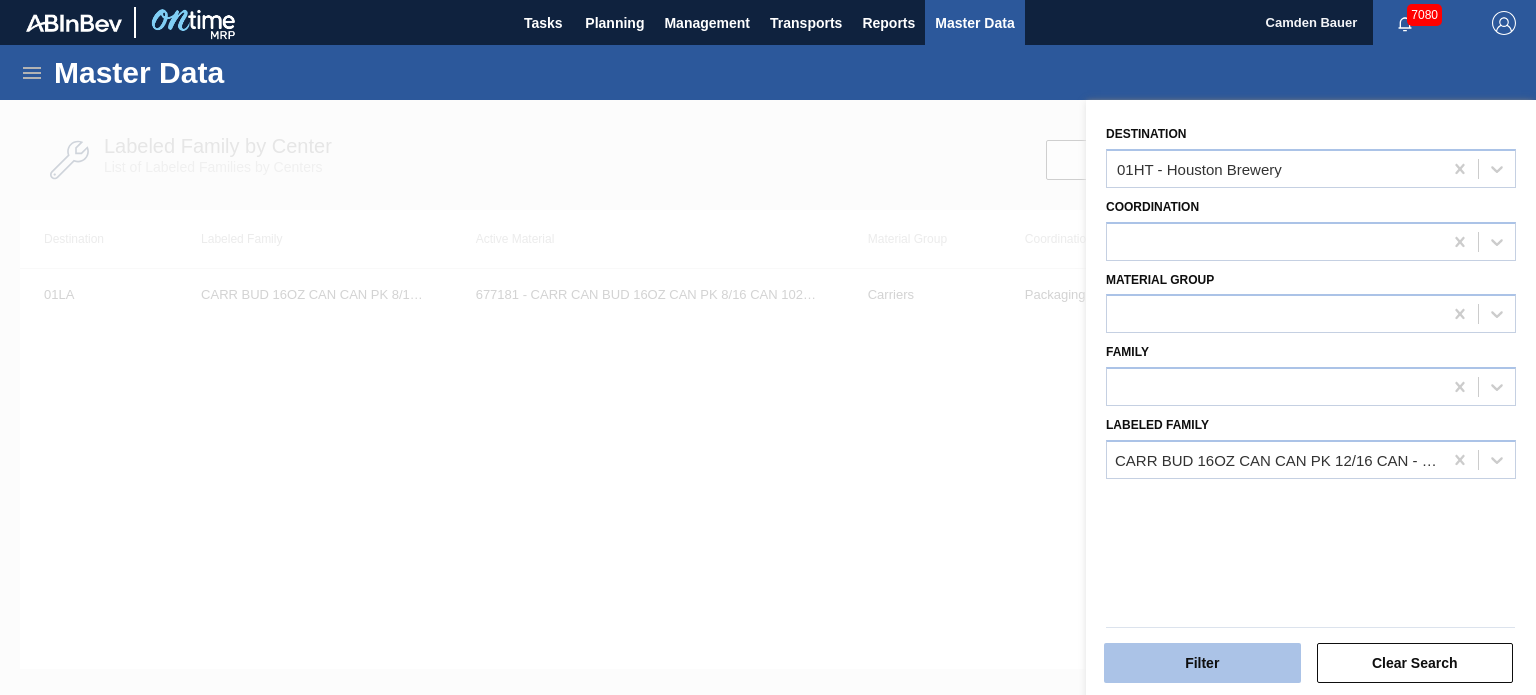 click on "Filter" at bounding box center [1202, 663] 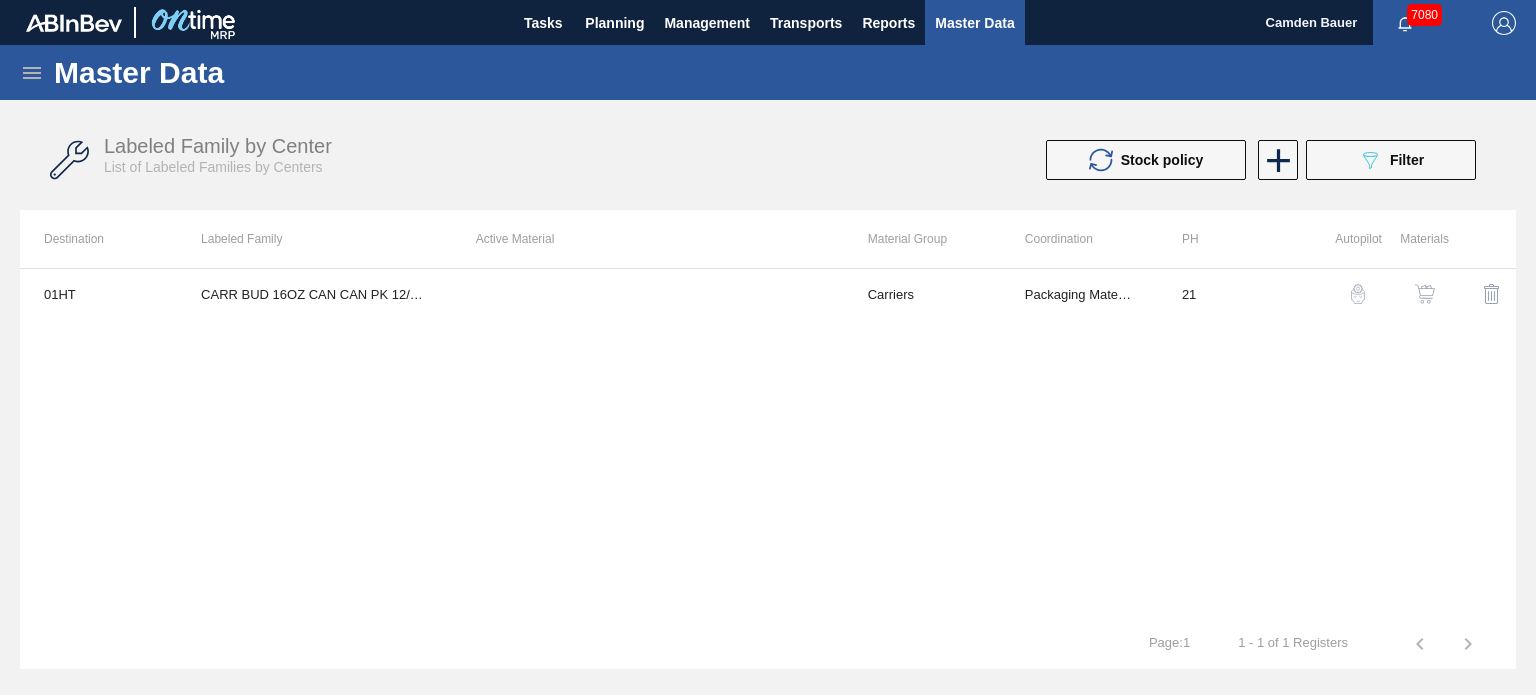 click at bounding box center [1425, 294] 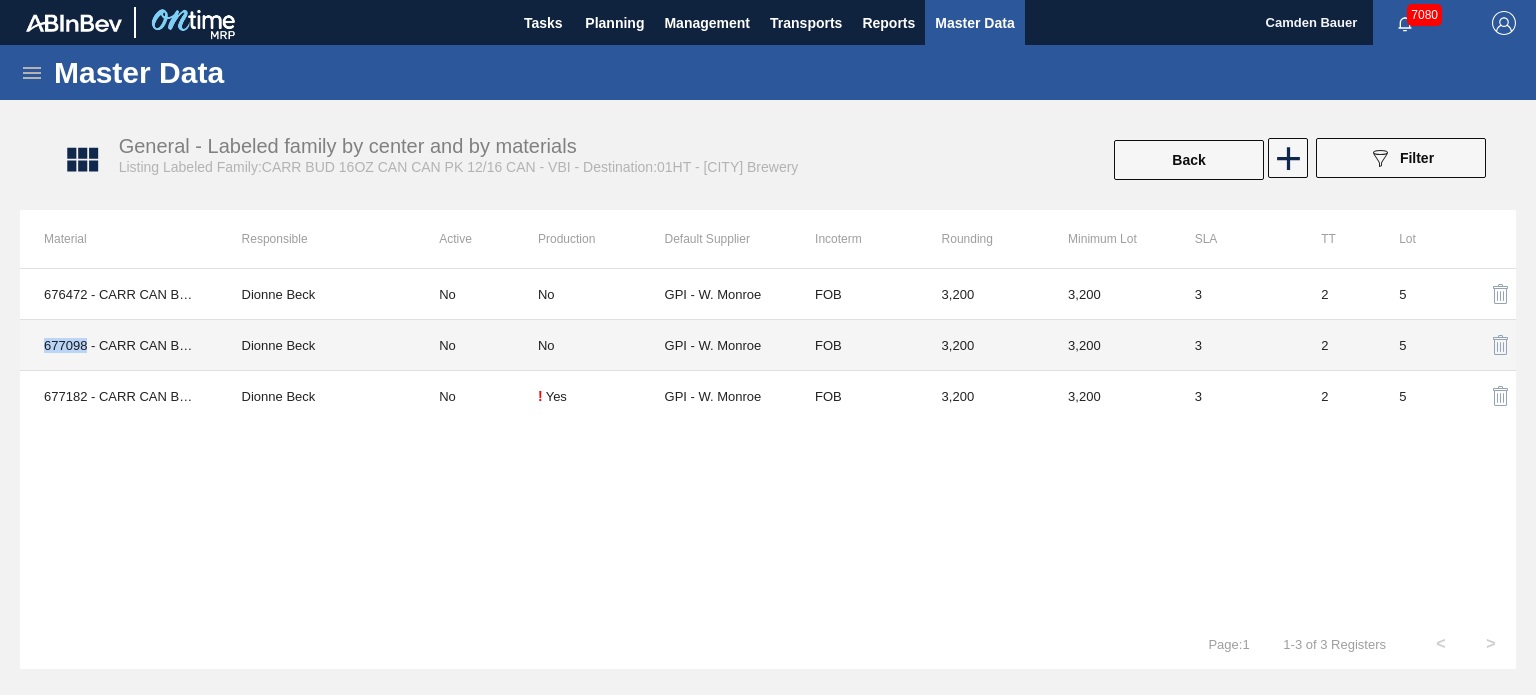 drag, startPoint x: 85, startPoint y: 346, endPoint x: 44, endPoint y: 346, distance: 41 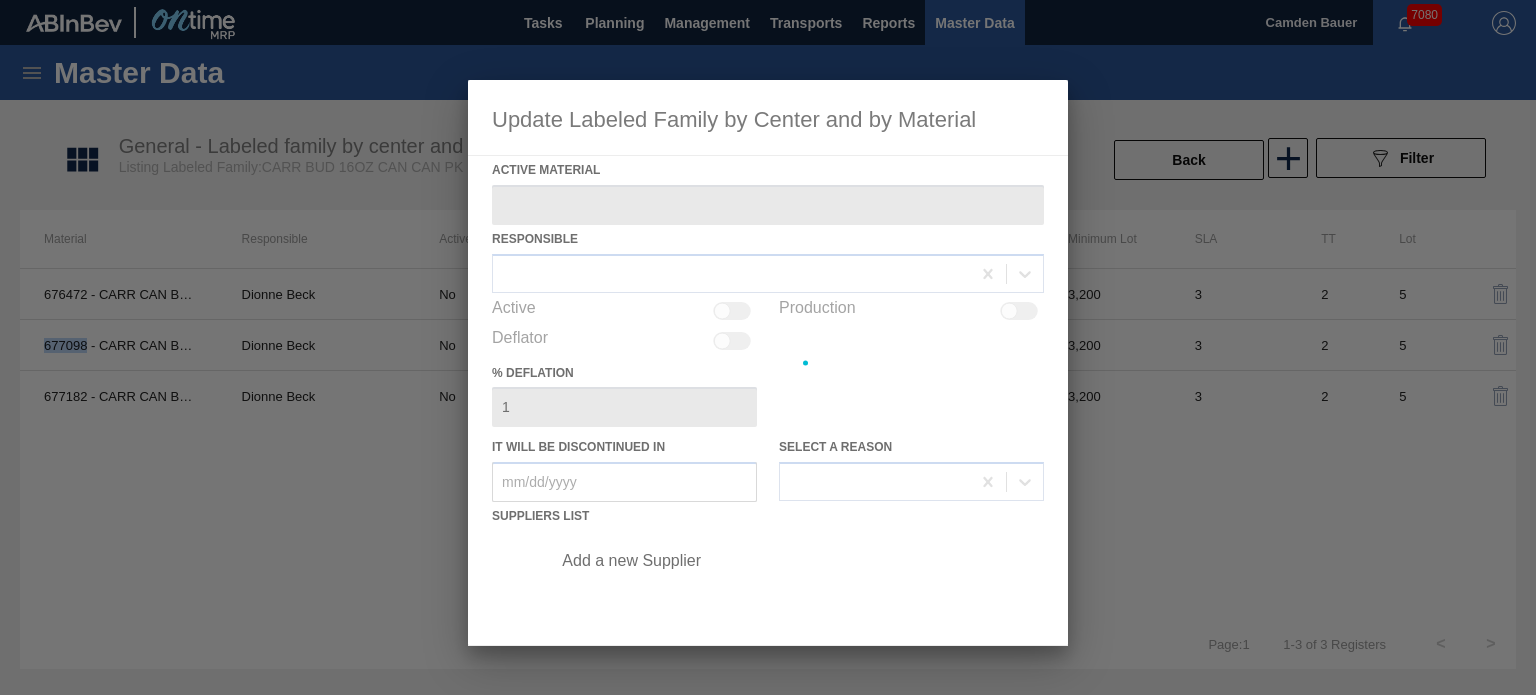 copy on "677098" 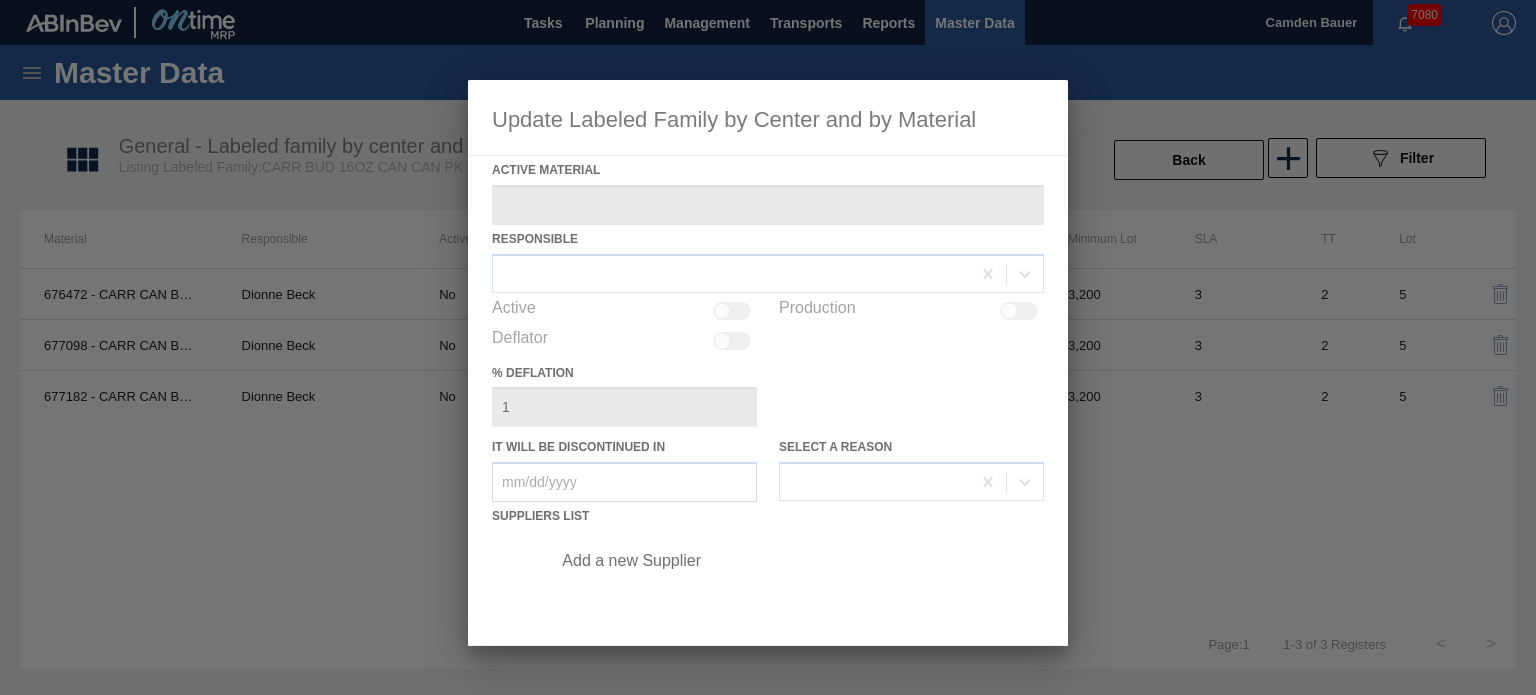 click at bounding box center (768, 363) 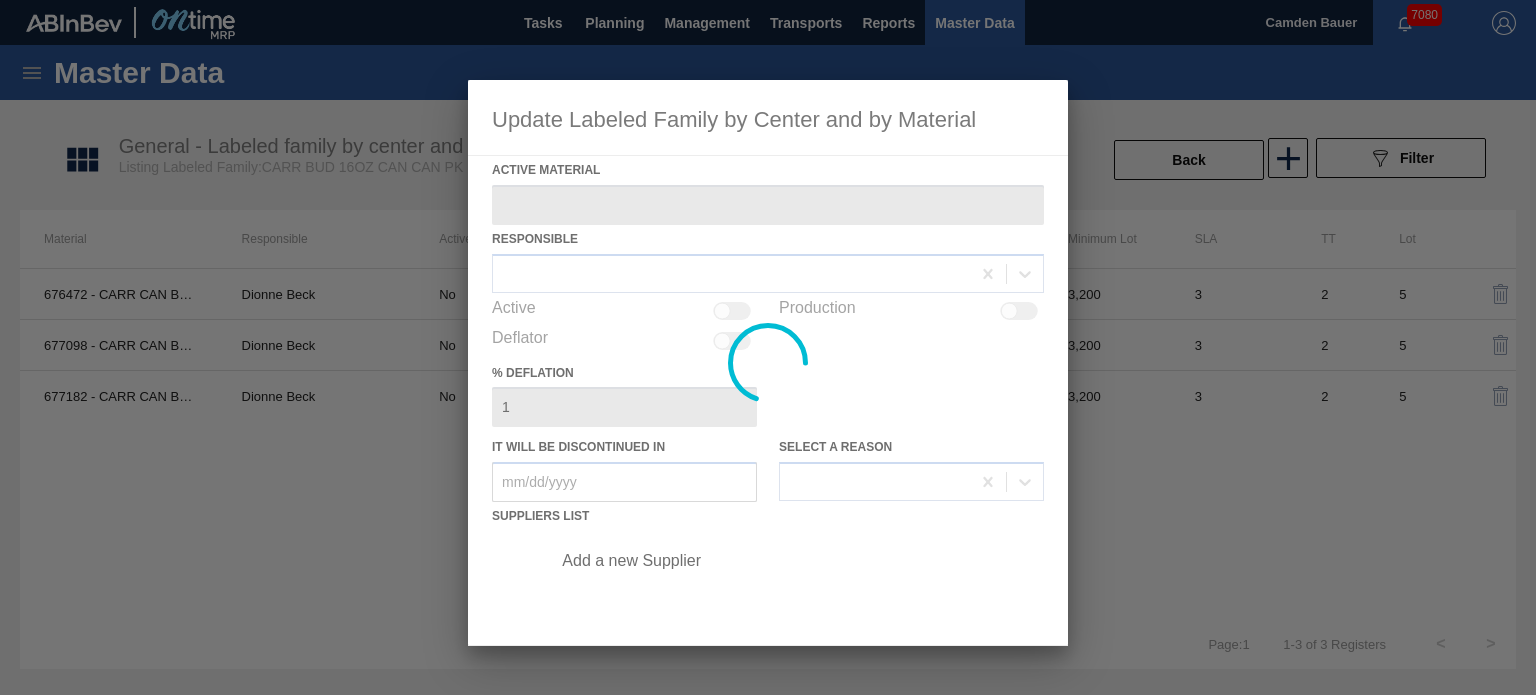 click at bounding box center [768, 347] 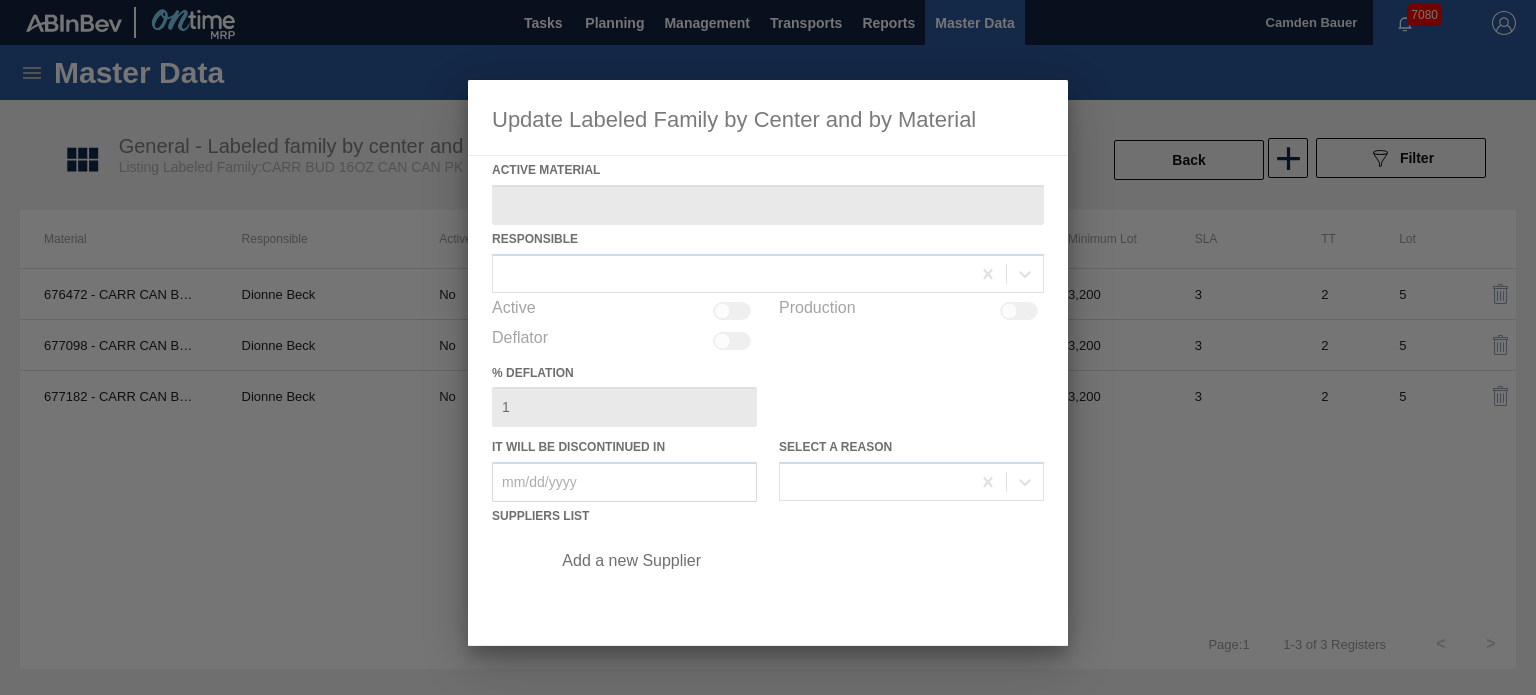 type on "677098 - CARR CAN BUD 16OZ CAN PK 12/16 CAN 0724" 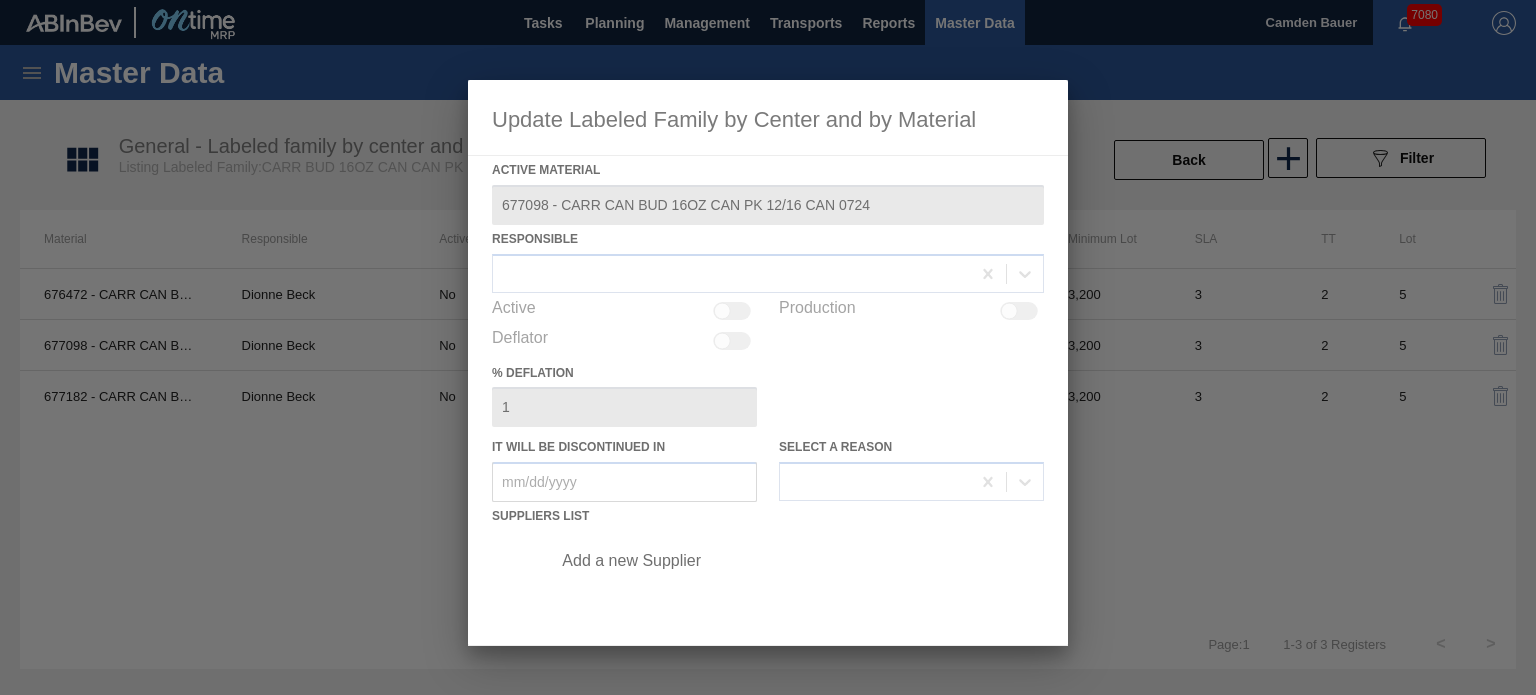 type on "07/31/2025" 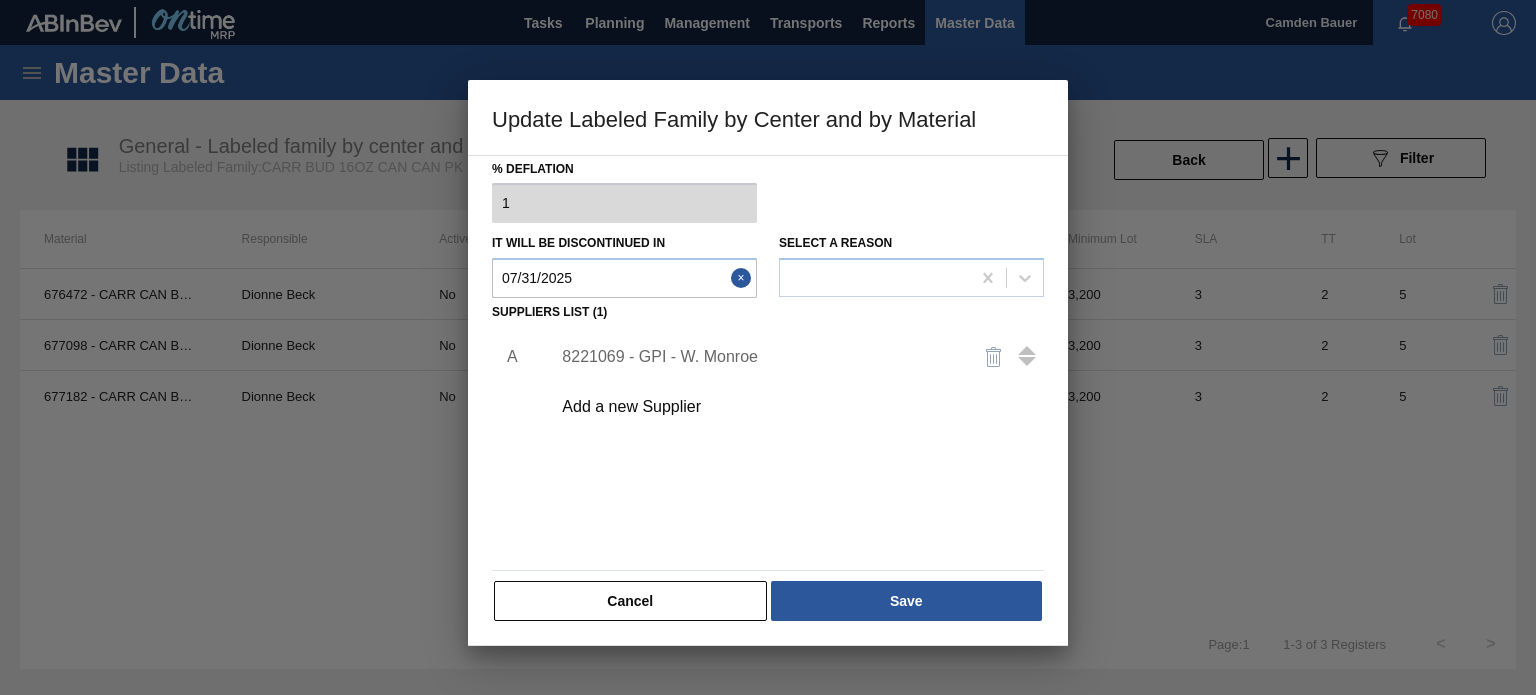 scroll, scrollTop: 204, scrollLeft: 0, axis: vertical 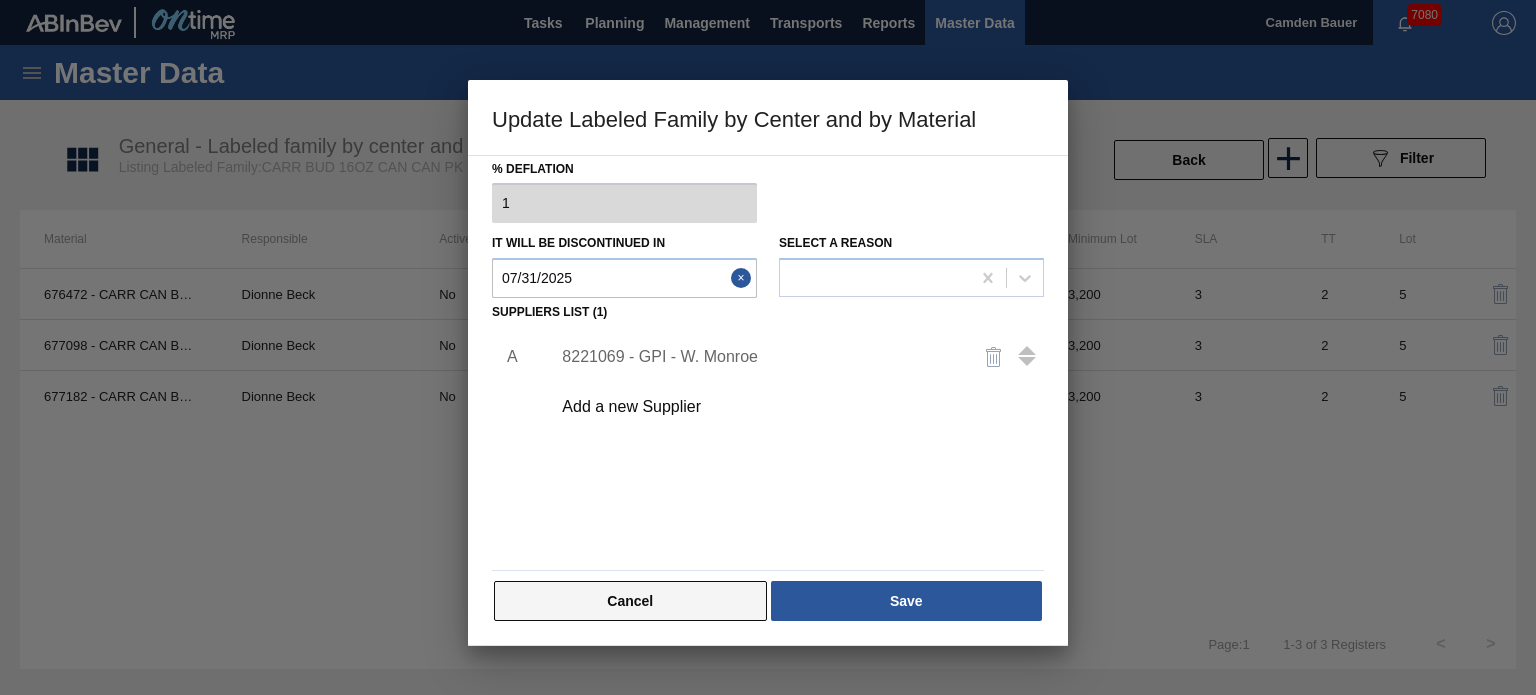 click on "Cancel" at bounding box center [630, 601] 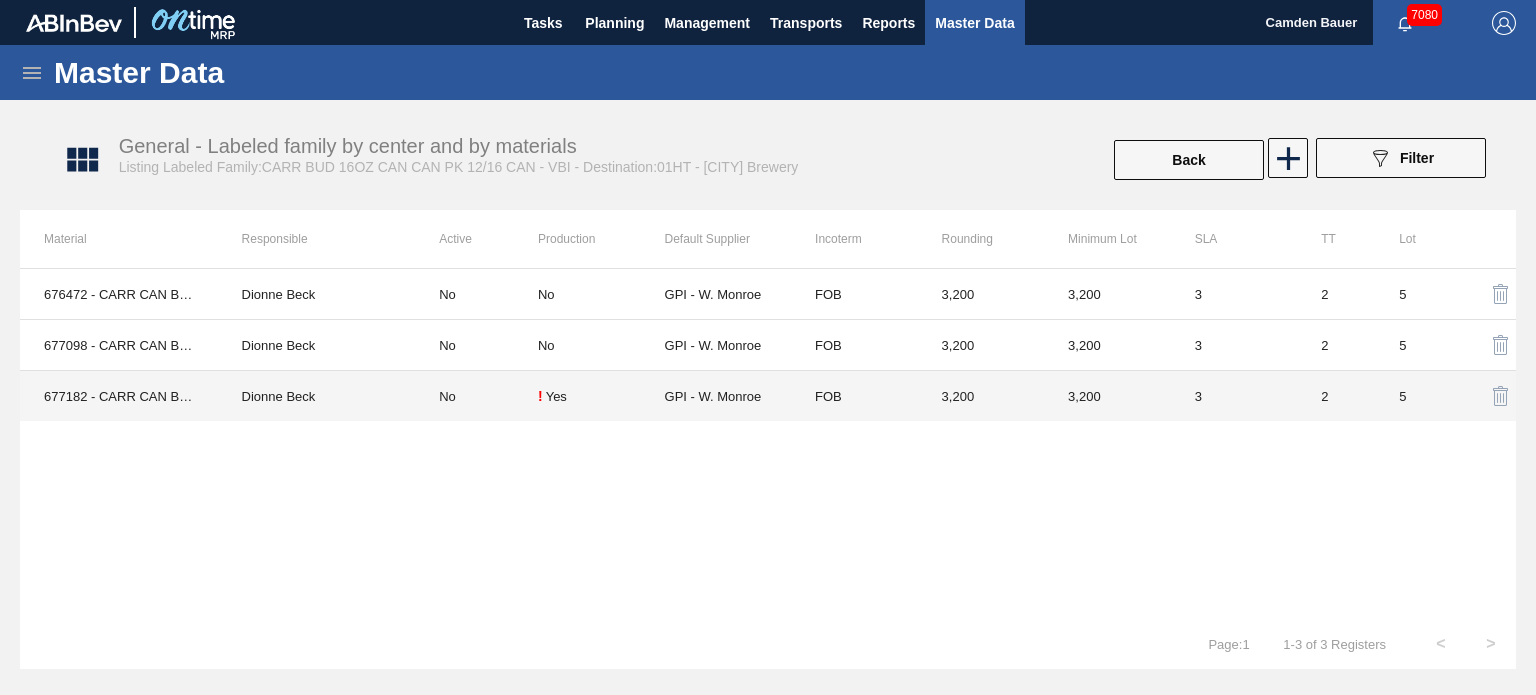 click on "Dionne Beck" at bounding box center [317, 396] 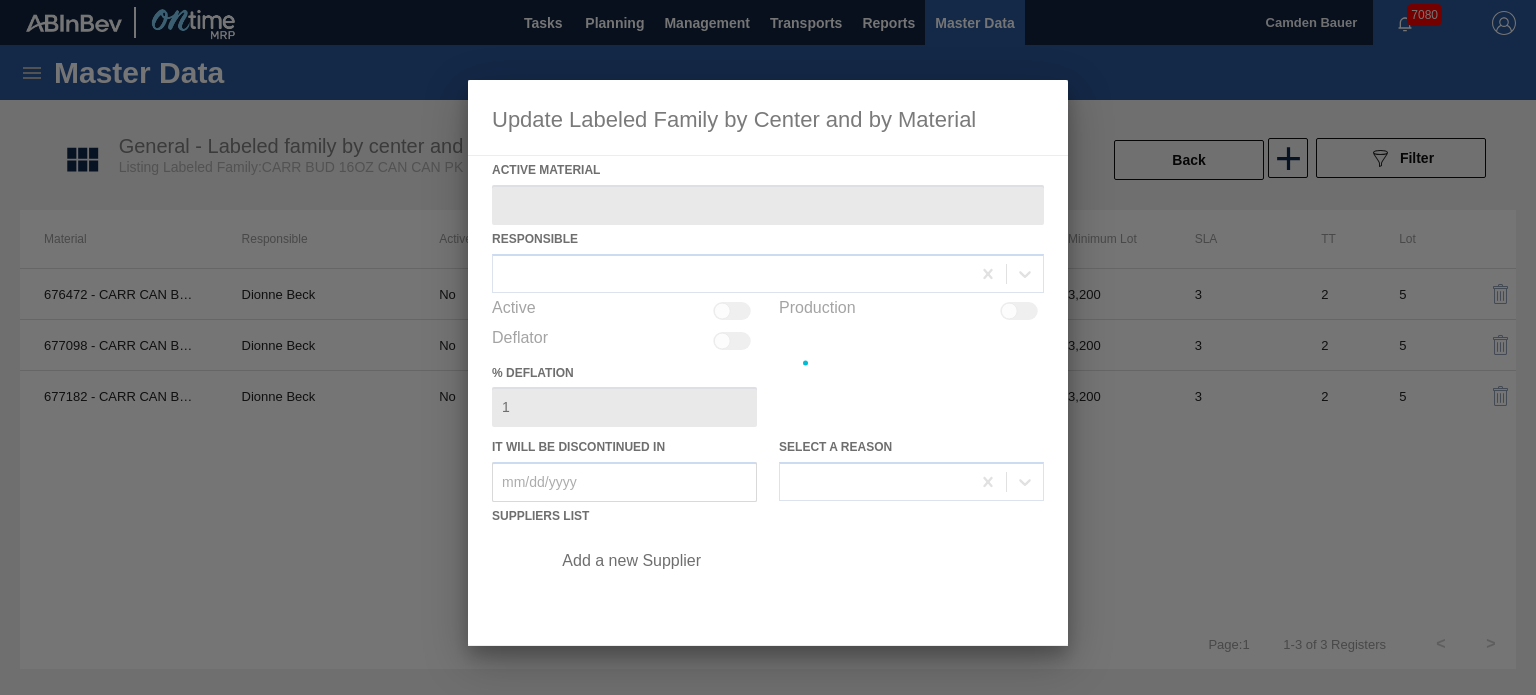 type on "677182 - CARR CAN BUD 16OZ REVISED CALLOUT CAN PK" 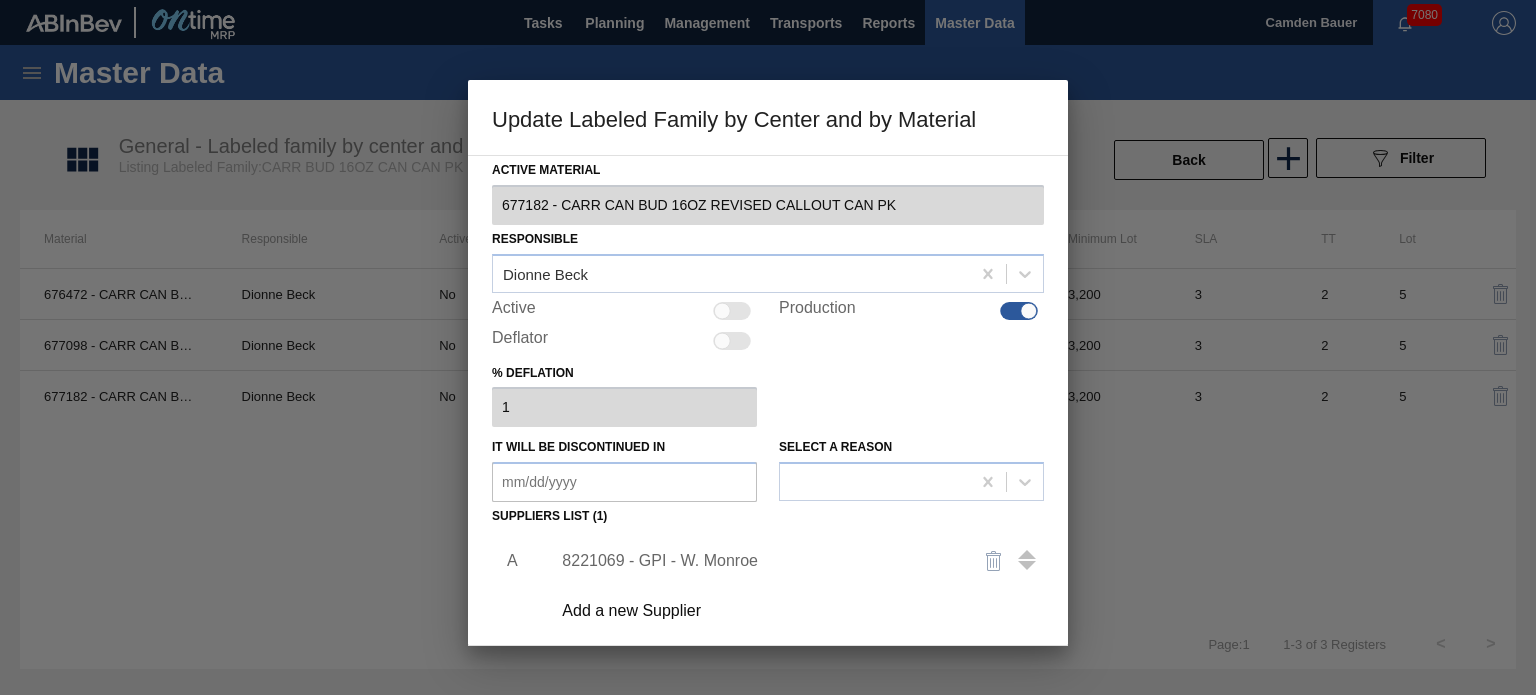 click at bounding box center (732, 311) 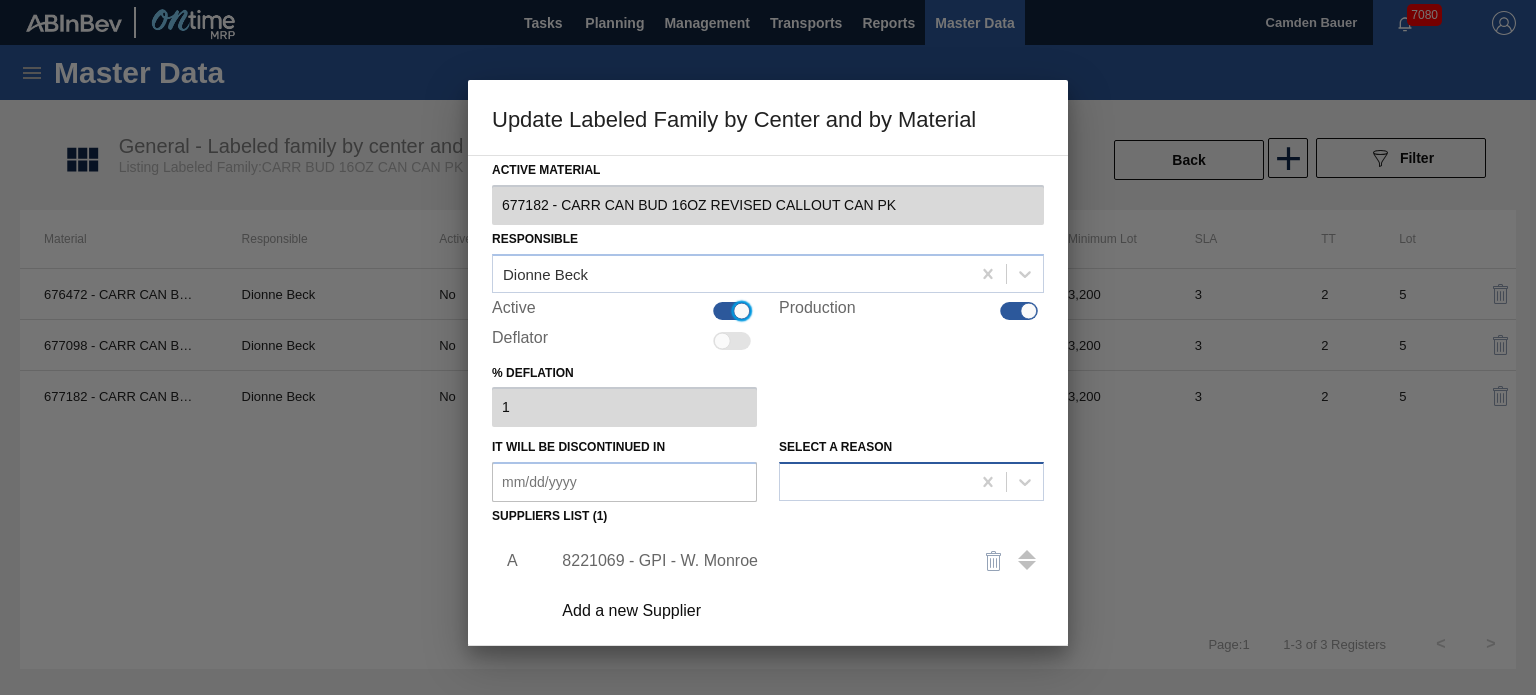 scroll, scrollTop: 204, scrollLeft: 0, axis: vertical 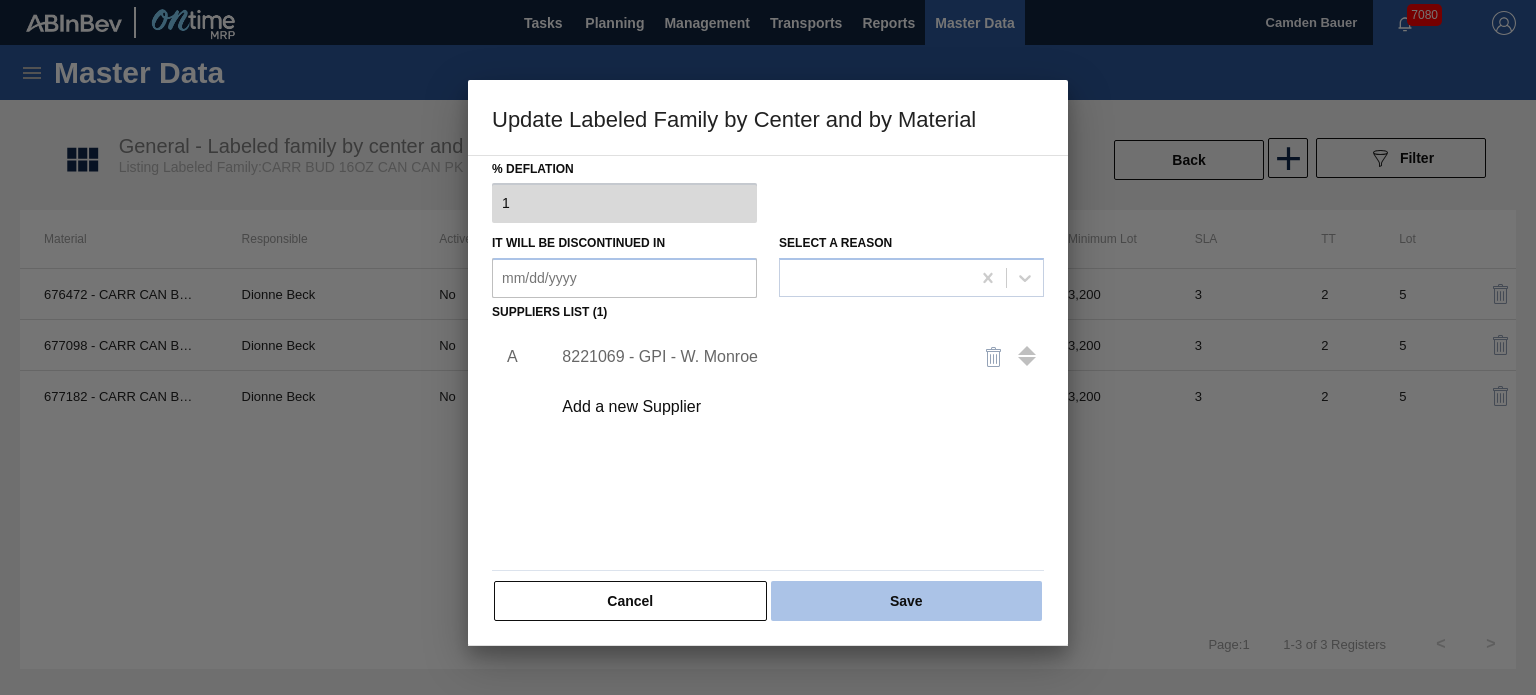 click on "Save" at bounding box center (906, 601) 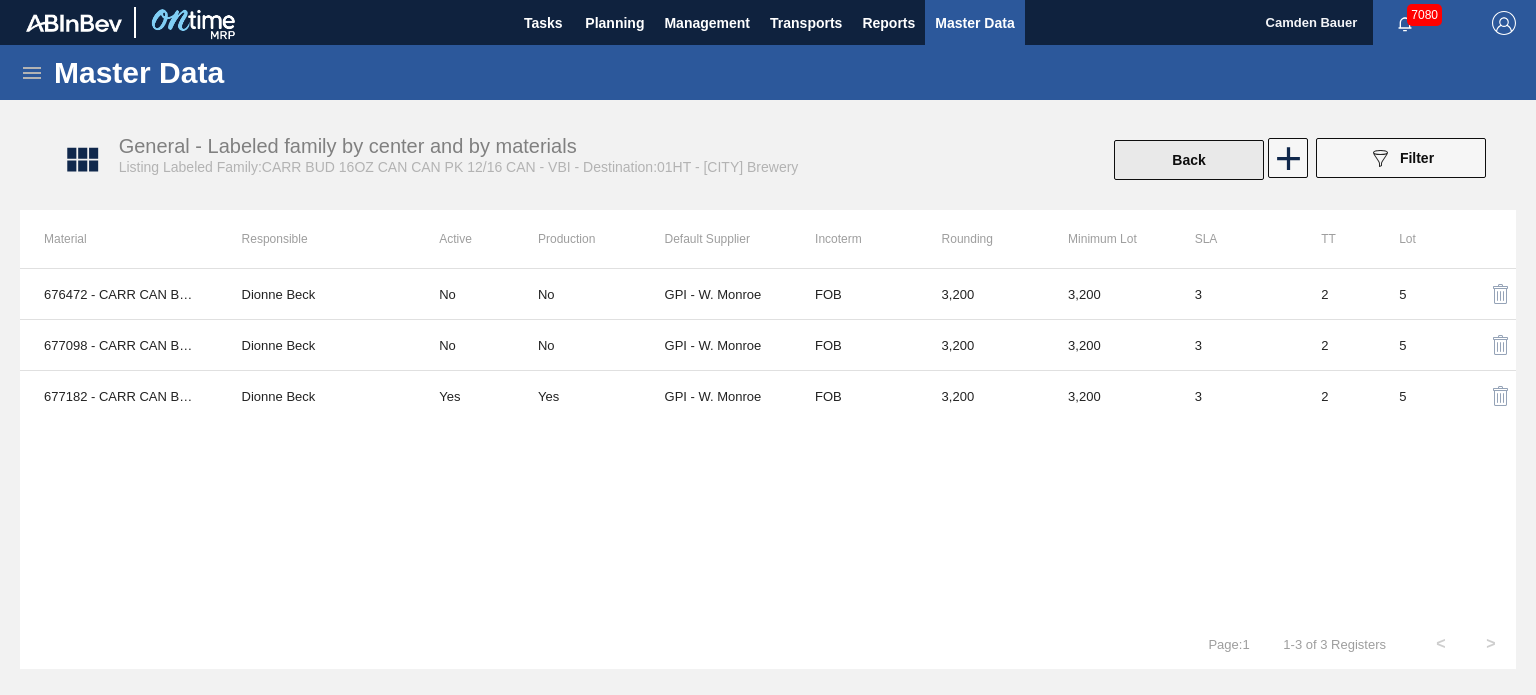 click on "Back" at bounding box center (1189, 160) 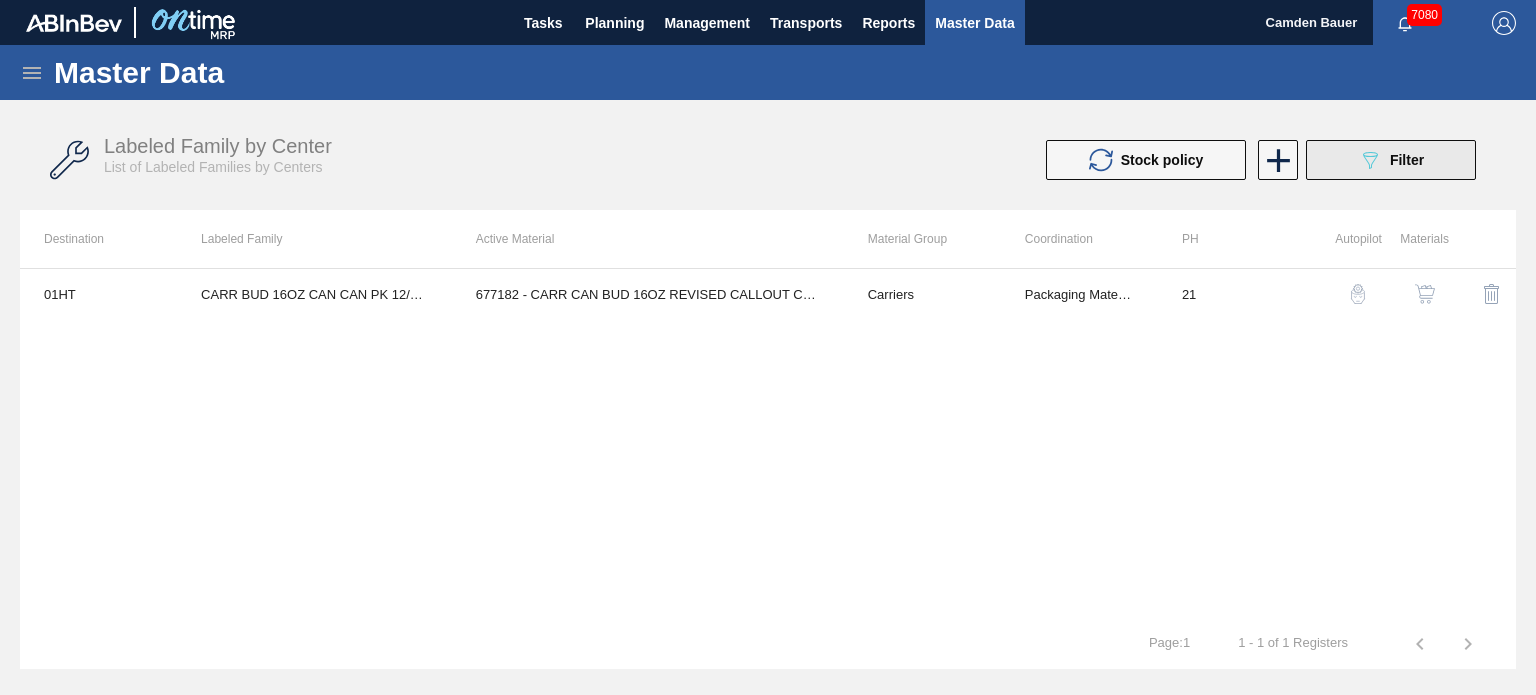 click on "Filter" at bounding box center (1407, 160) 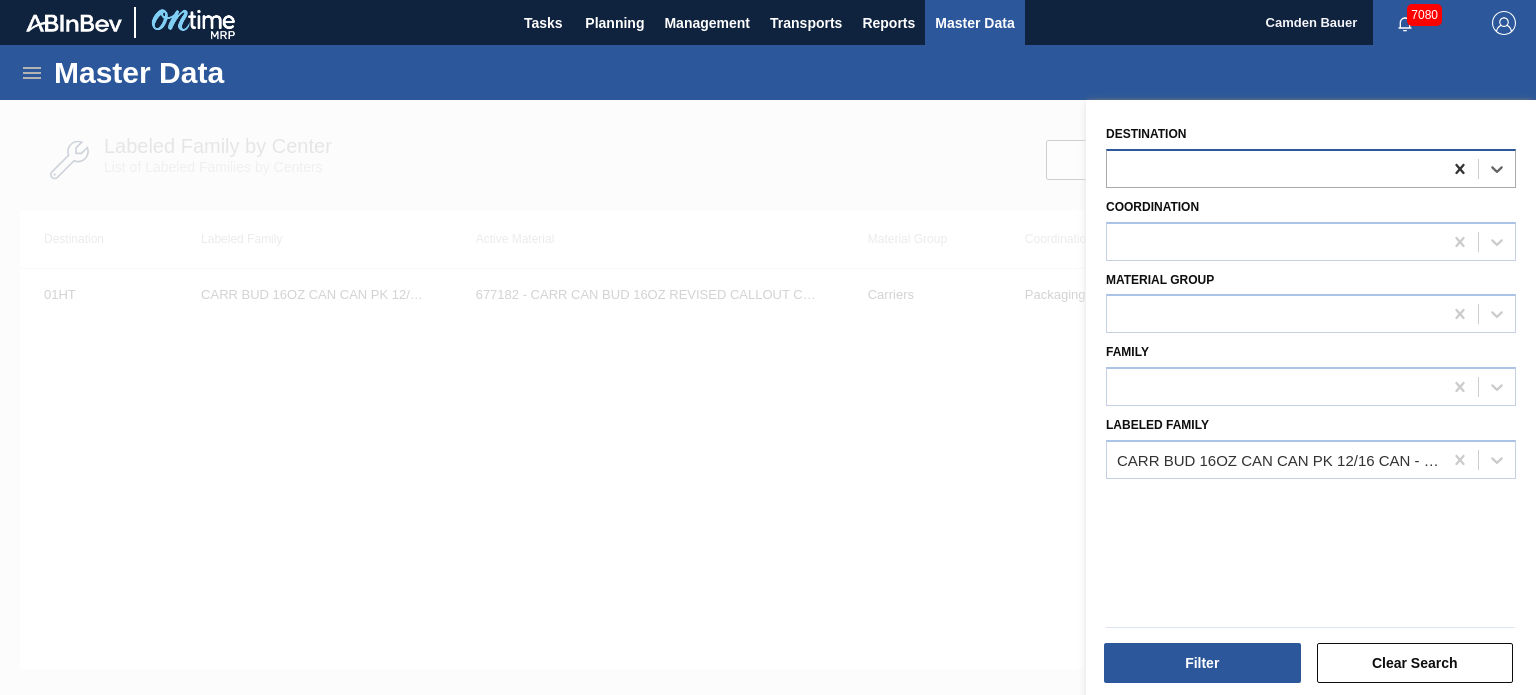 click at bounding box center [1460, 169] 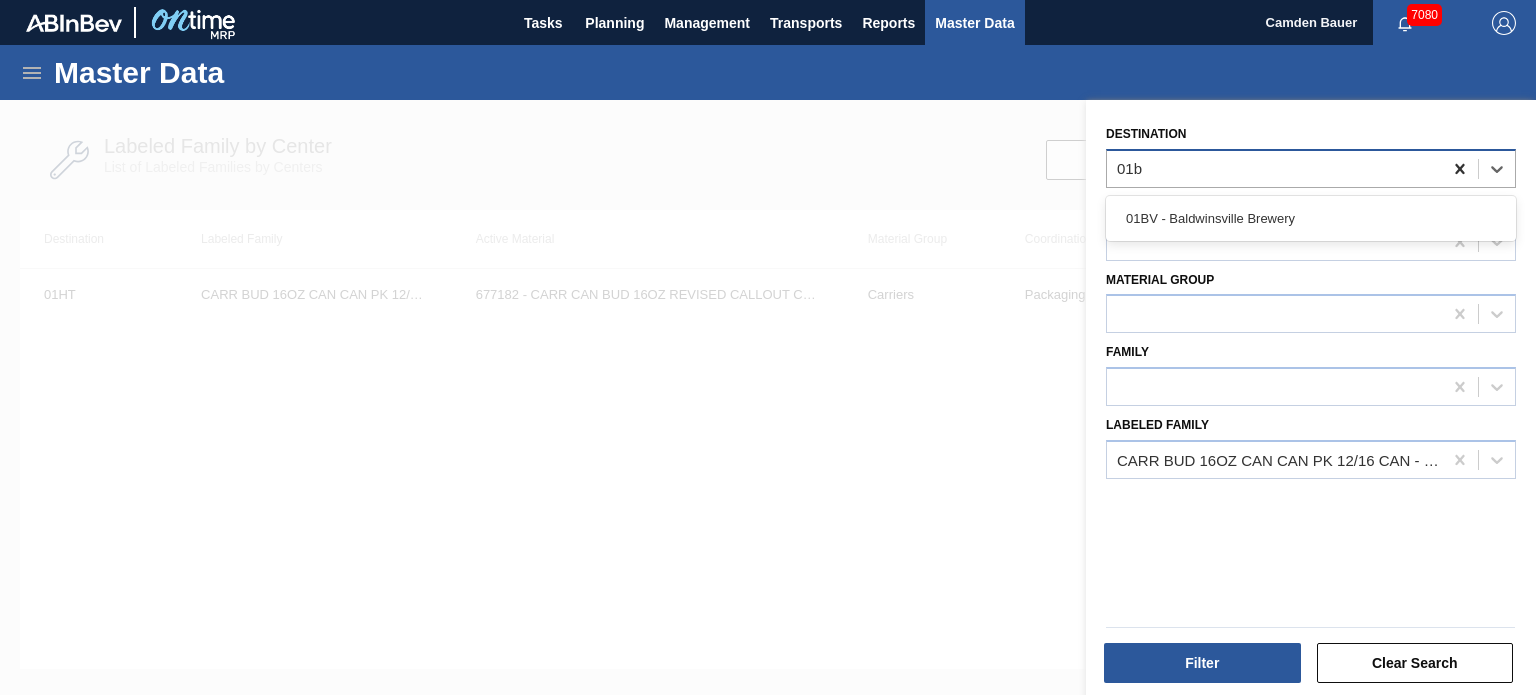 type on "01bv" 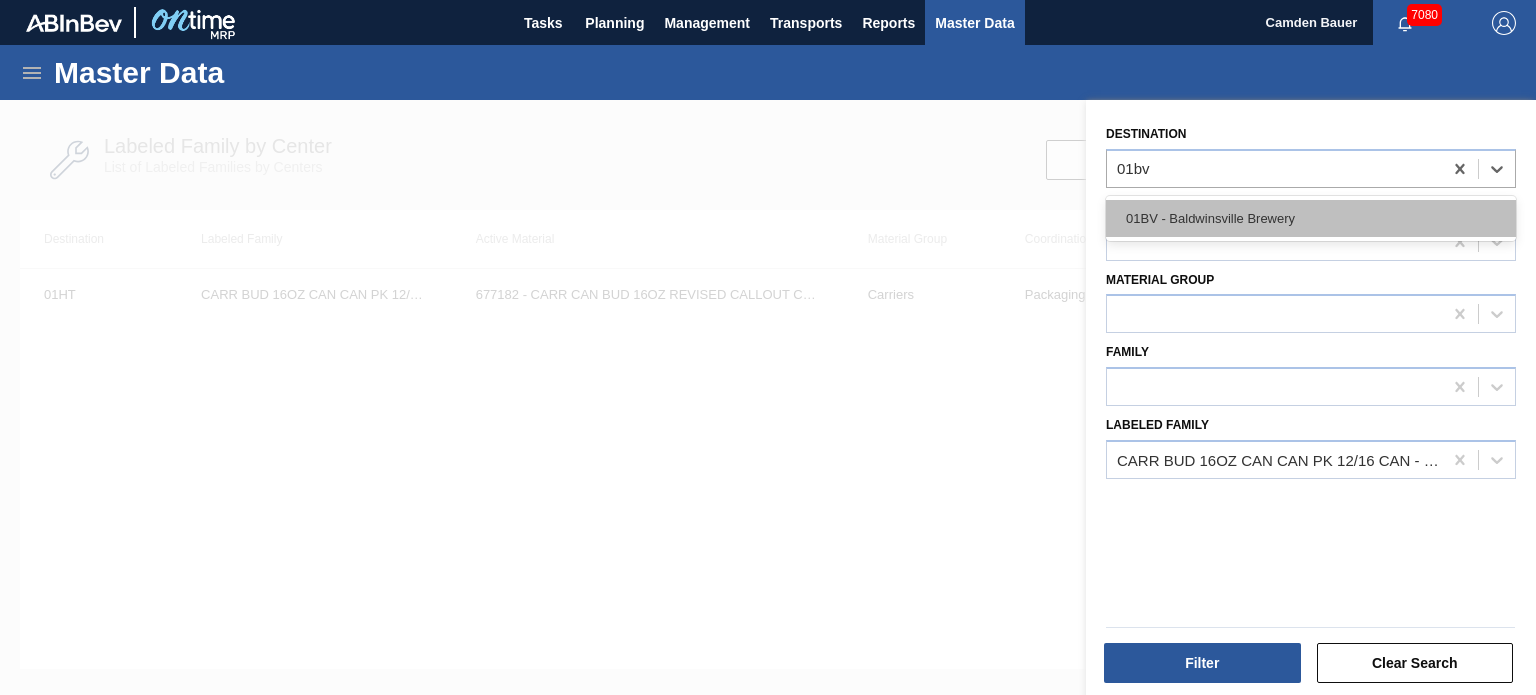 click on "01BV - Baldwinsville Brewery" at bounding box center [1311, 218] 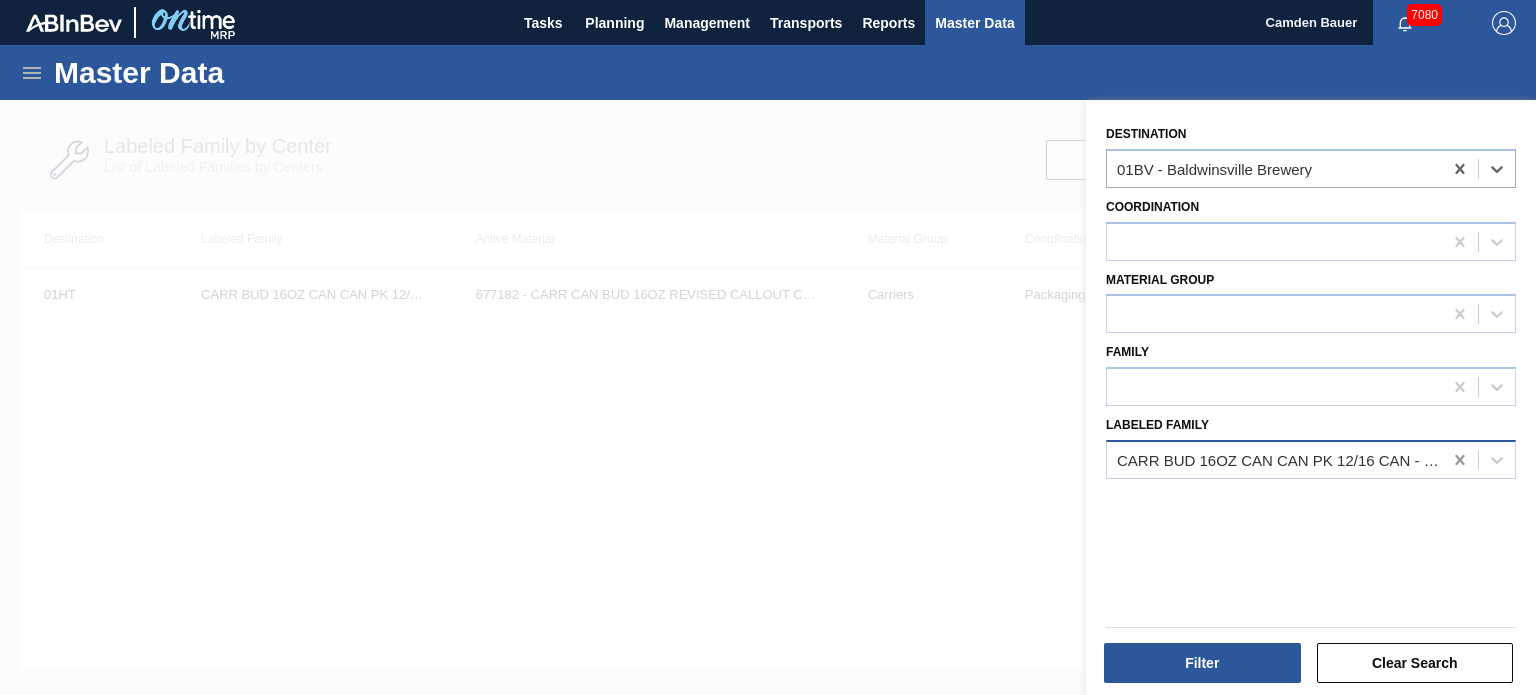click 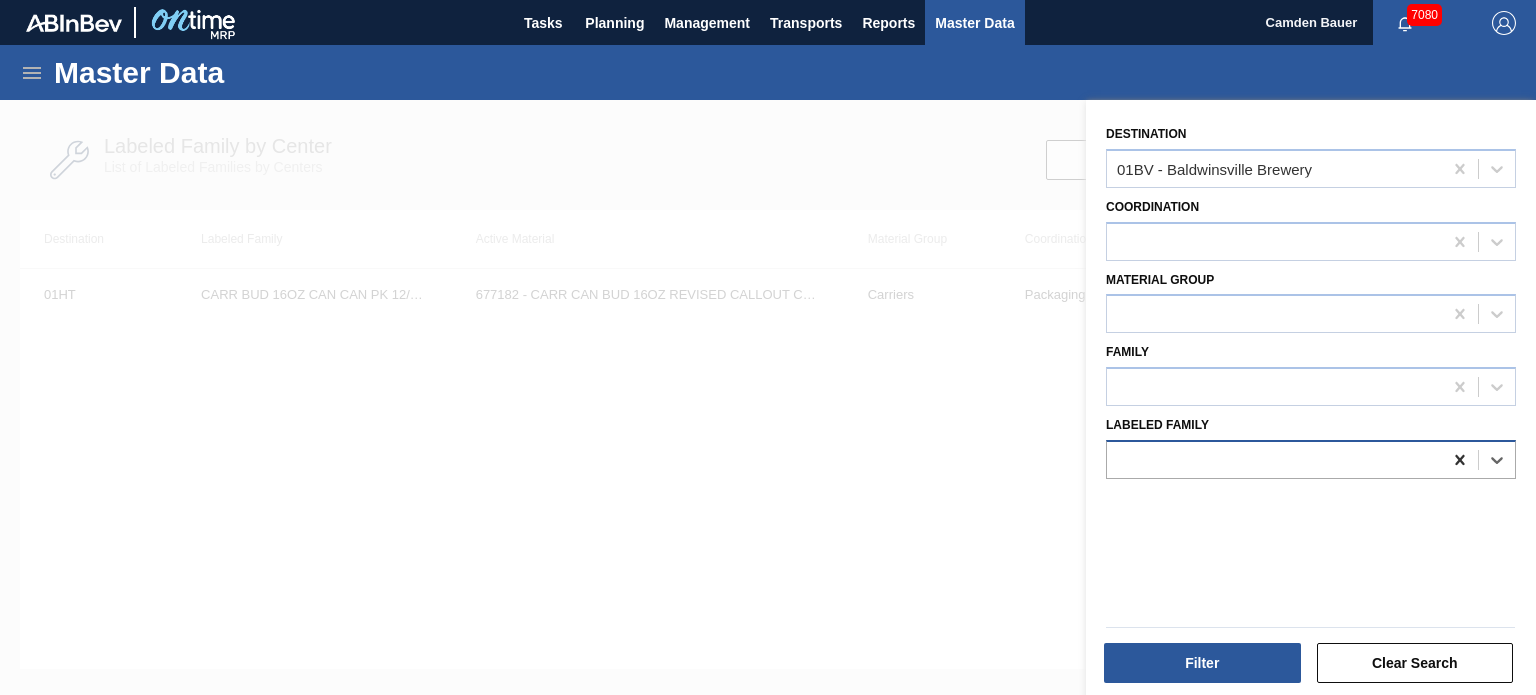 paste on "CARR NSW 12OZ CAN PK 4/12 SLEEK" 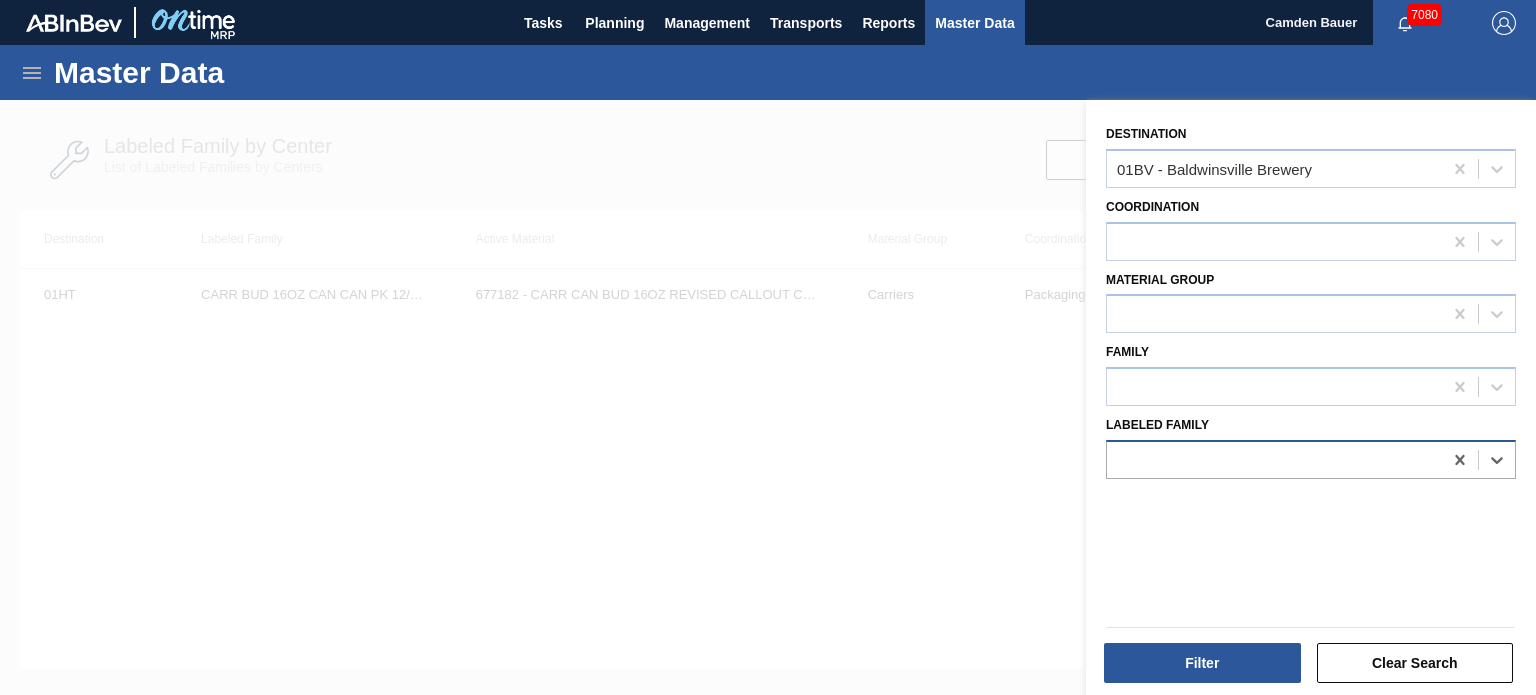 type on "CARR NSW 12OZ CAN PK 4/12 SLEEK" 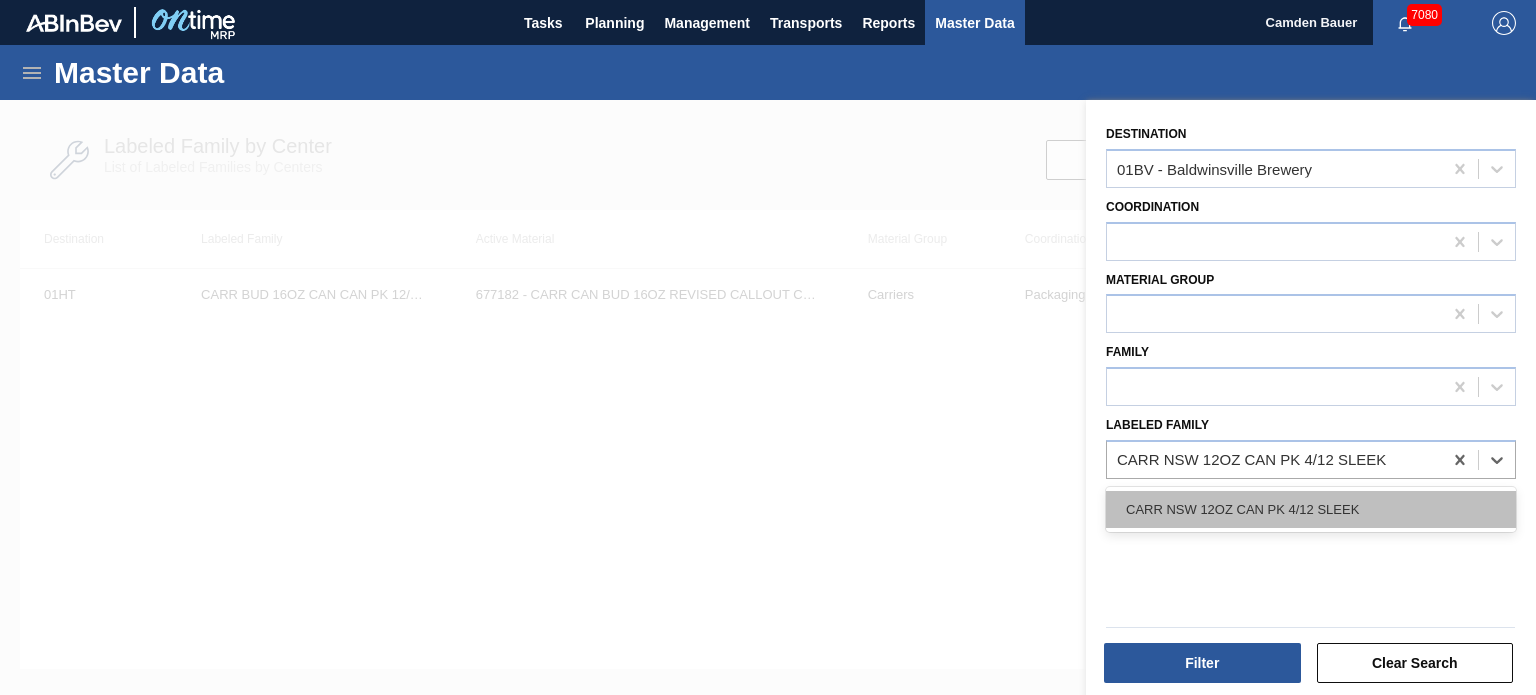click on "CARR NSW 12OZ CAN PK 4/12 SLEEK" at bounding box center [1311, 509] 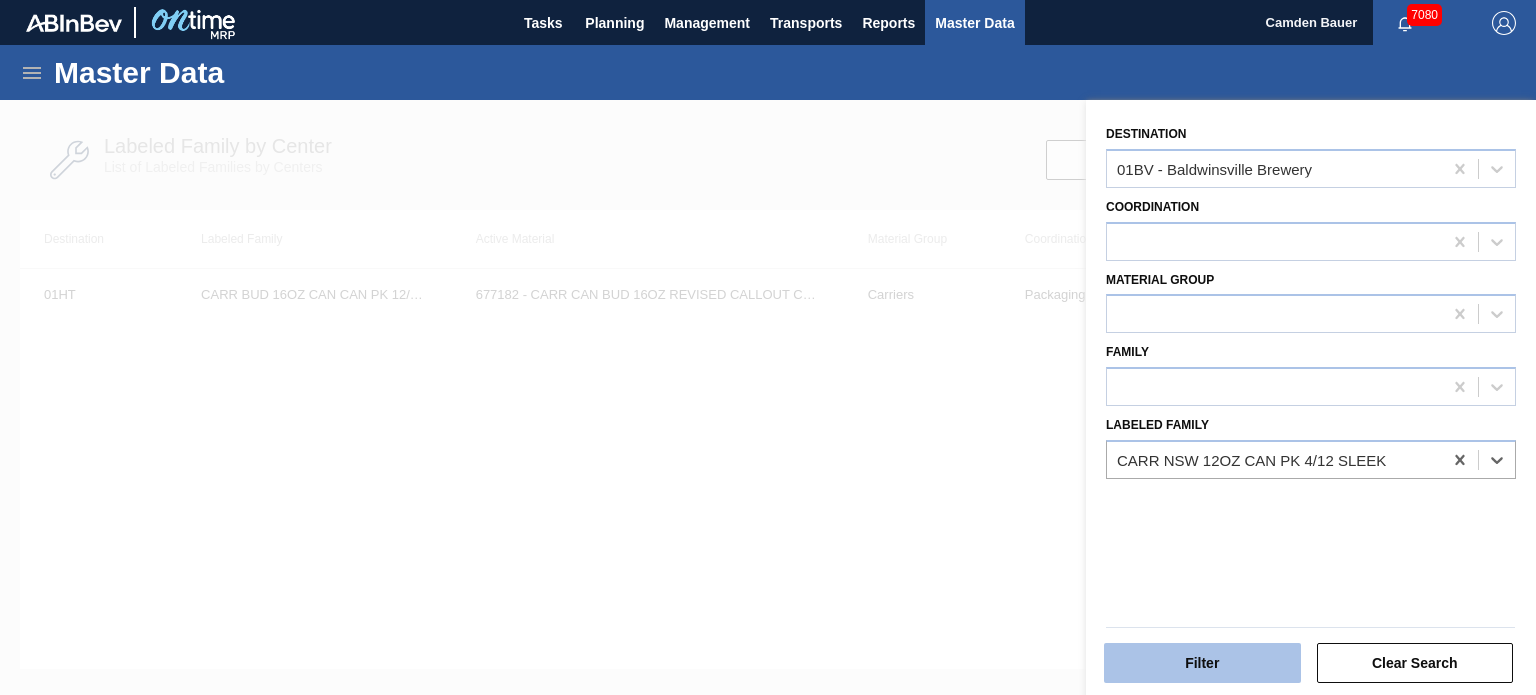 click on "Filter" at bounding box center [1202, 663] 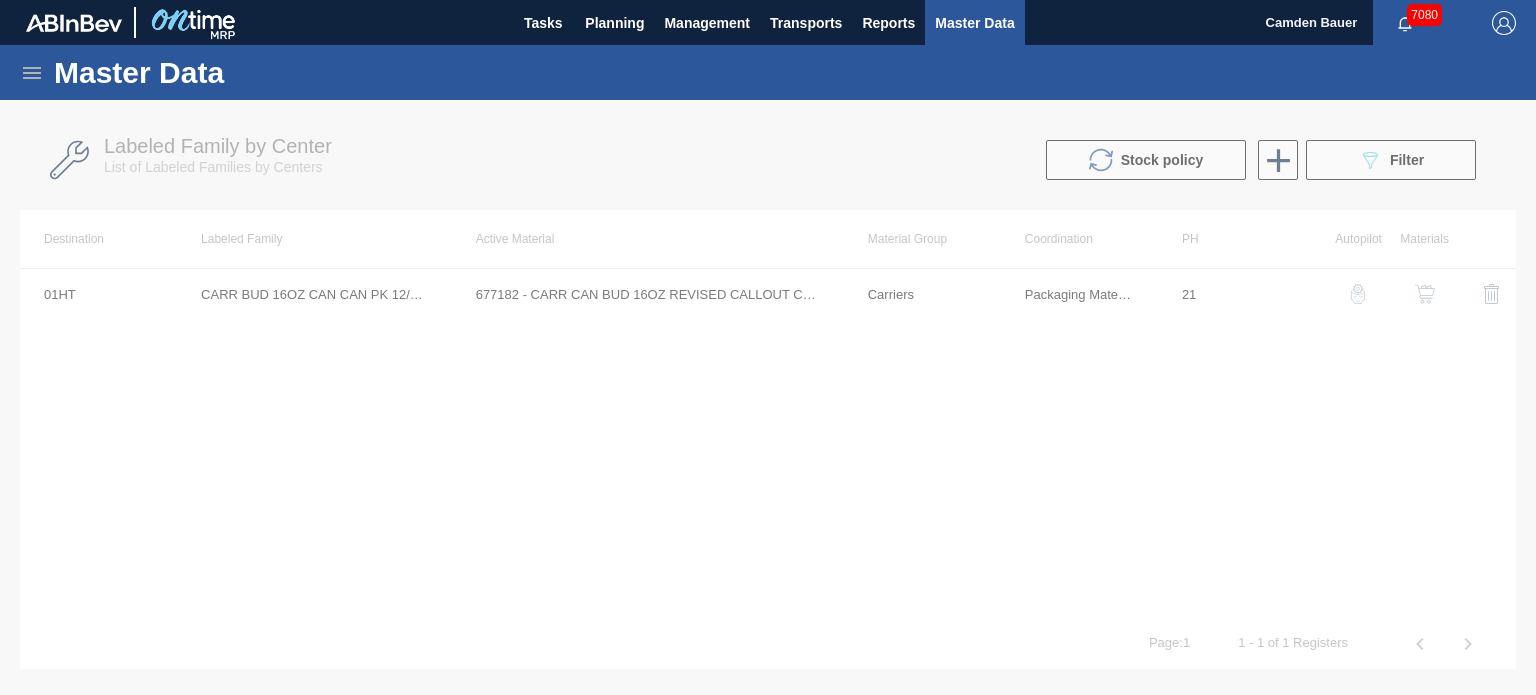 drag, startPoint x: 1197, startPoint y: 654, endPoint x: 452, endPoint y: 295, distance: 826.9861 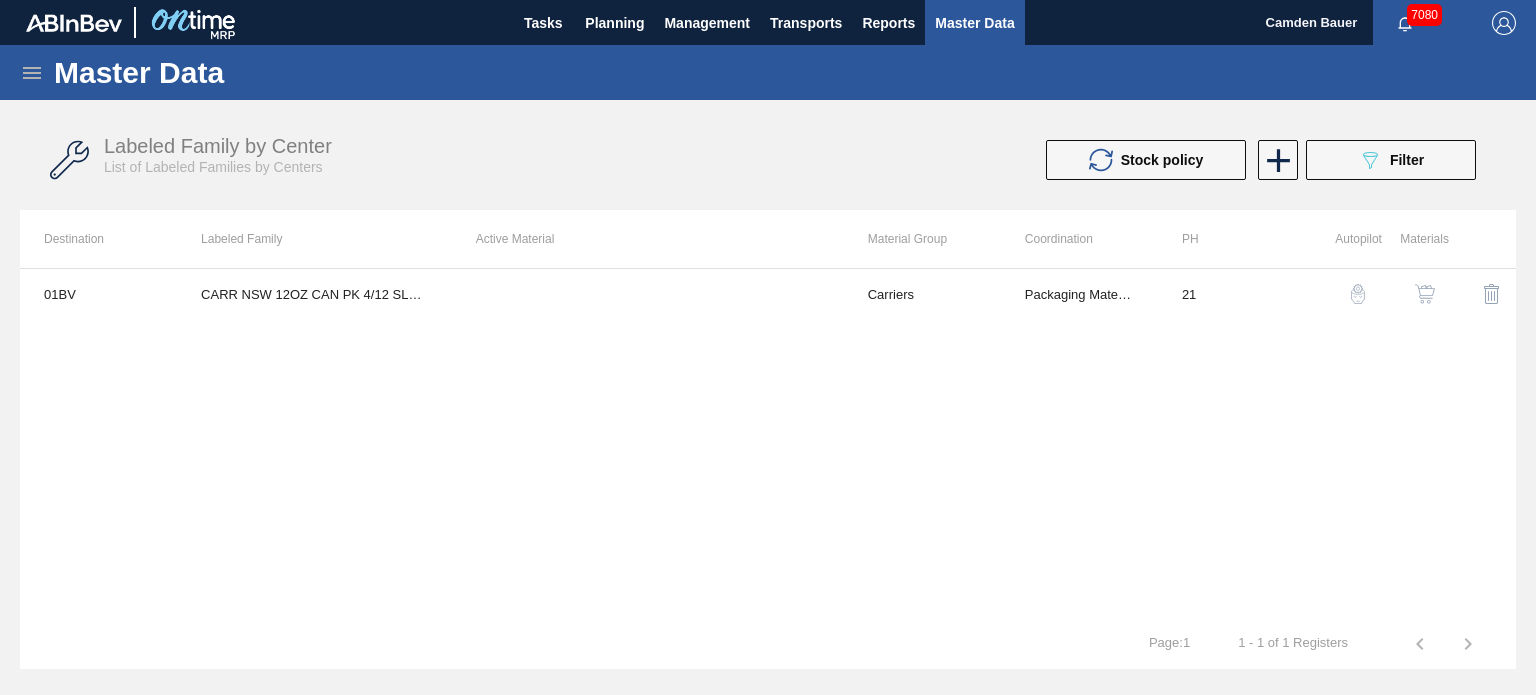 click at bounding box center (1425, 294) 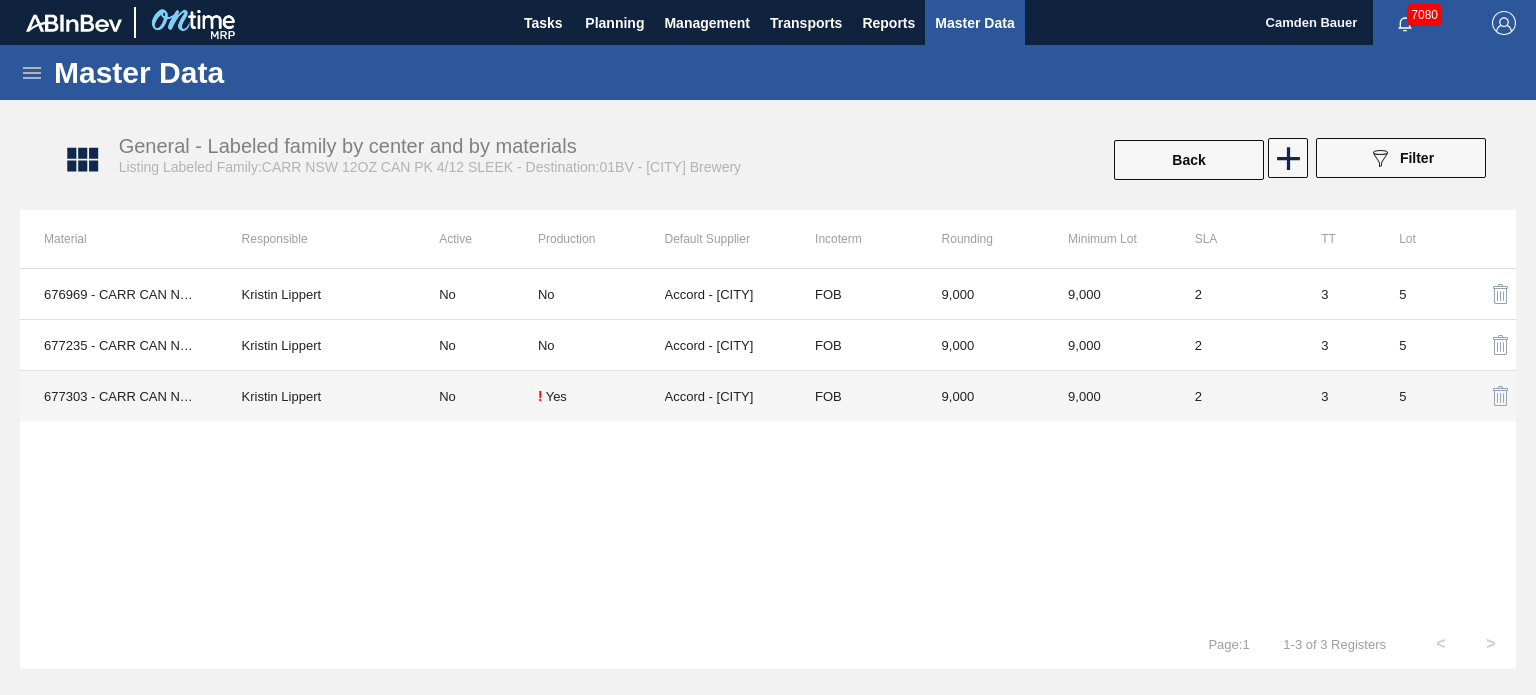 click on "Kristin Lippert" at bounding box center (317, 396) 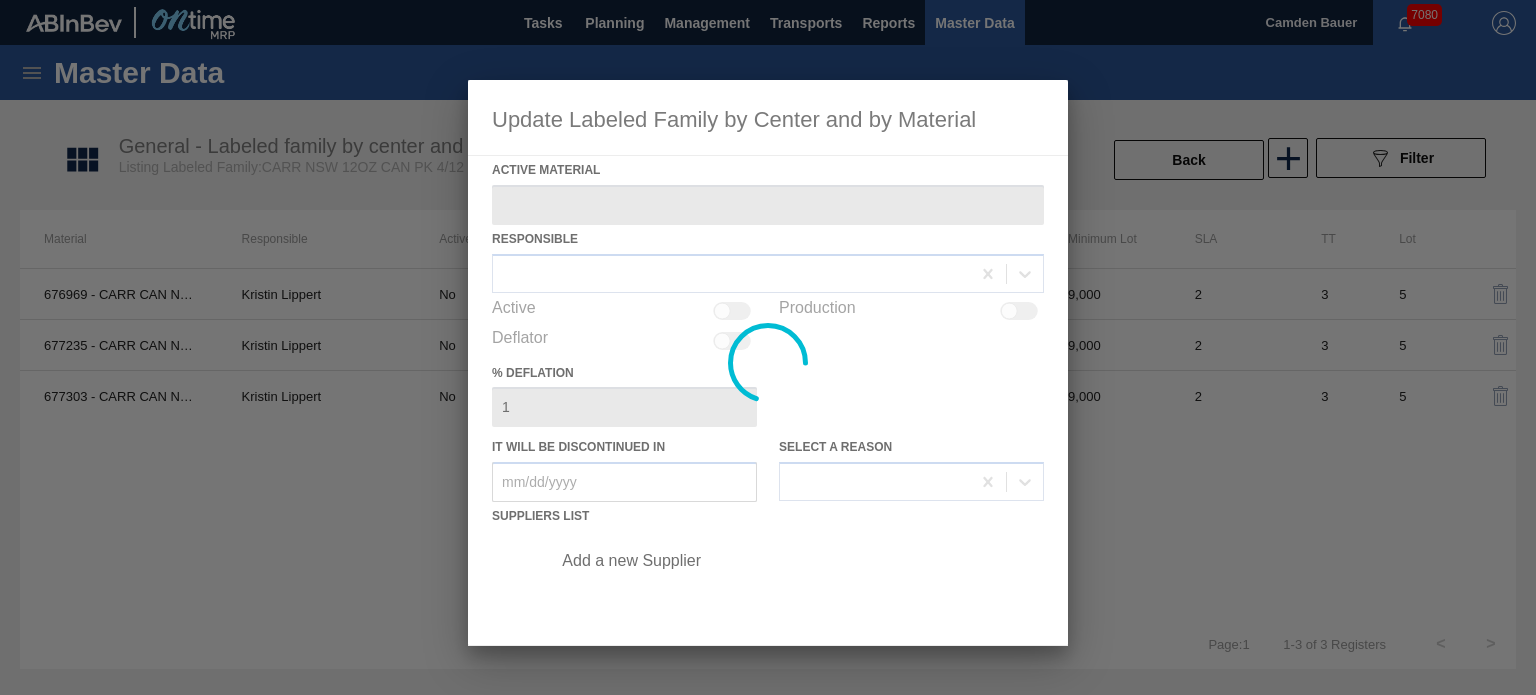 type on "677303 - CARR CAN NSW 12OZ CAN PK 4/12 SLEEK 0225" 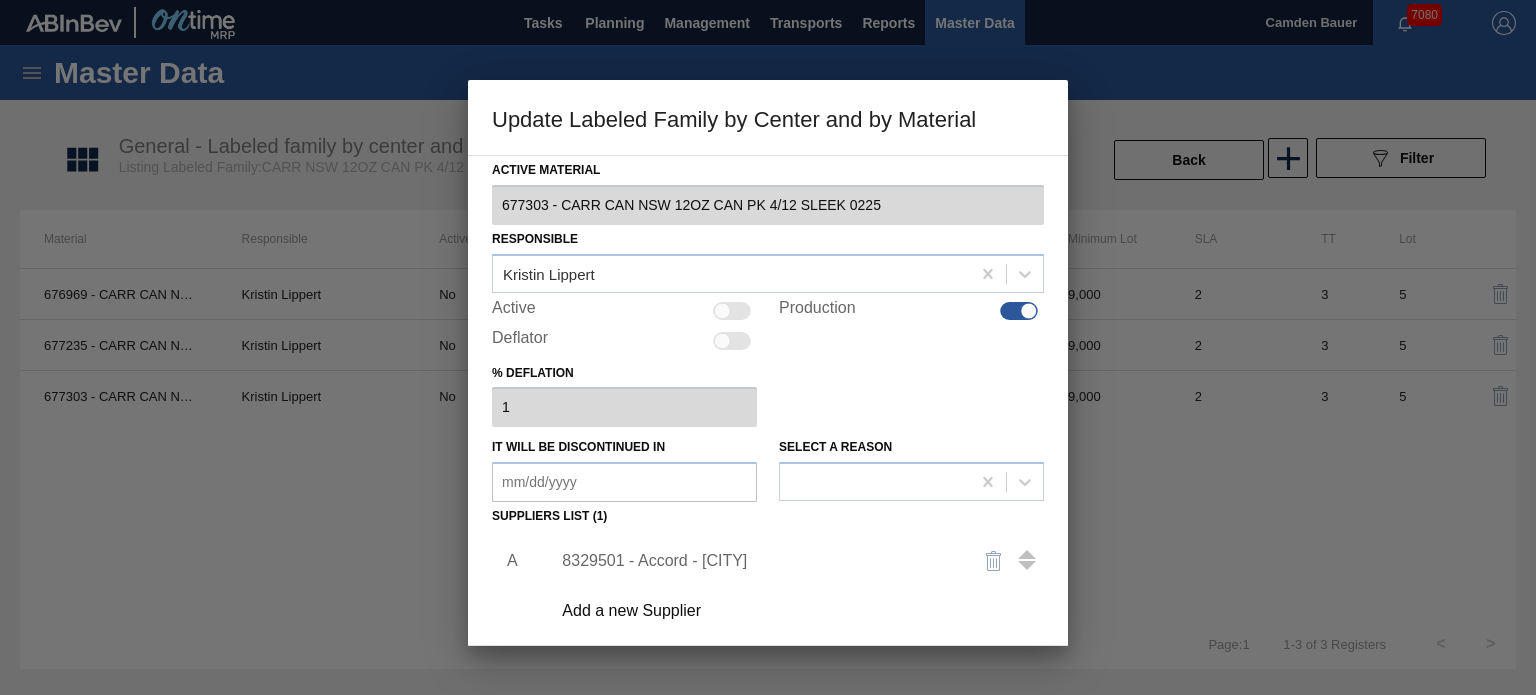 click at bounding box center (722, 310) 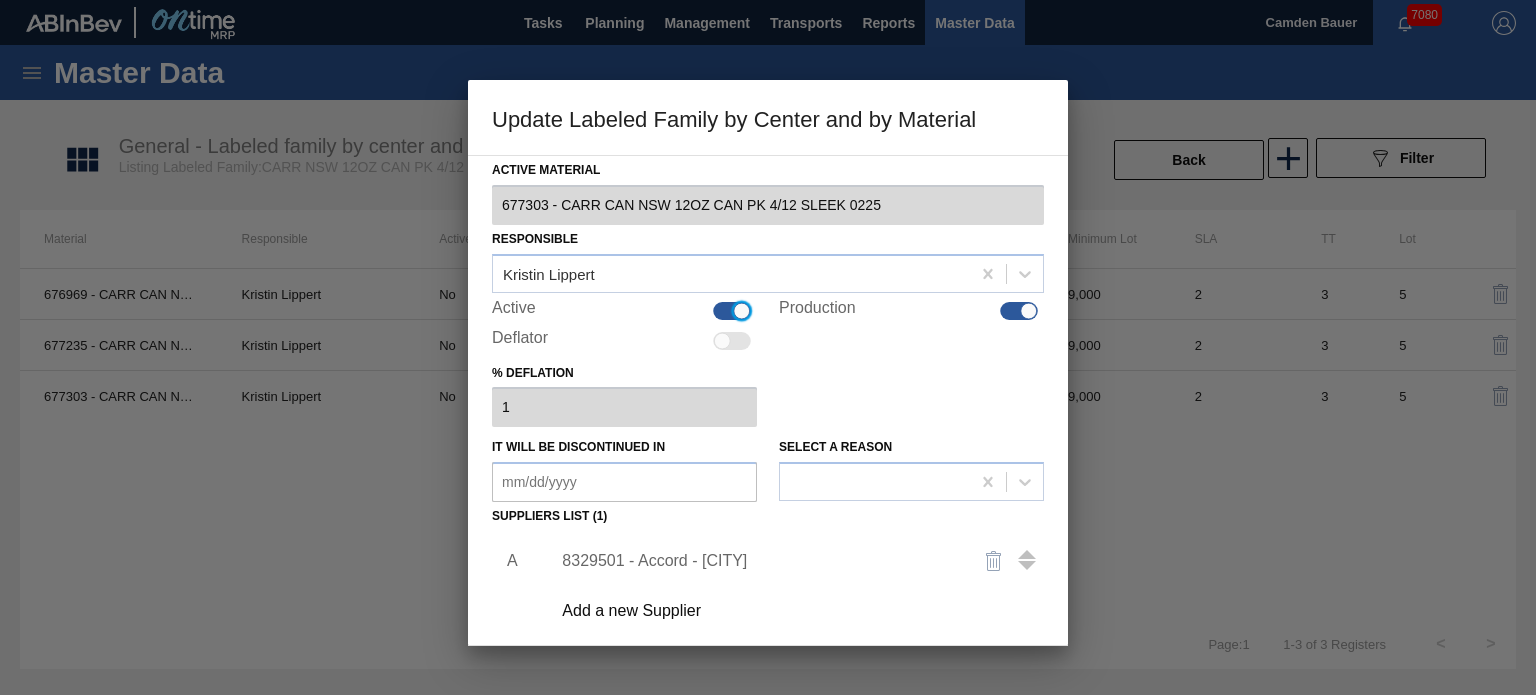 scroll, scrollTop: 204, scrollLeft: 0, axis: vertical 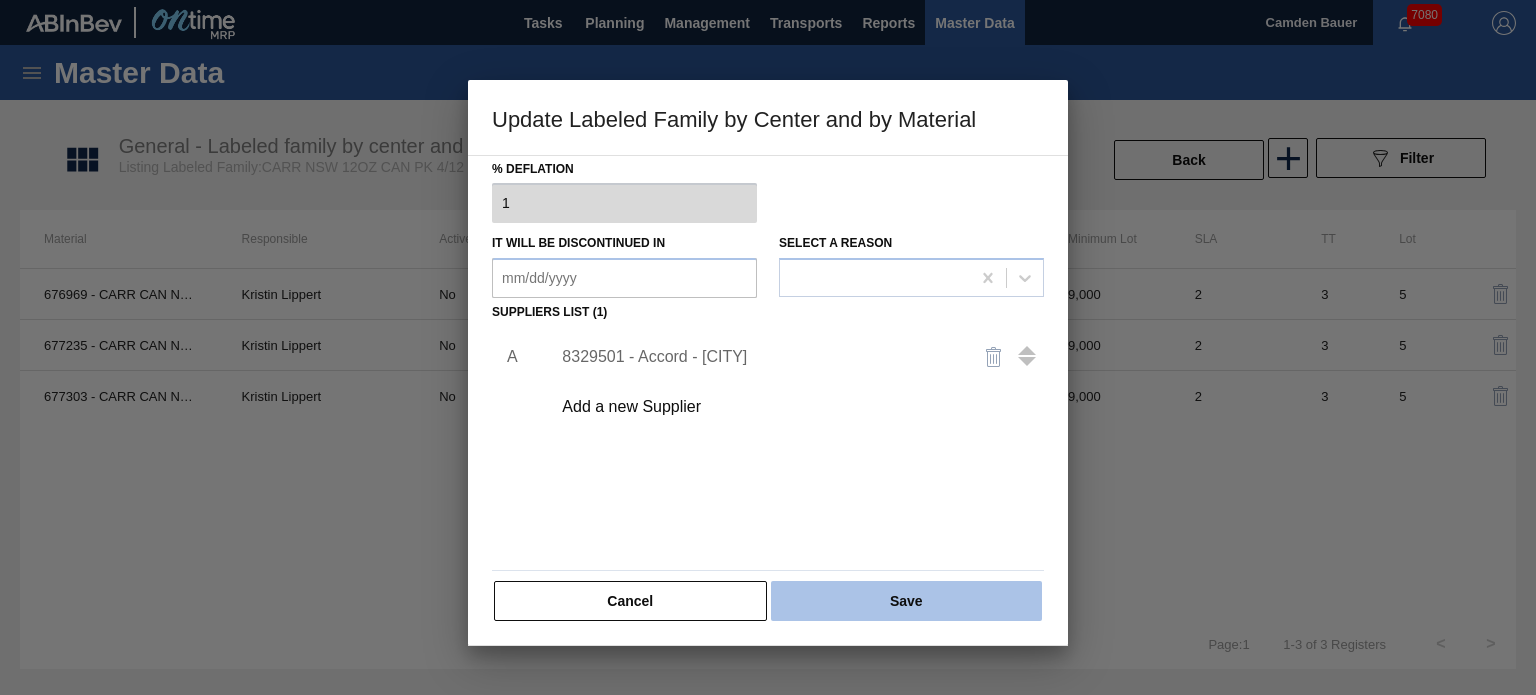 click on "Save" at bounding box center [906, 601] 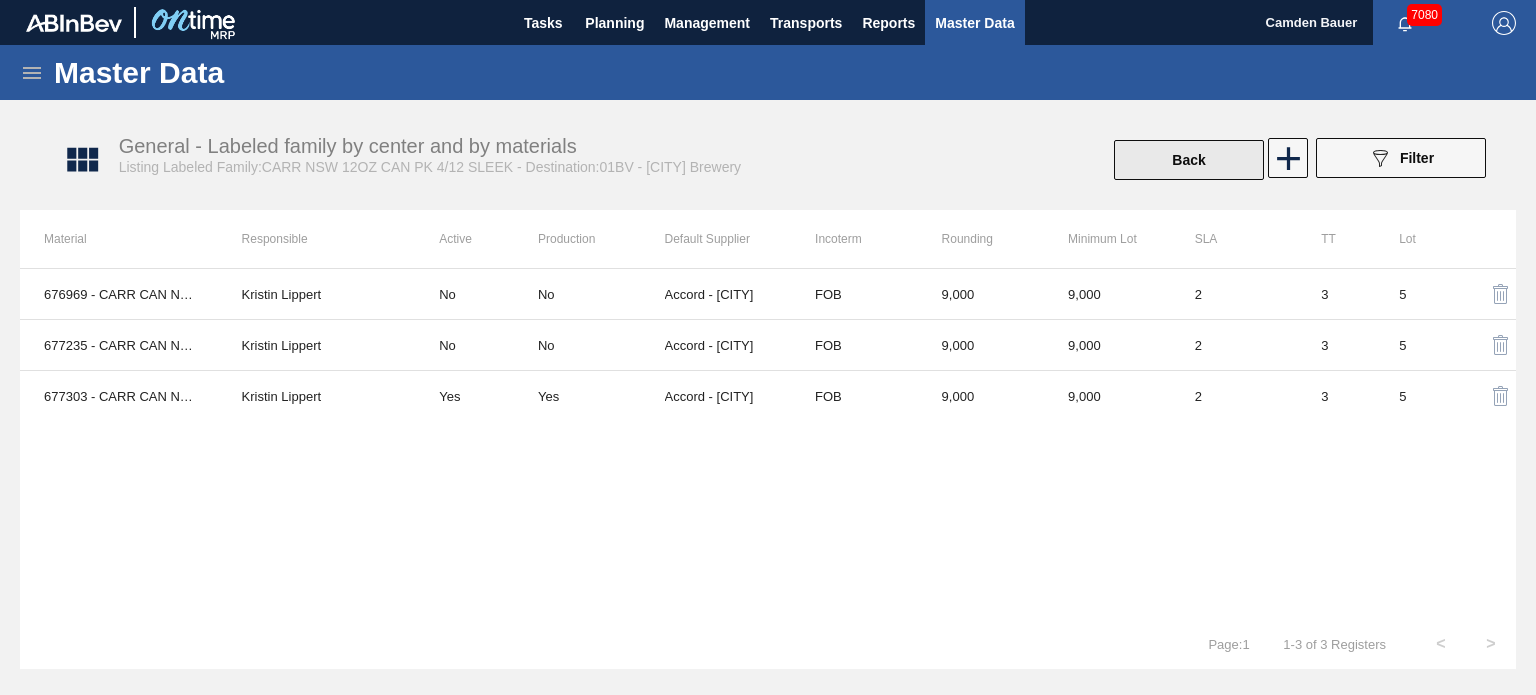 click on "Back" at bounding box center [1189, 160] 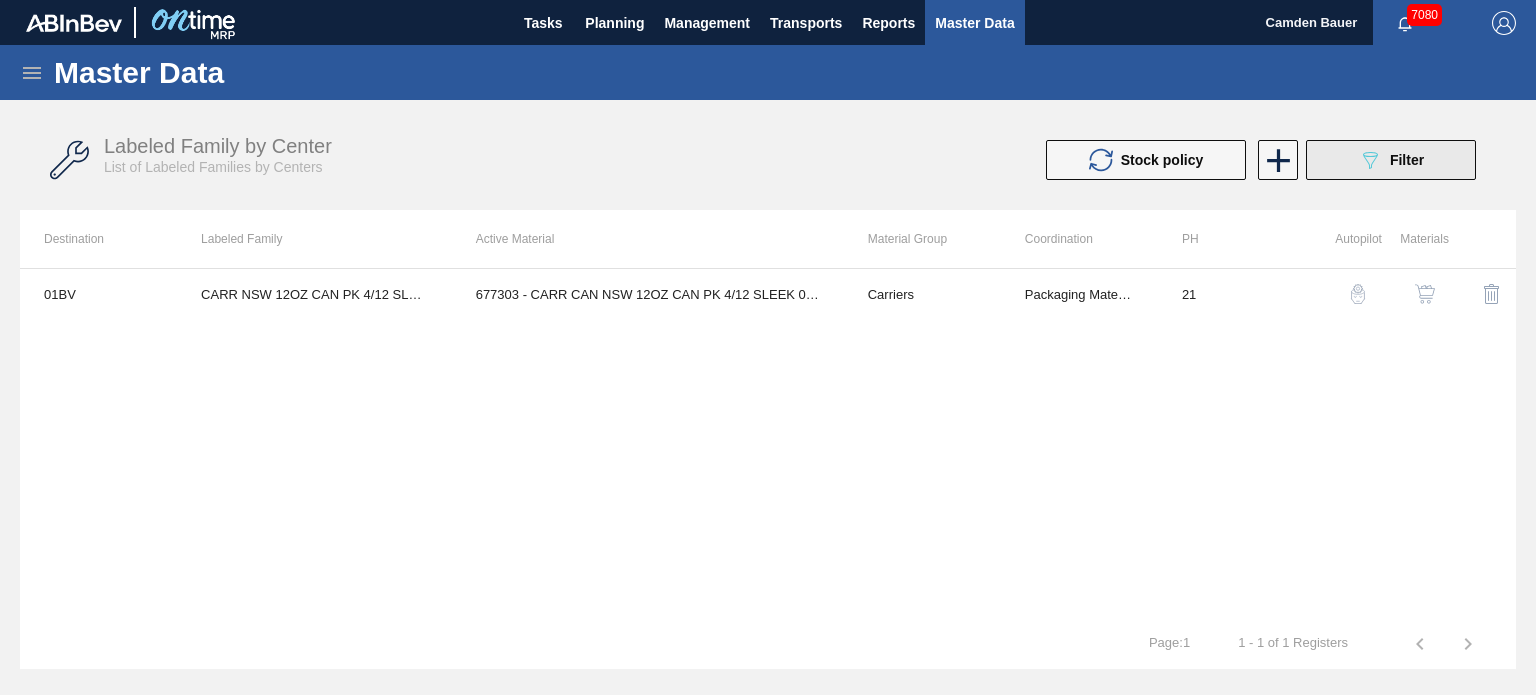 click on "089F7B8B-B2A5-4AFE-B5C0-19BA573D28AC" 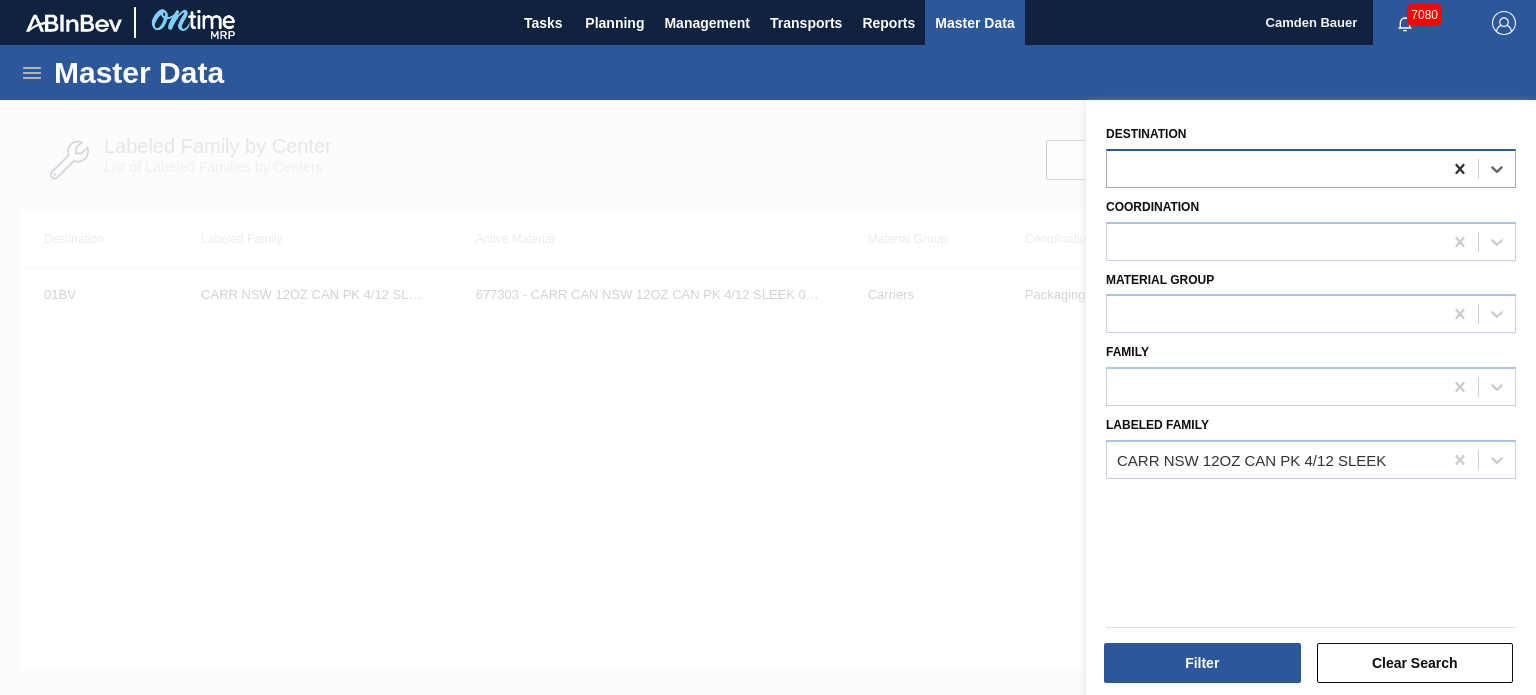 click at bounding box center [1460, 169] 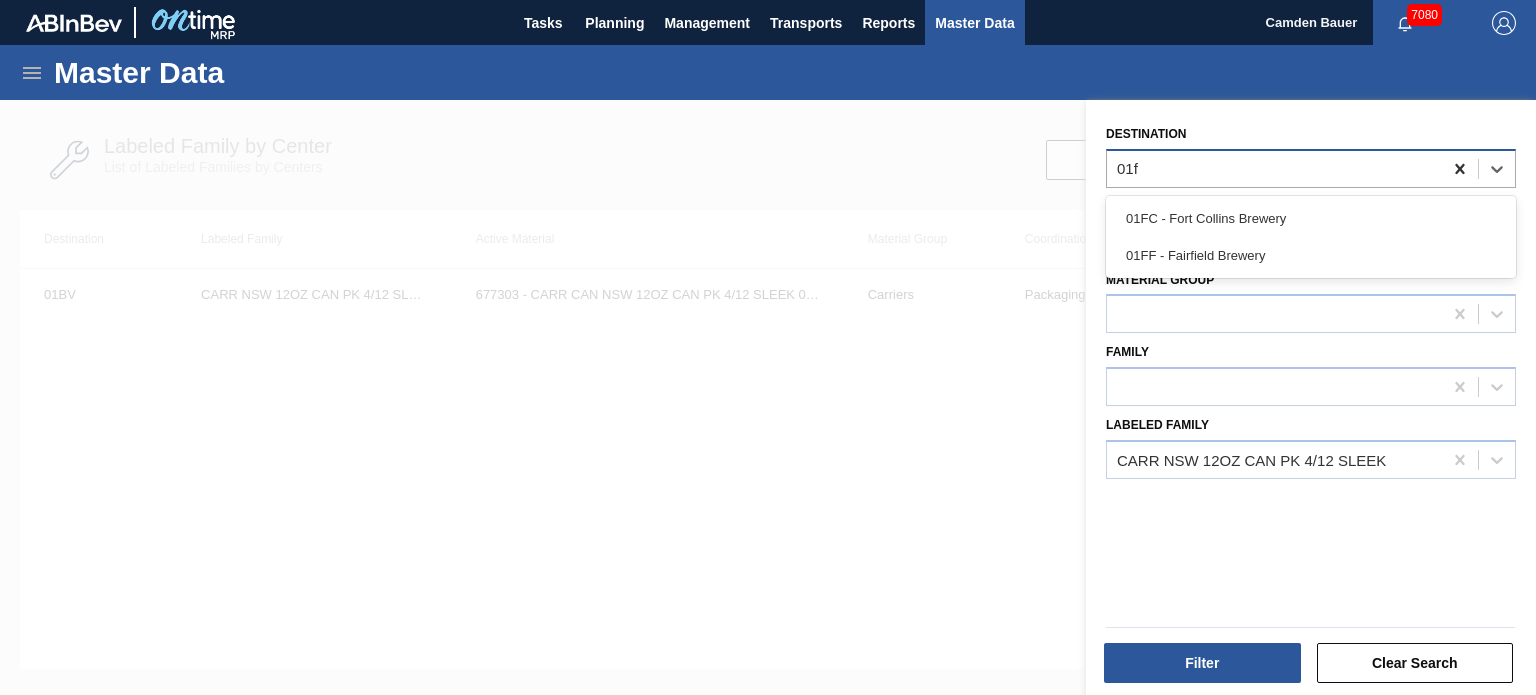 type on "01fc" 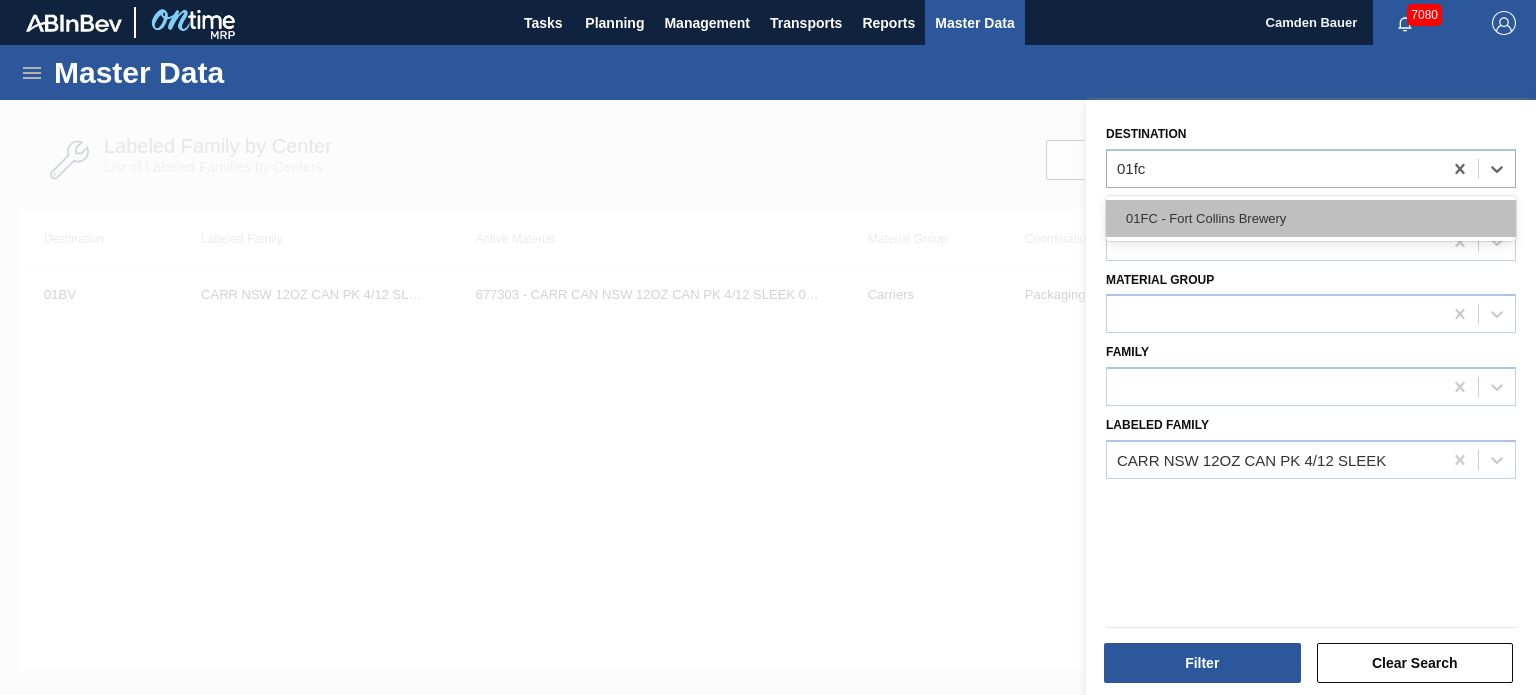 click on "01FC - Fort Collins Brewery" at bounding box center (1311, 218) 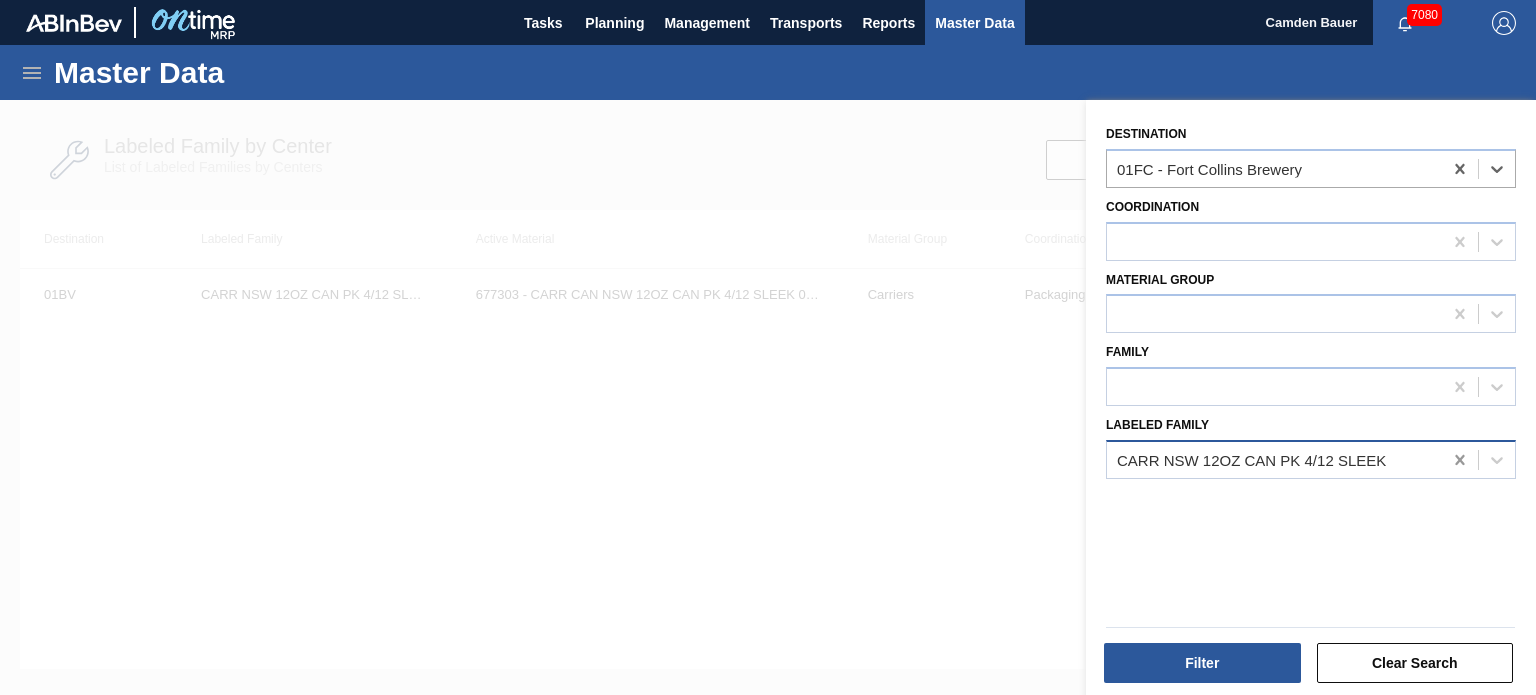 click 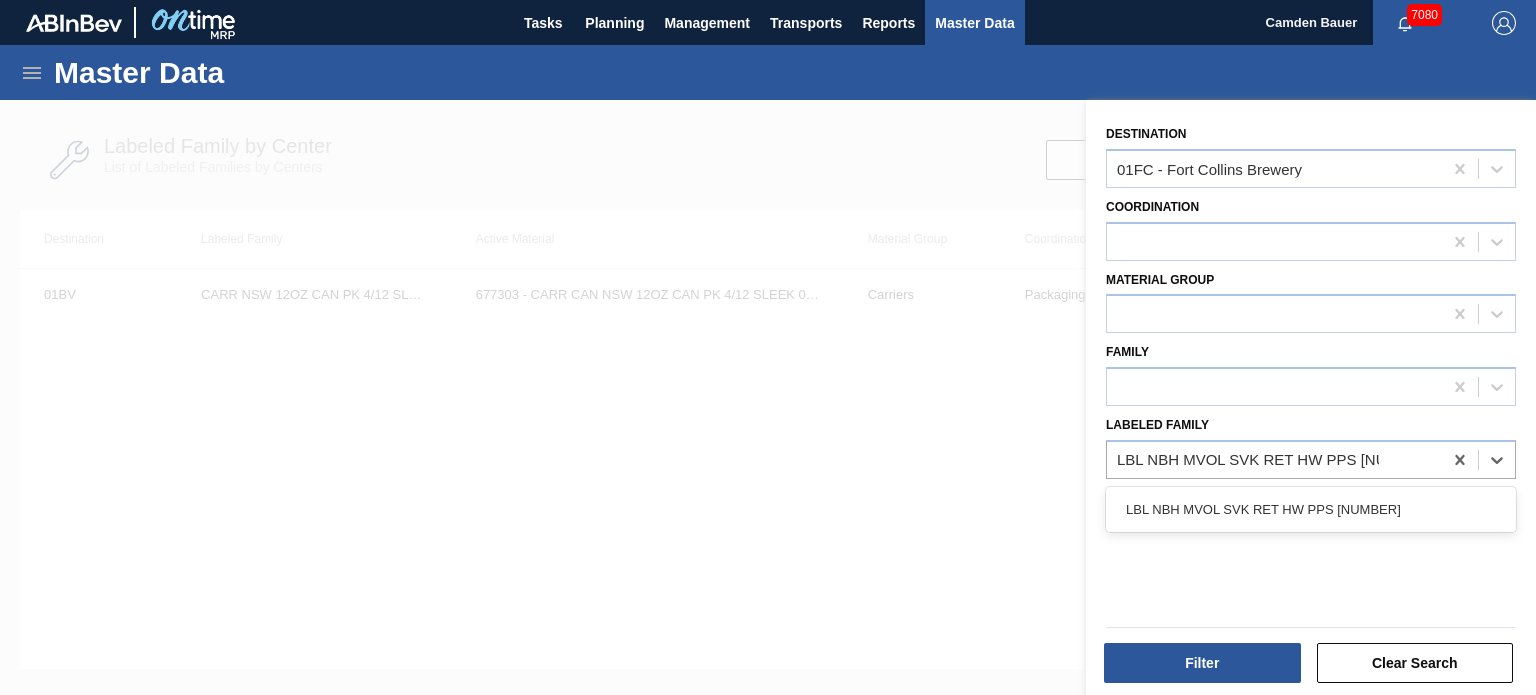 click on "LBL NBH MVOL SVK RET HW PPS [NUMBER]" at bounding box center [1311, 509] 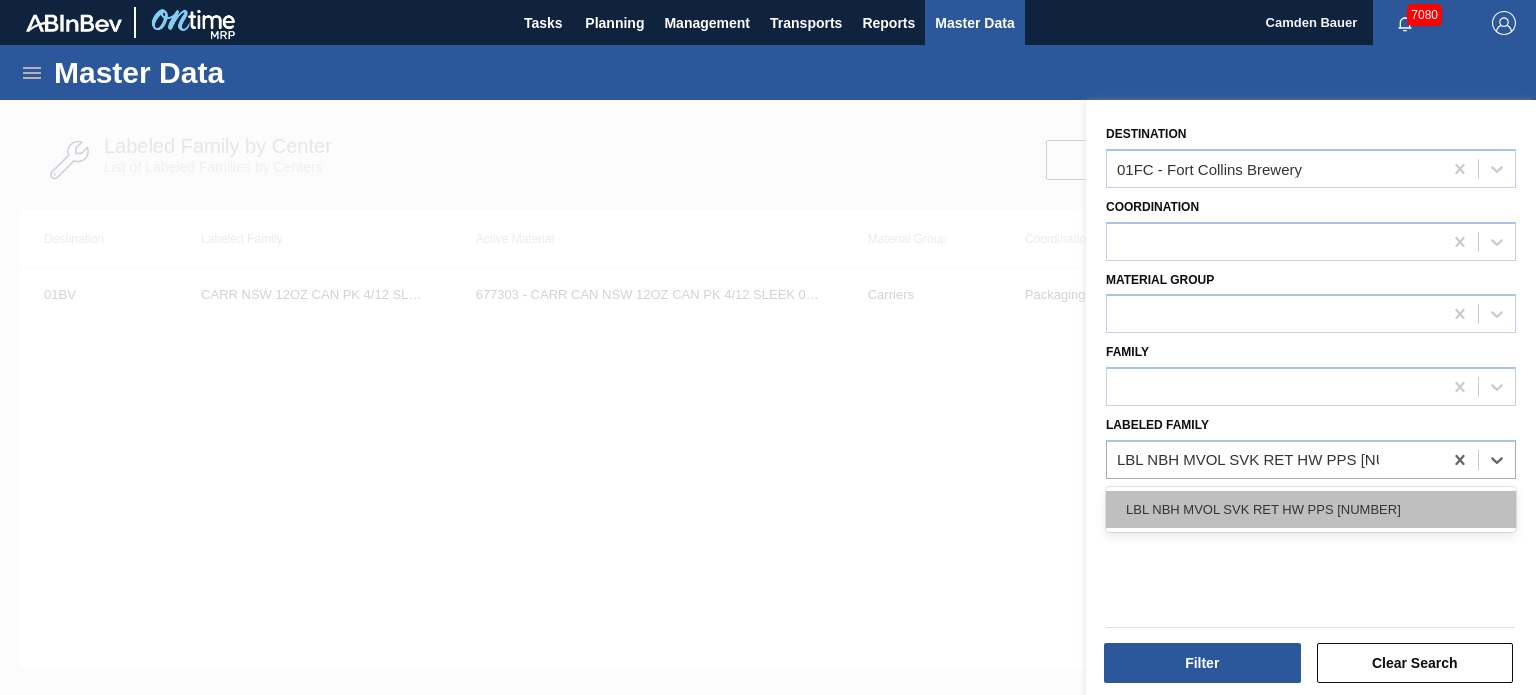 click on "LBL NBH MVOL SVK RET HW PPS [NUMBER]" at bounding box center (1311, 509) 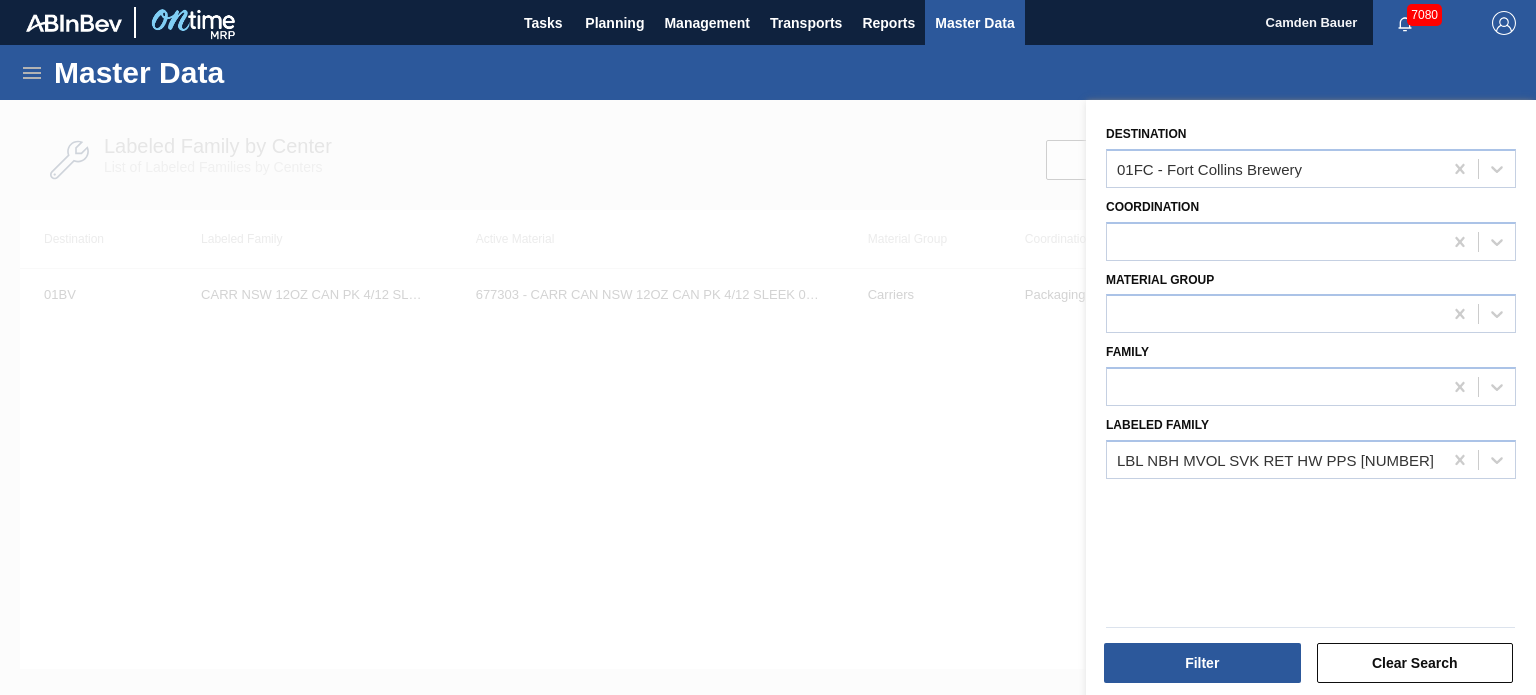 click at bounding box center (1310, 627) 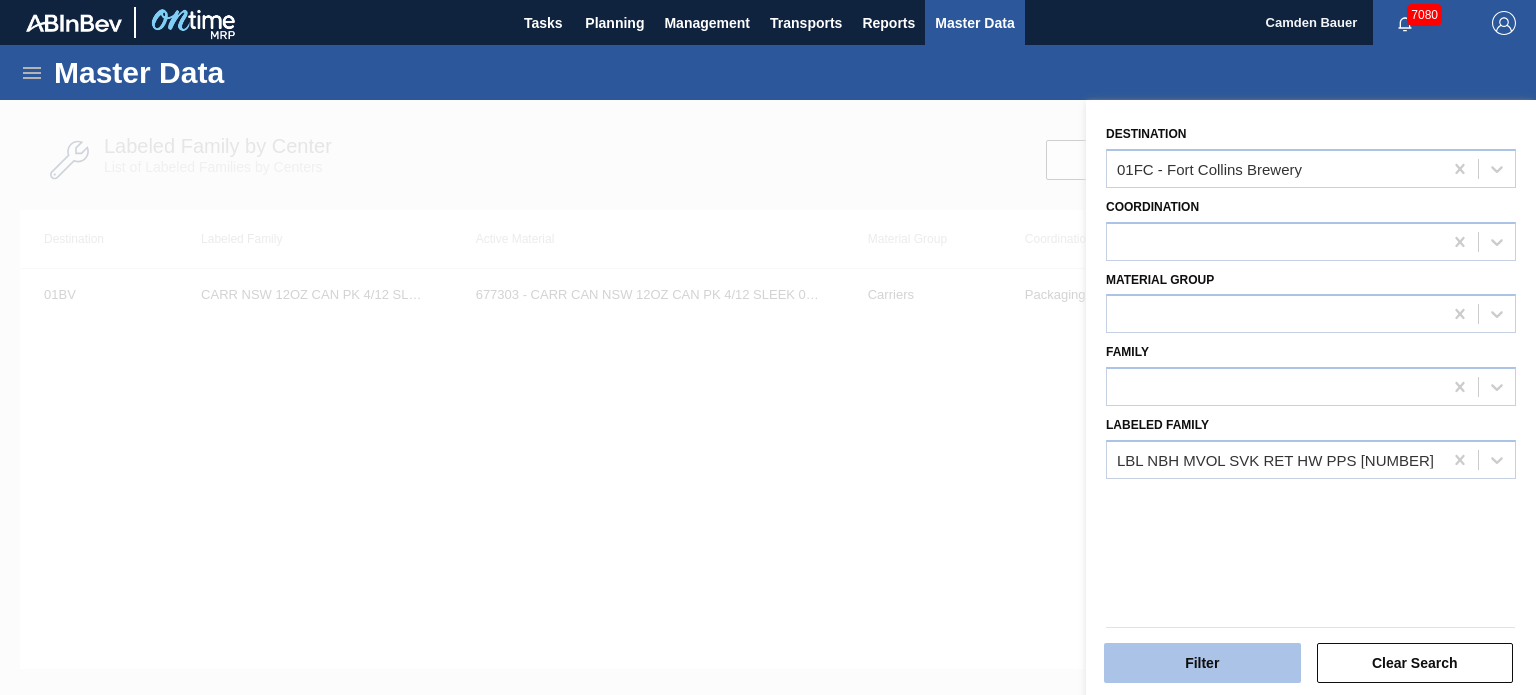 click on "Filter" at bounding box center (1202, 663) 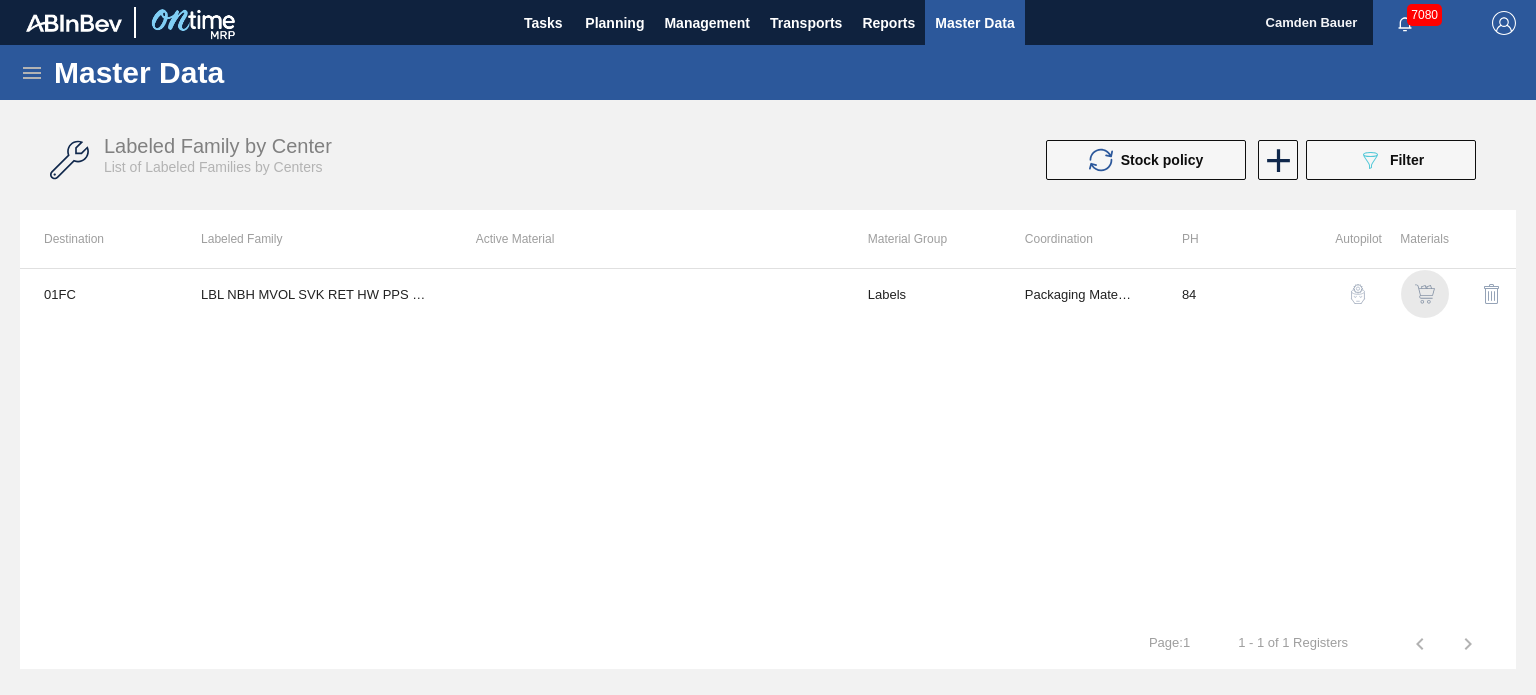click at bounding box center (1425, 294) 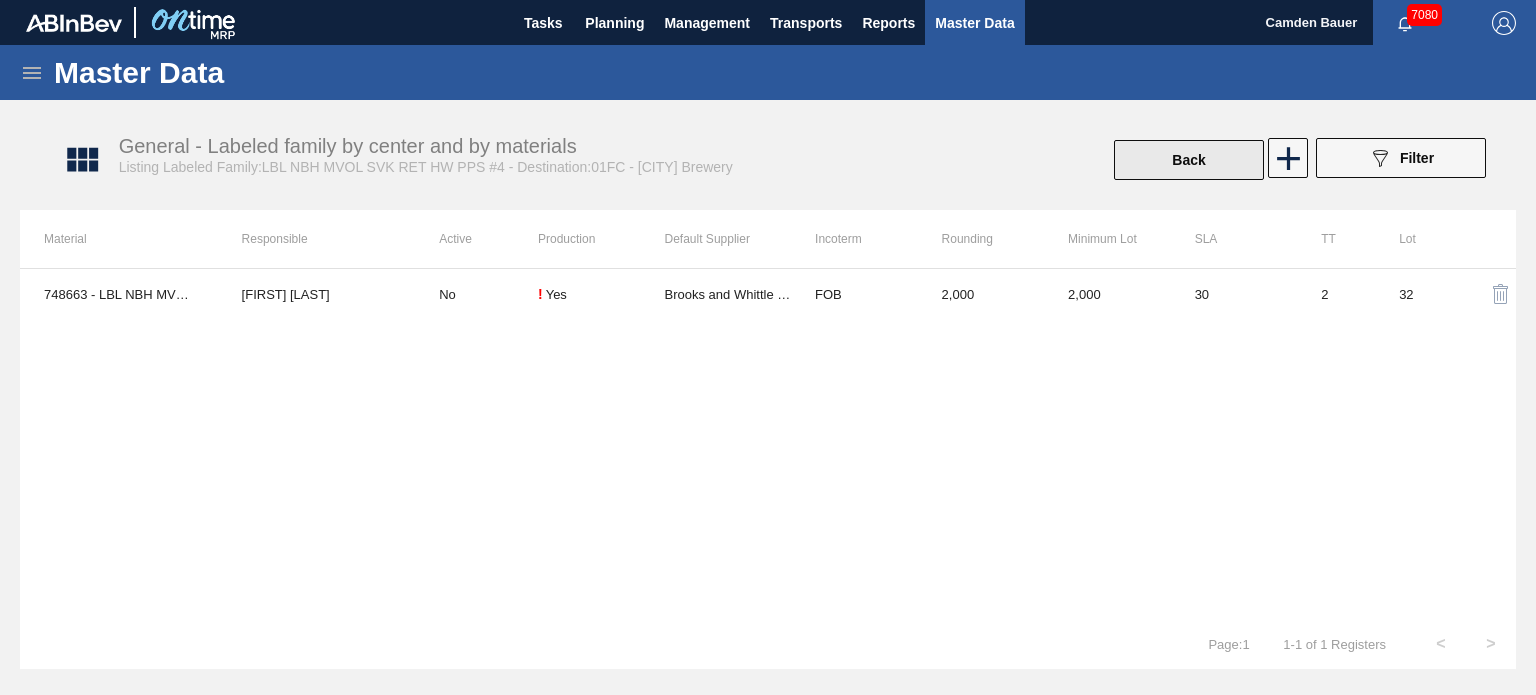 click on "Back" at bounding box center [1189, 160] 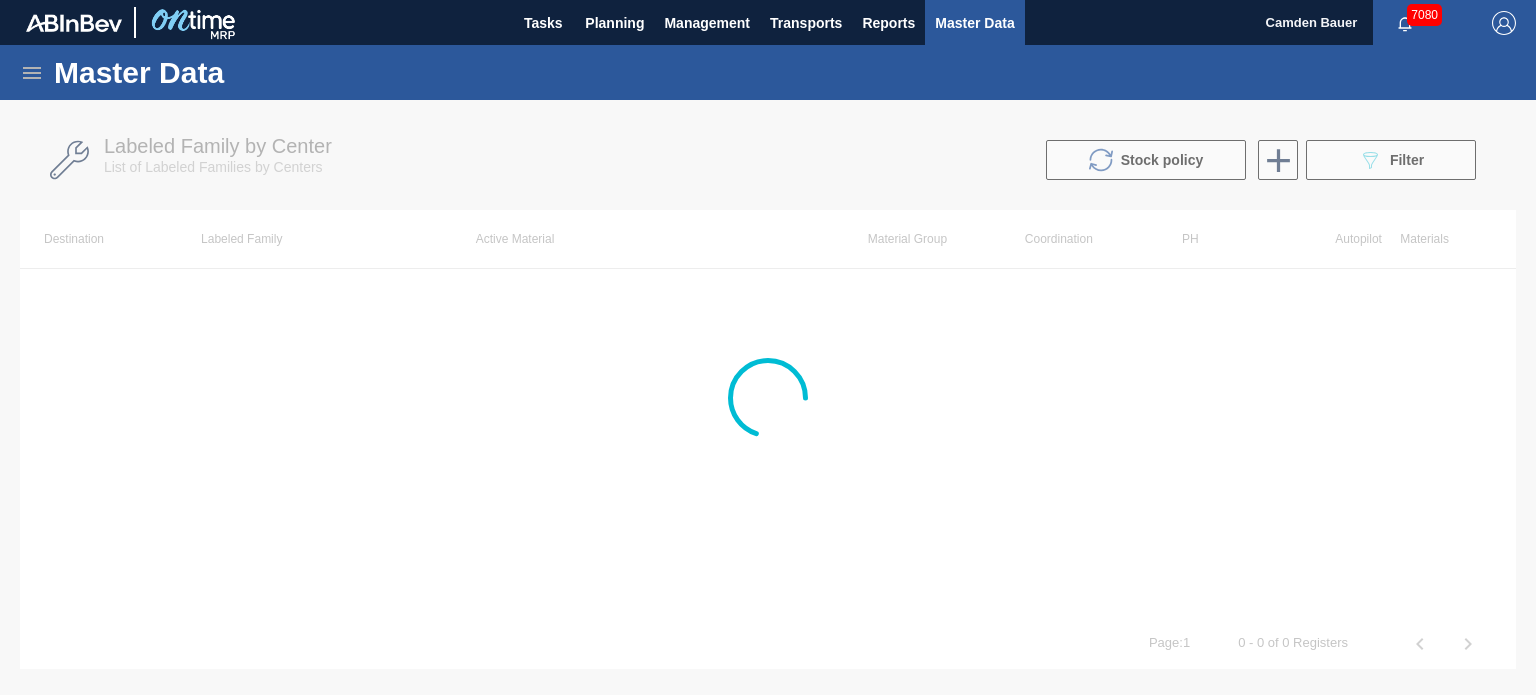click at bounding box center [768, 397] 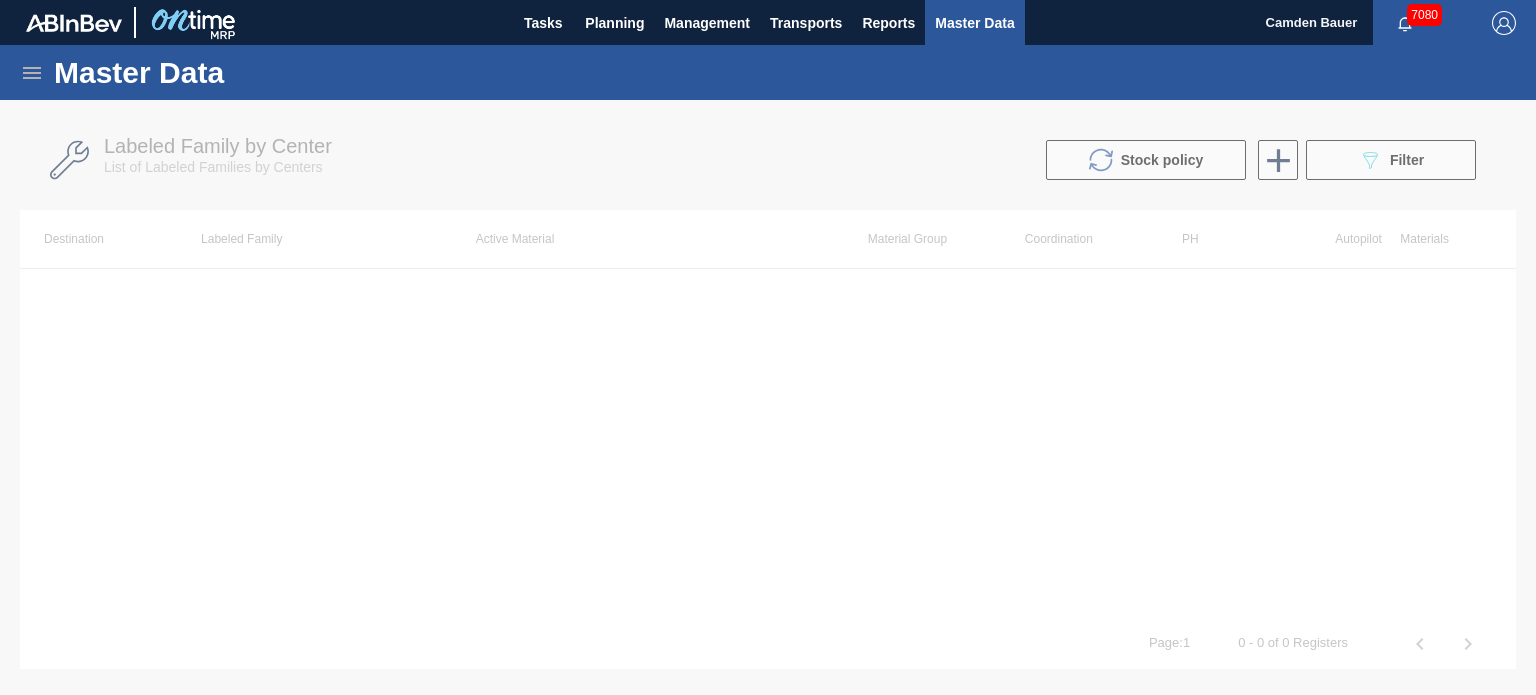 click on "089F7B8B-B2A5-4AFE-B5C0-19BA573D28AC" 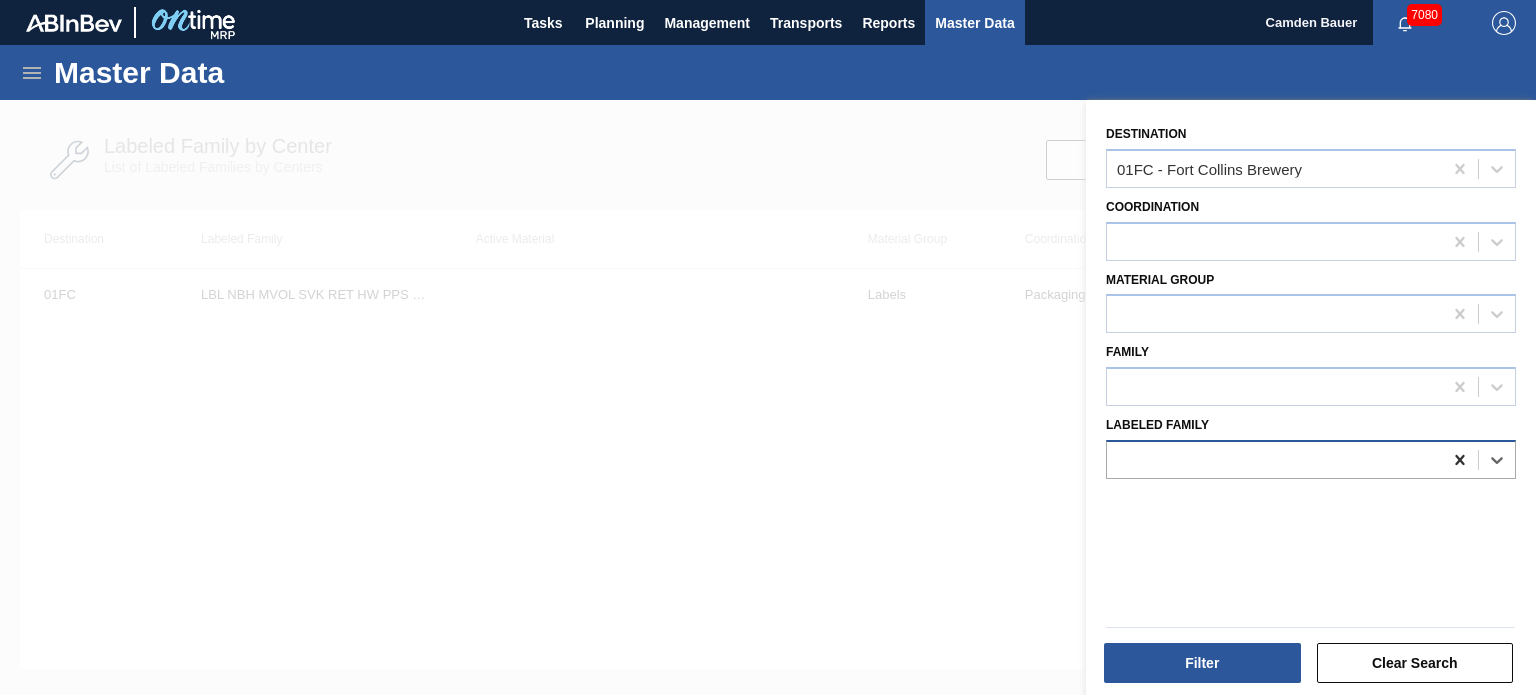 click 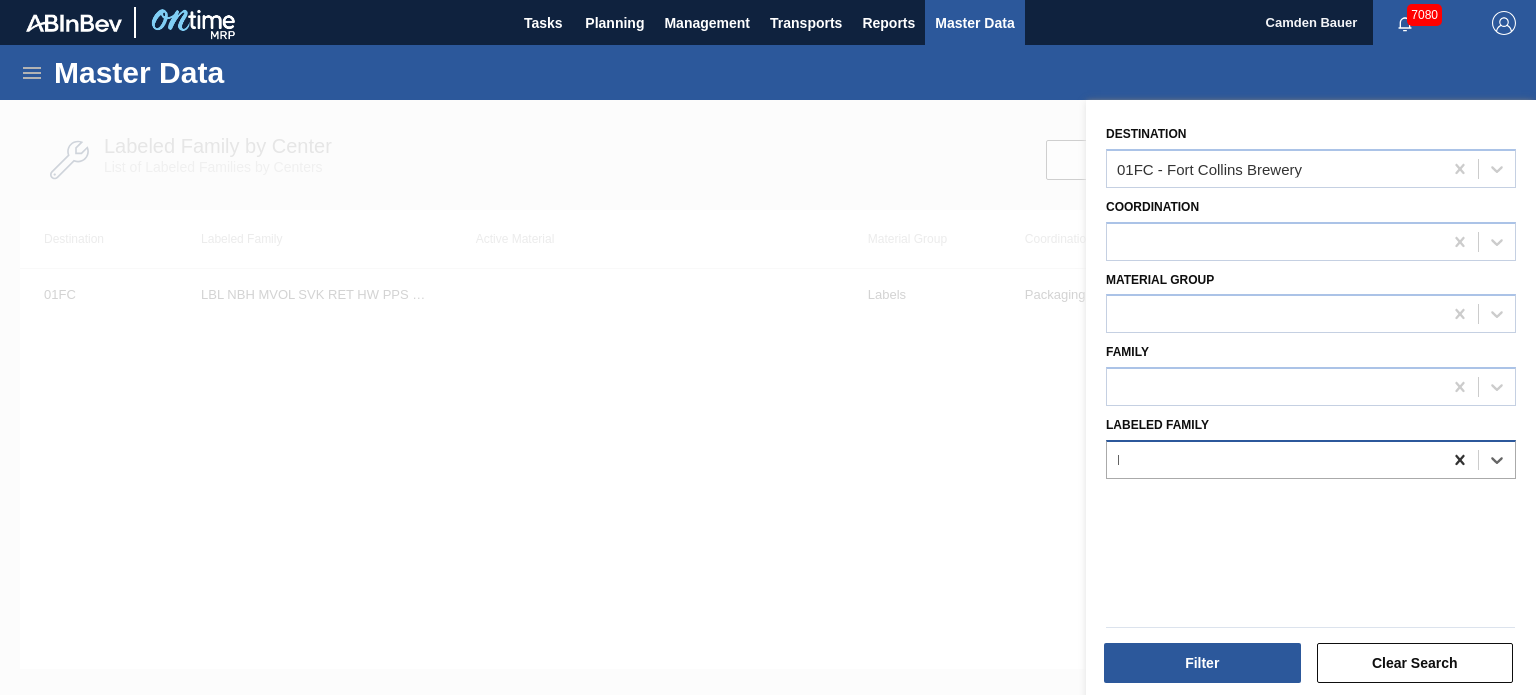 type on "LBL MCL 12OZ MRNR NR NECK APL #8" 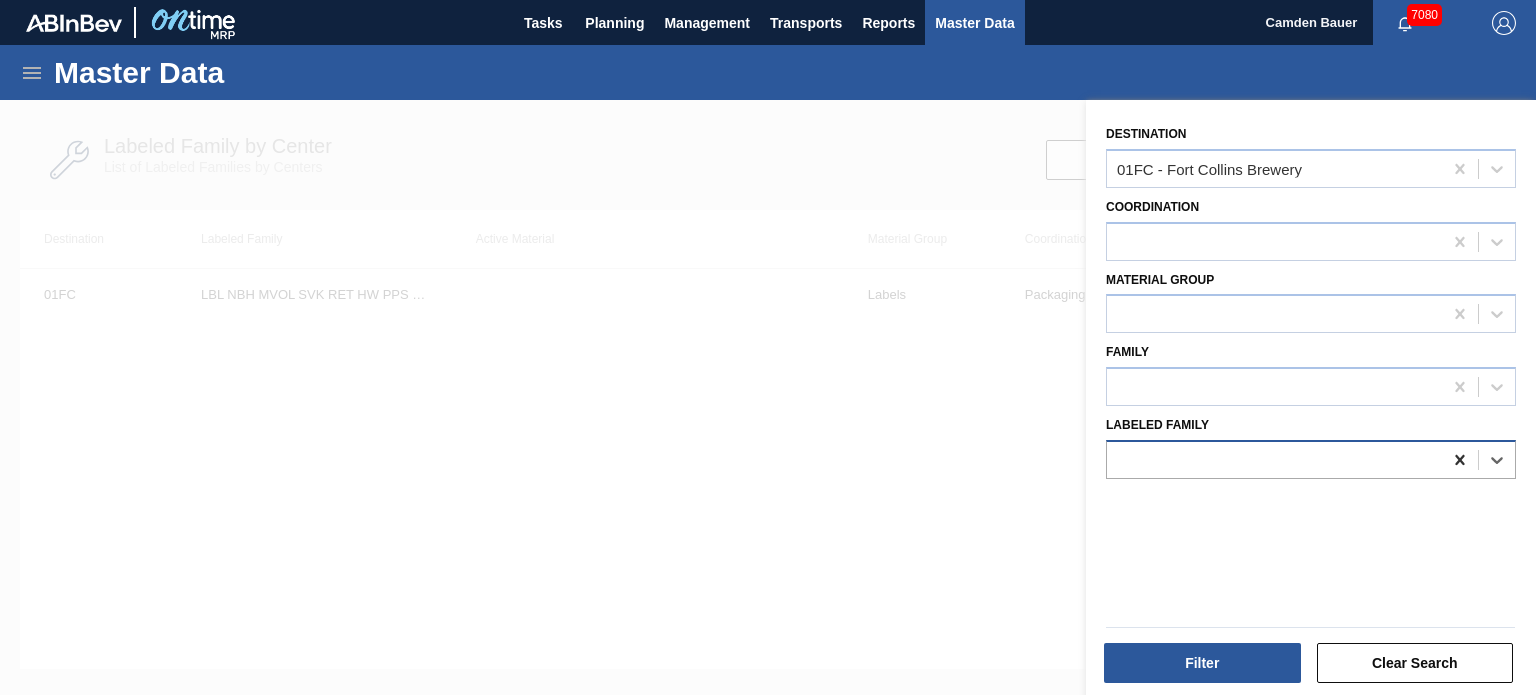 click 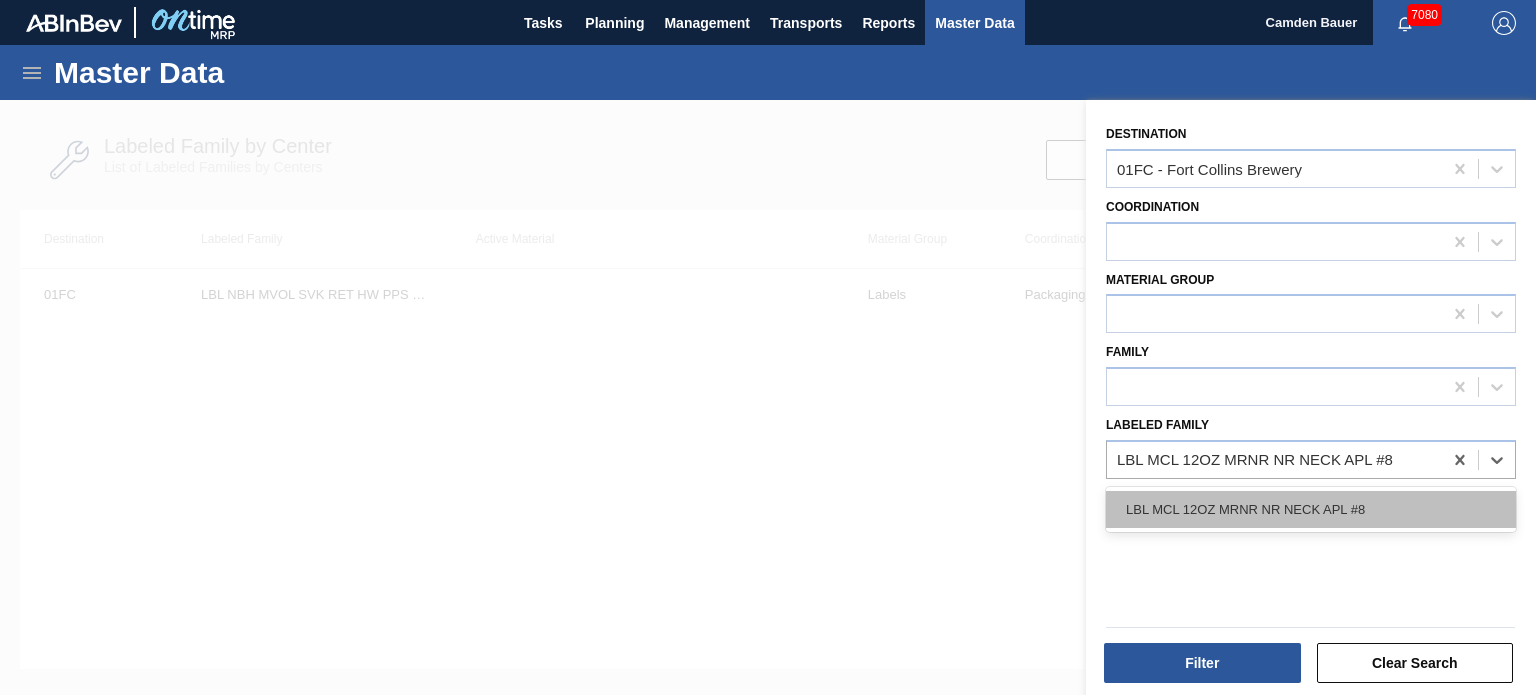 click on "LBL MCL 12OZ MRNR NR NECK APL #8" at bounding box center [1311, 509] 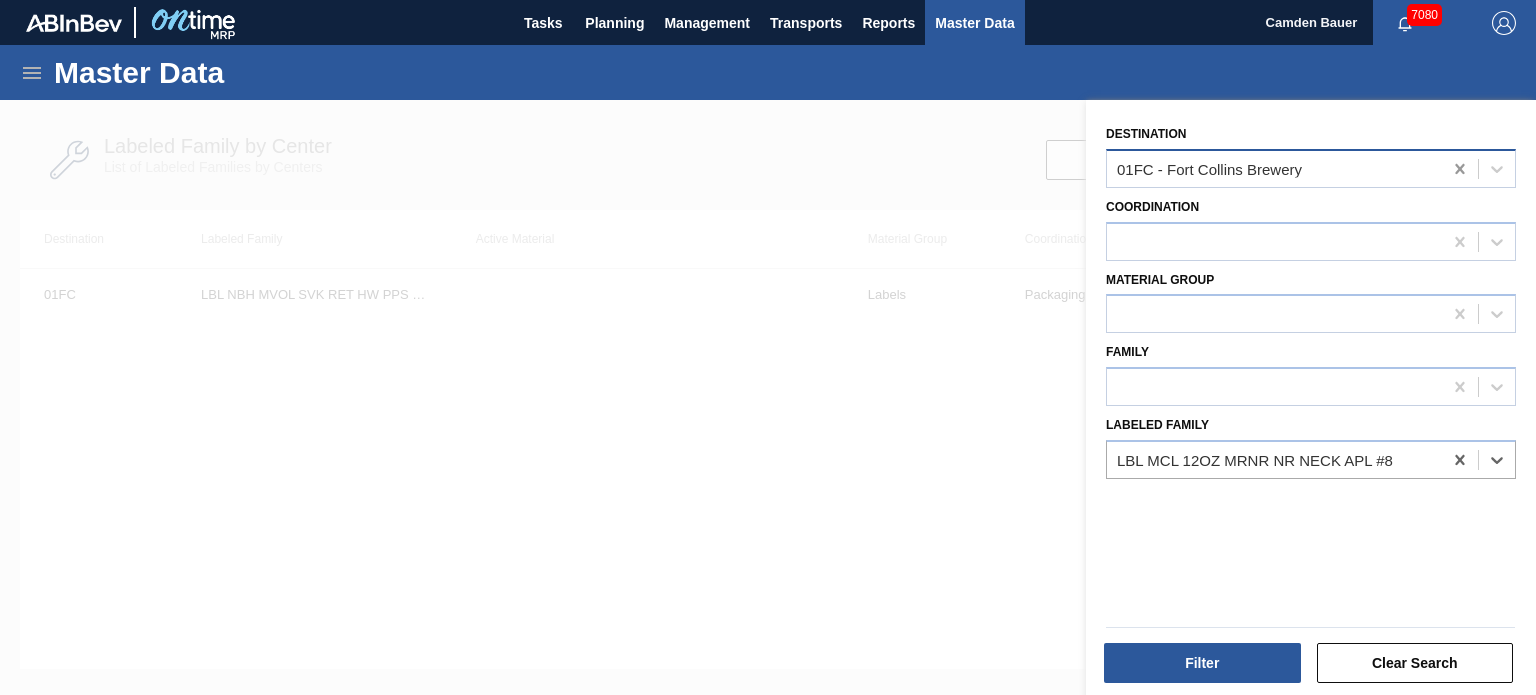click 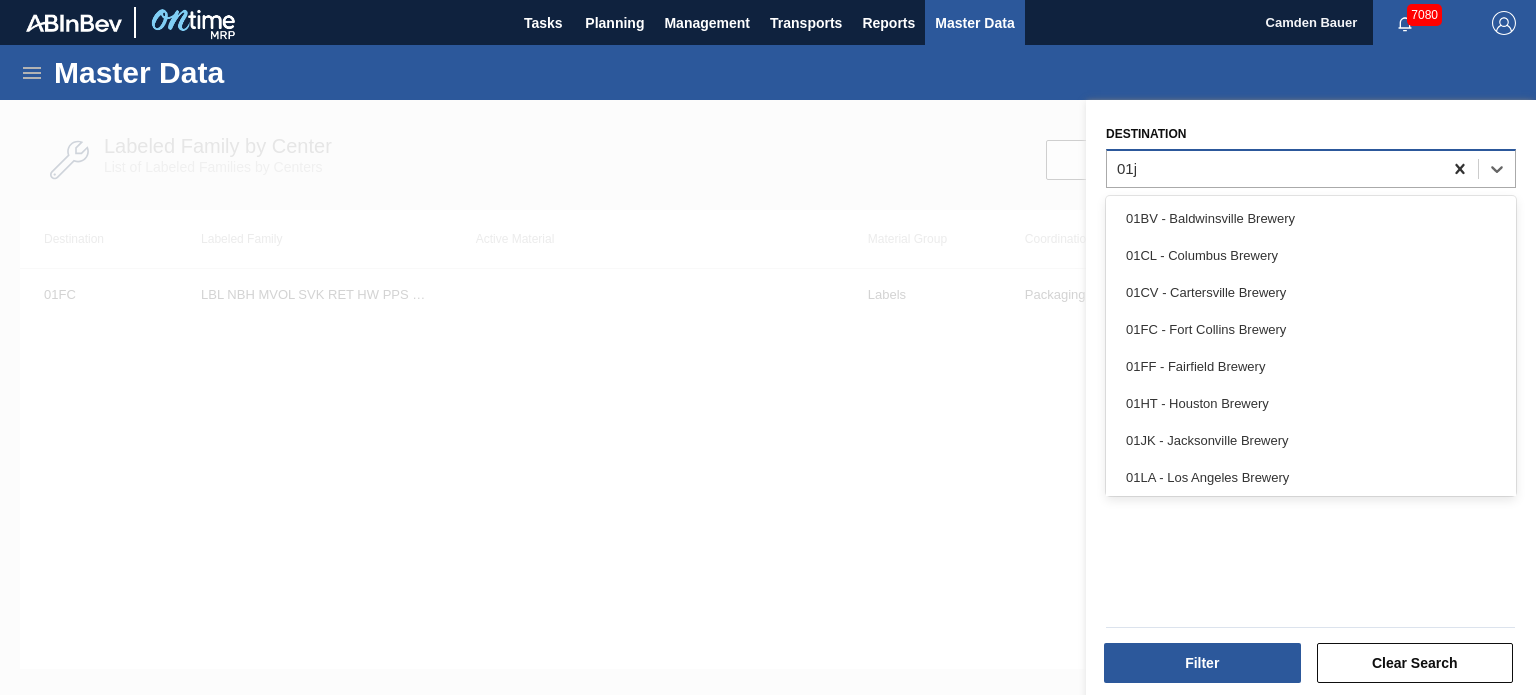 type on "01jk" 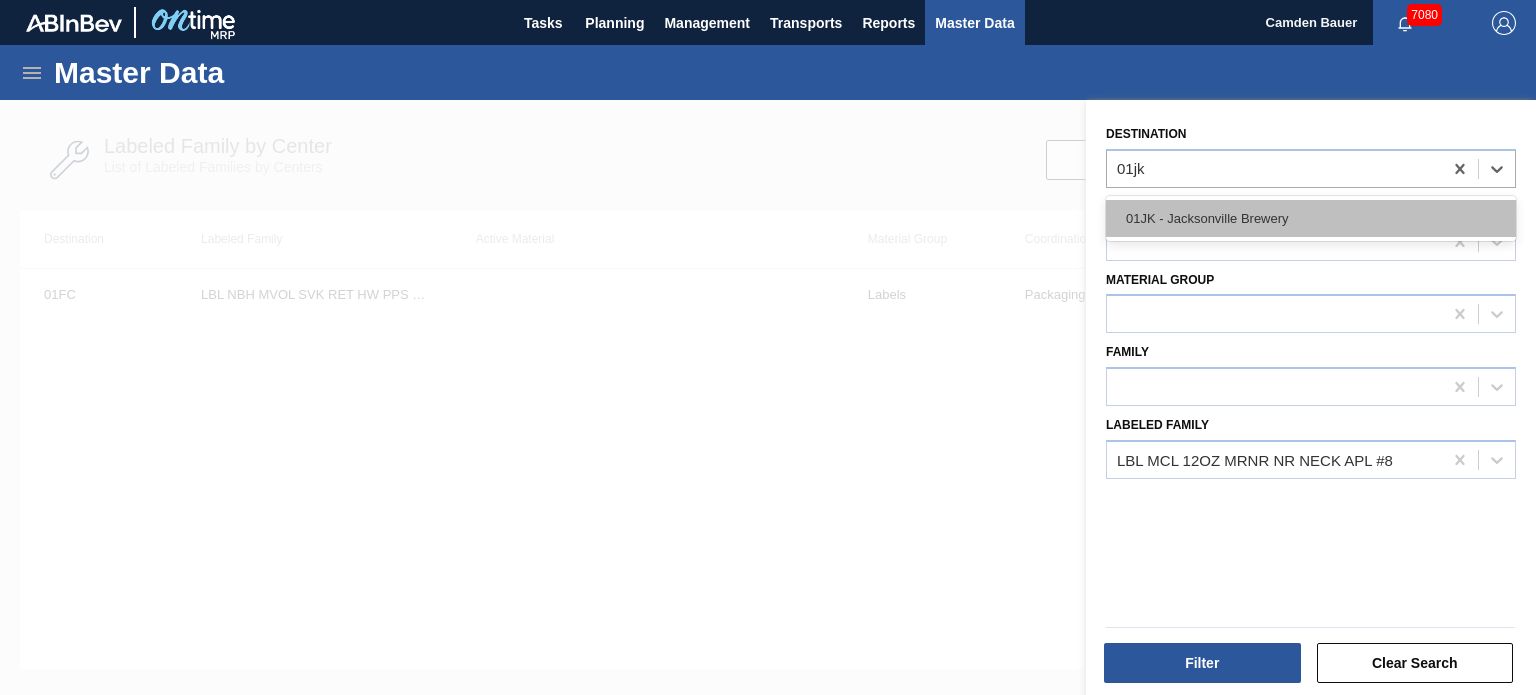 click on "01JK - Jacksonville Brewery" at bounding box center [1311, 218] 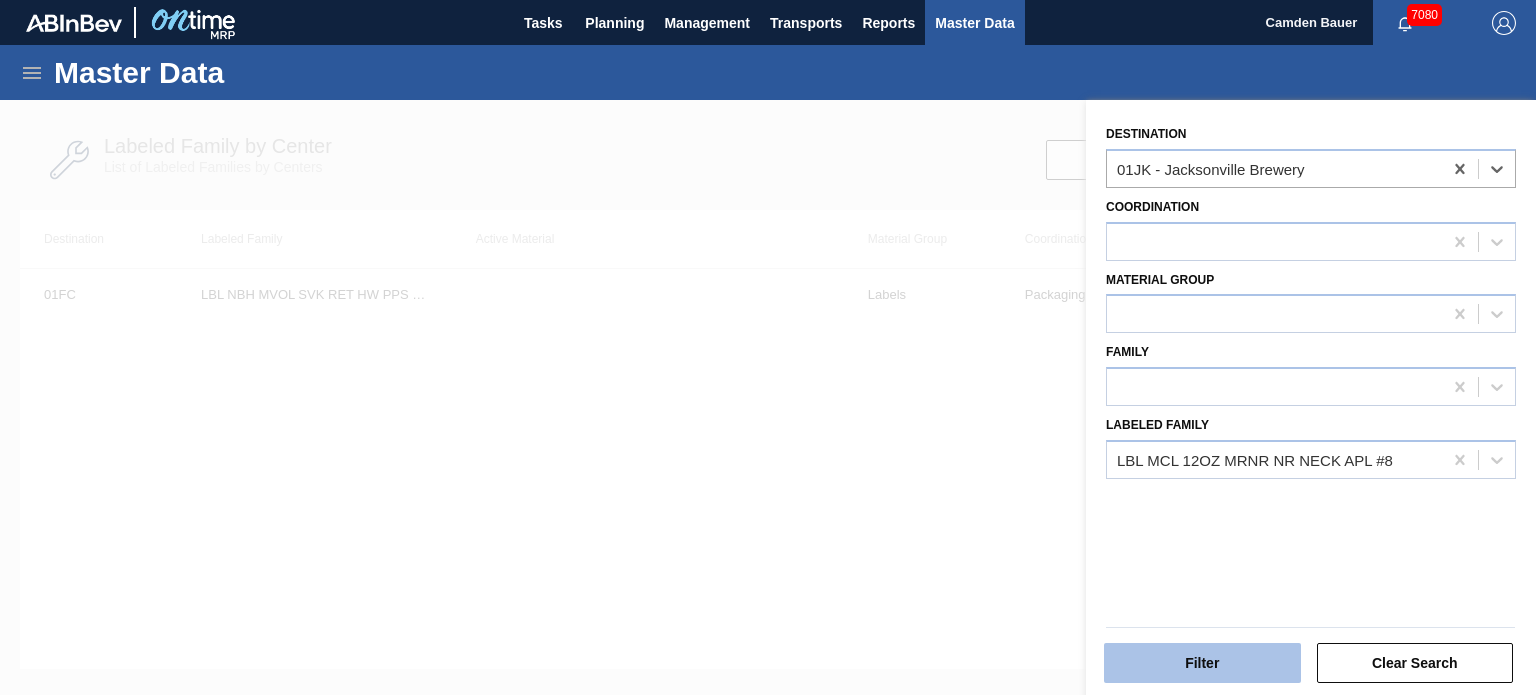 click on "Filter" at bounding box center (1202, 663) 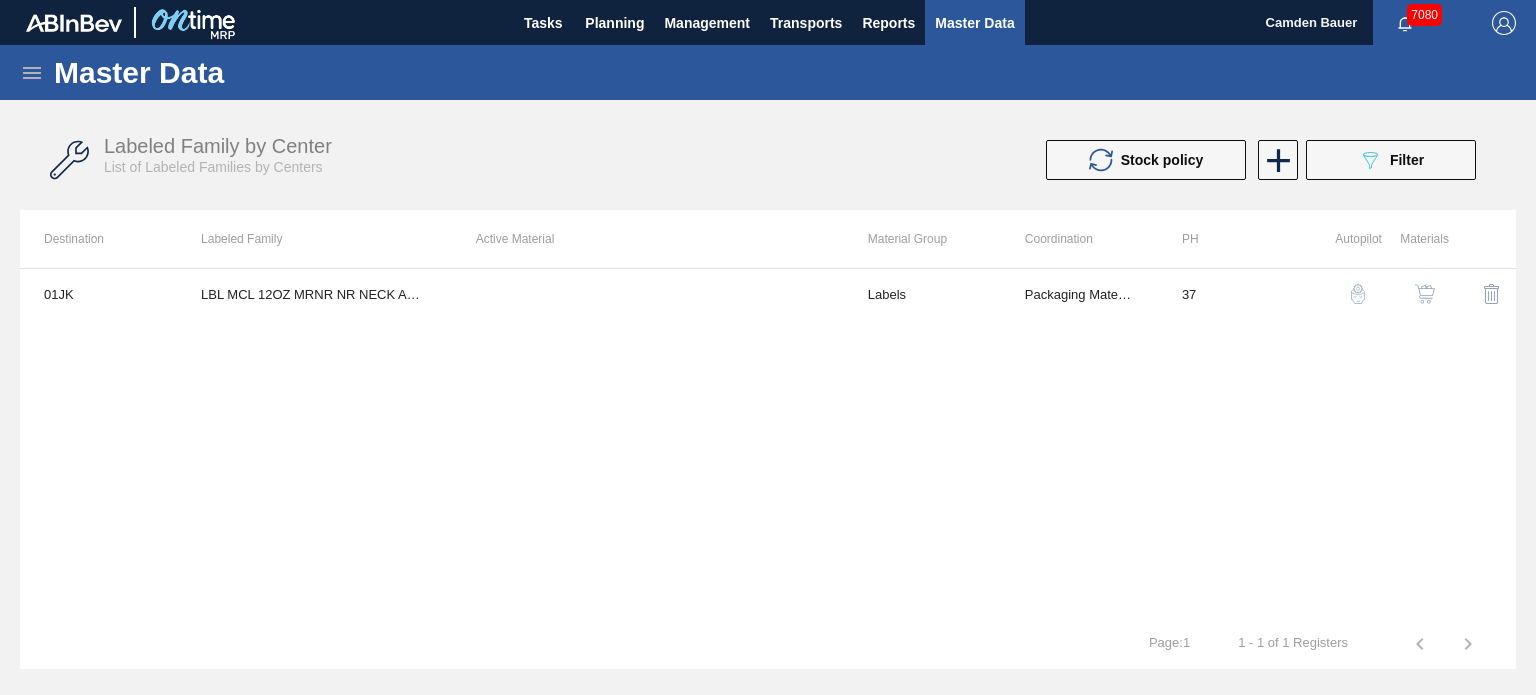 click at bounding box center [1425, 294] 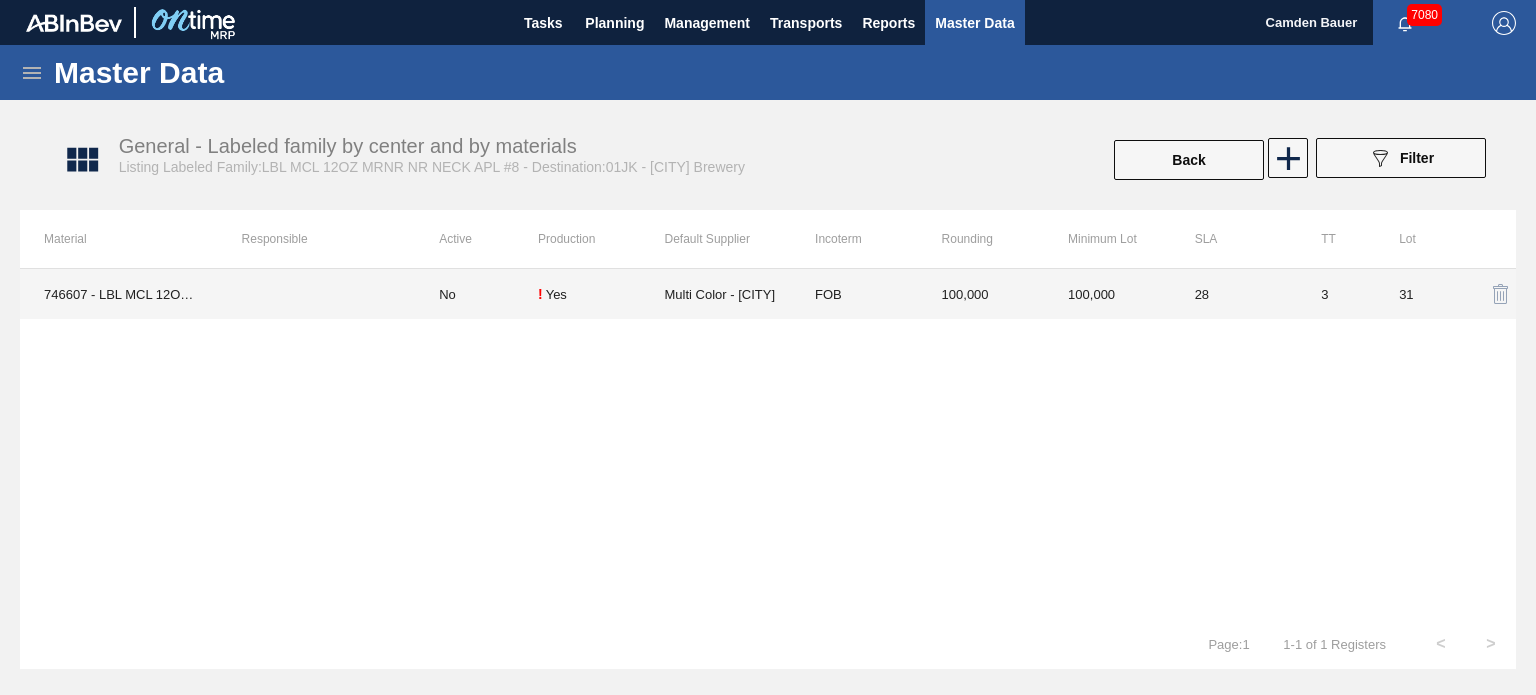 click on "No" at bounding box center (476, 294) 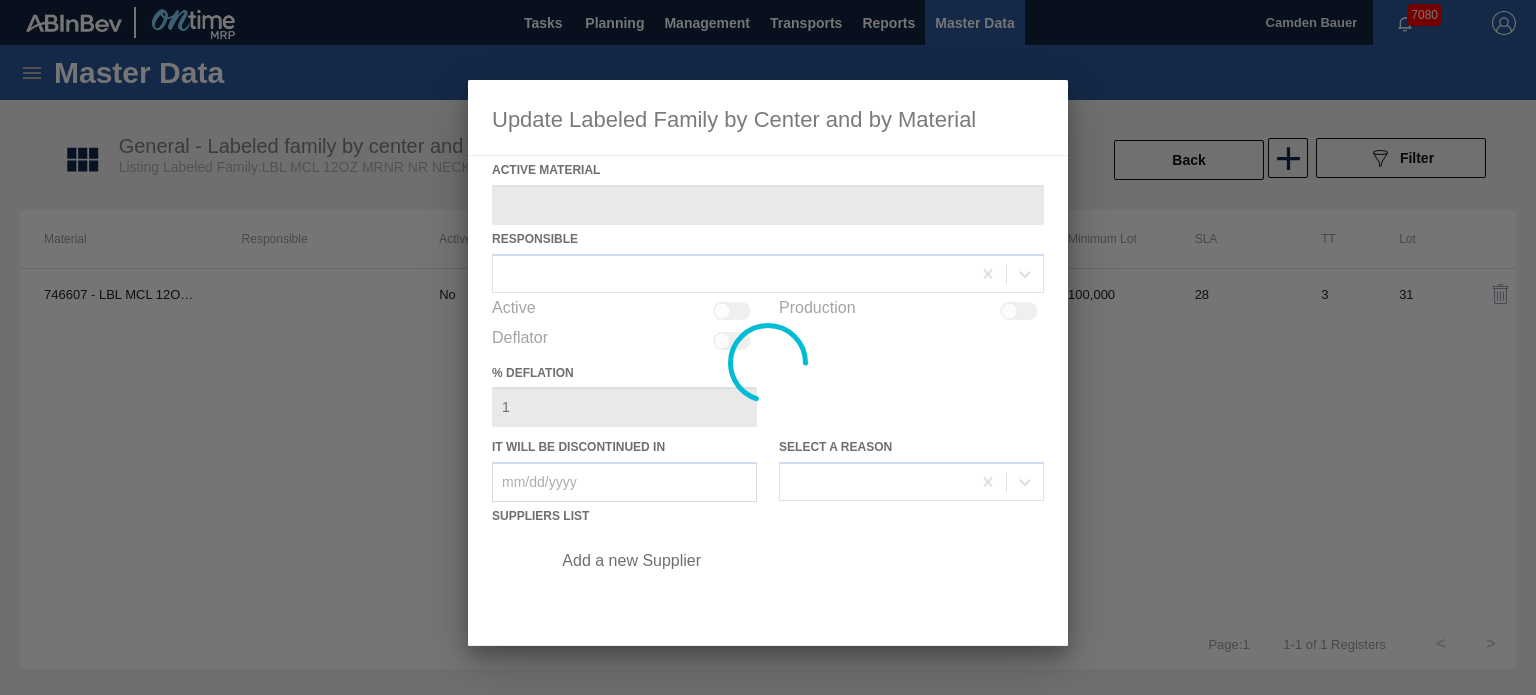 type on "746607 - LBL MCL 12OZ MRNR NR NECK APL 0518 #8 BE" 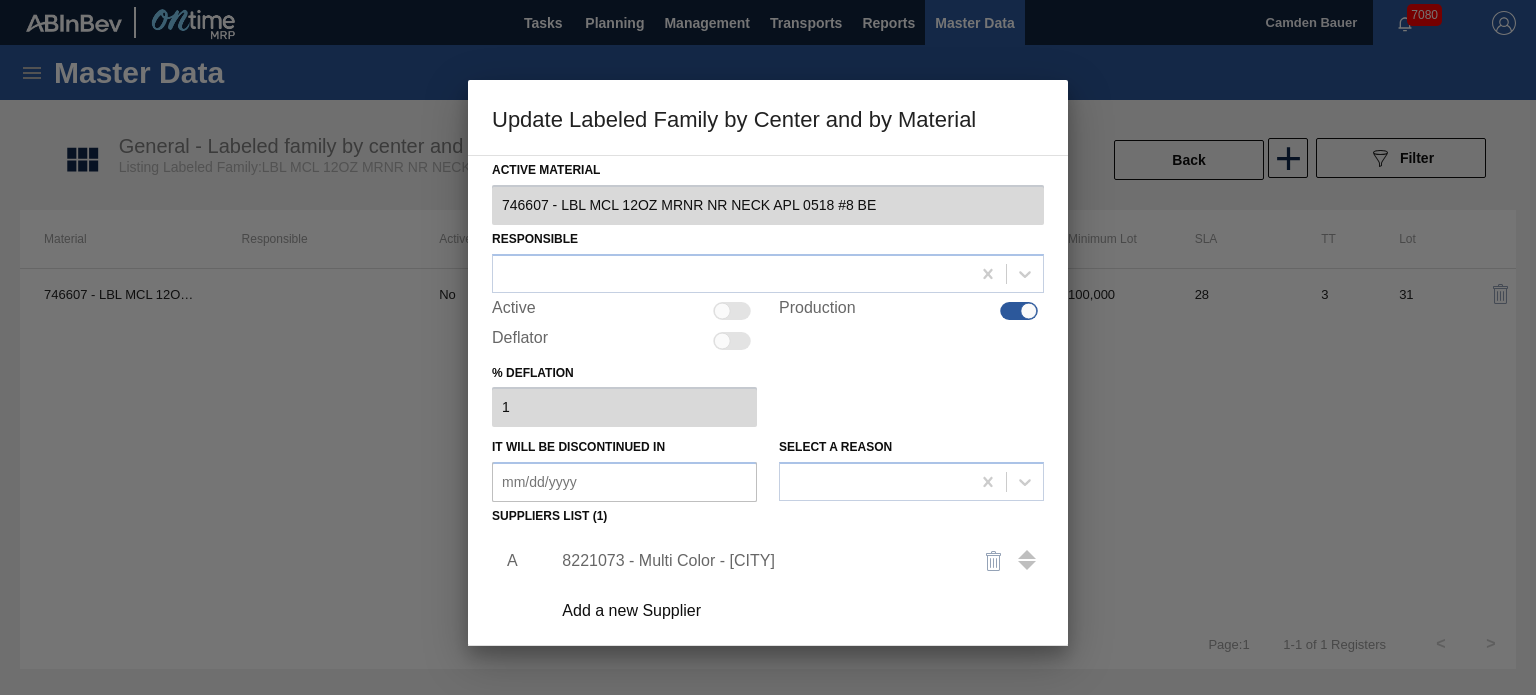 click at bounding box center [732, 311] 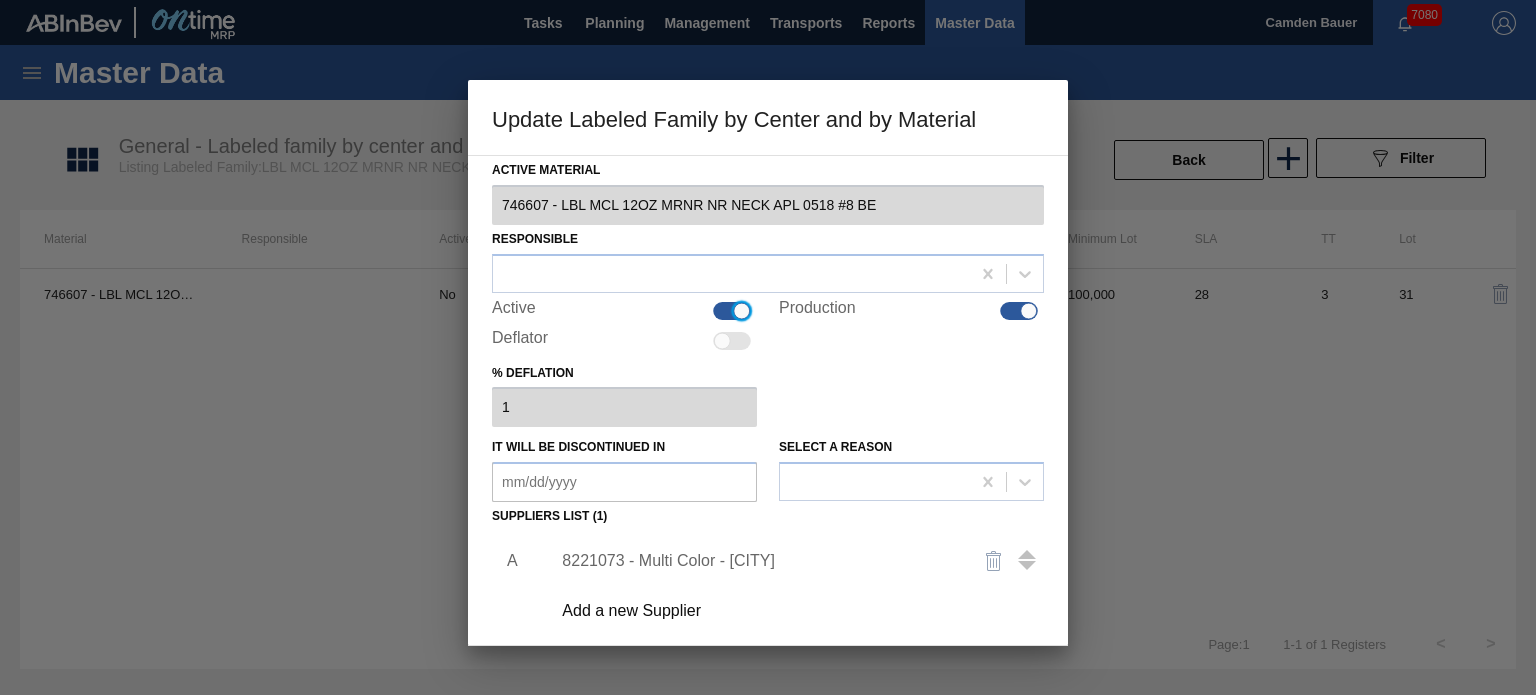 scroll, scrollTop: 204, scrollLeft: 0, axis: vertical 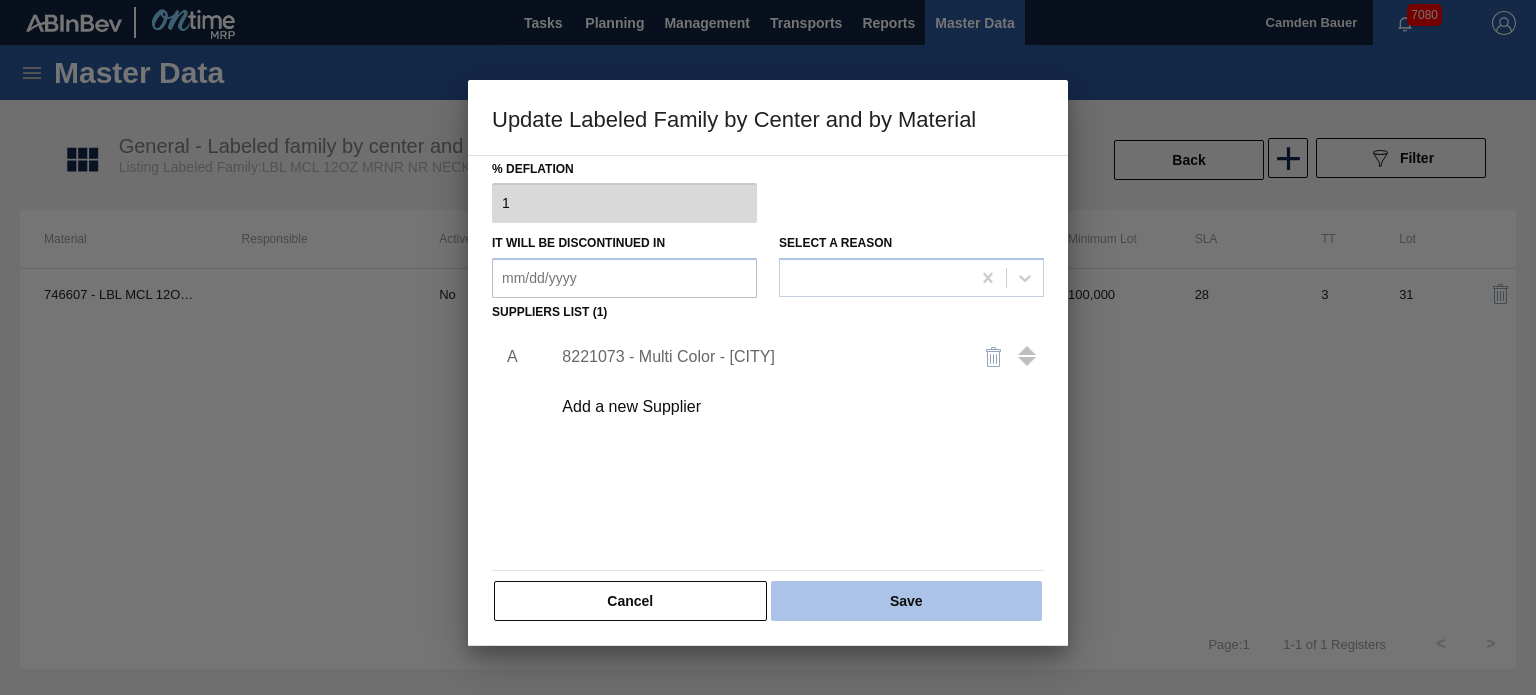 click on "Save" at bounding box center (906, 601) 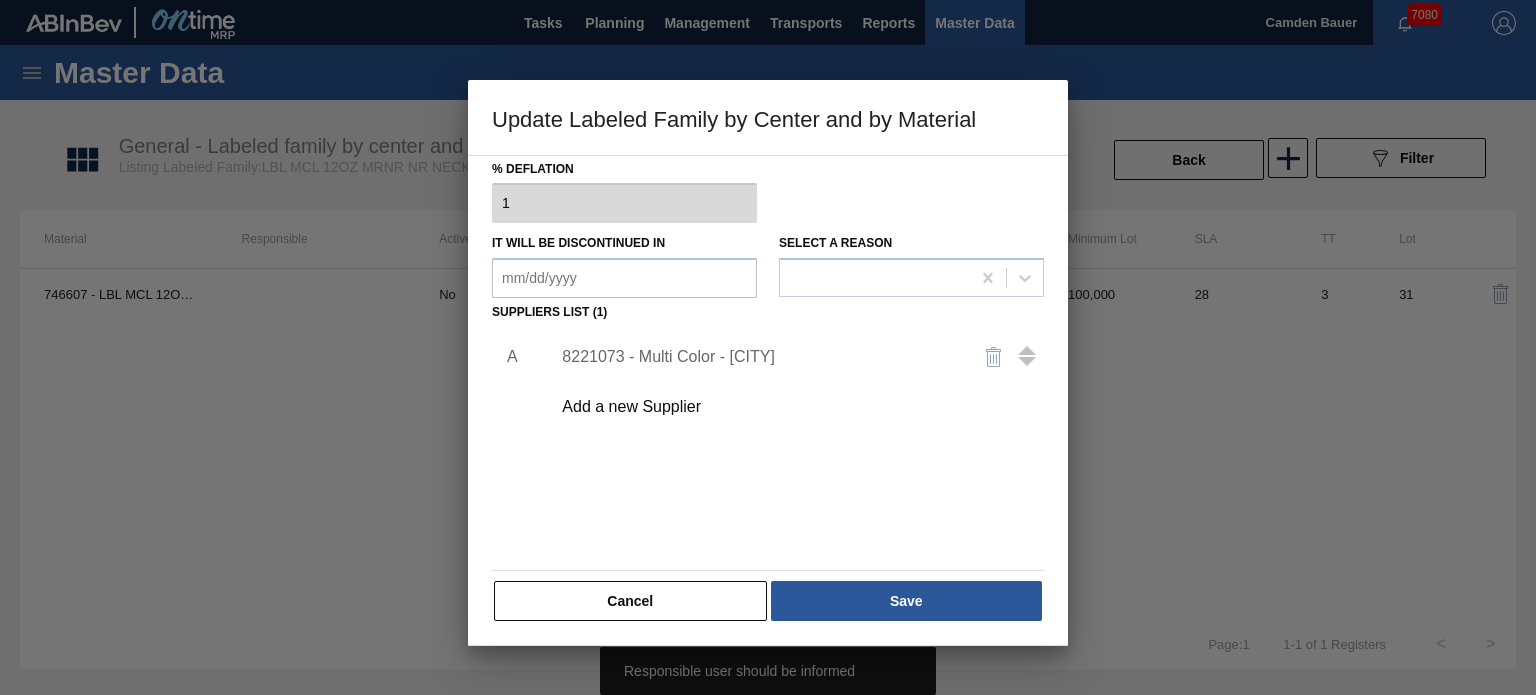 scroll, scrollTop: 0, scrollLeft: 0, axis: both 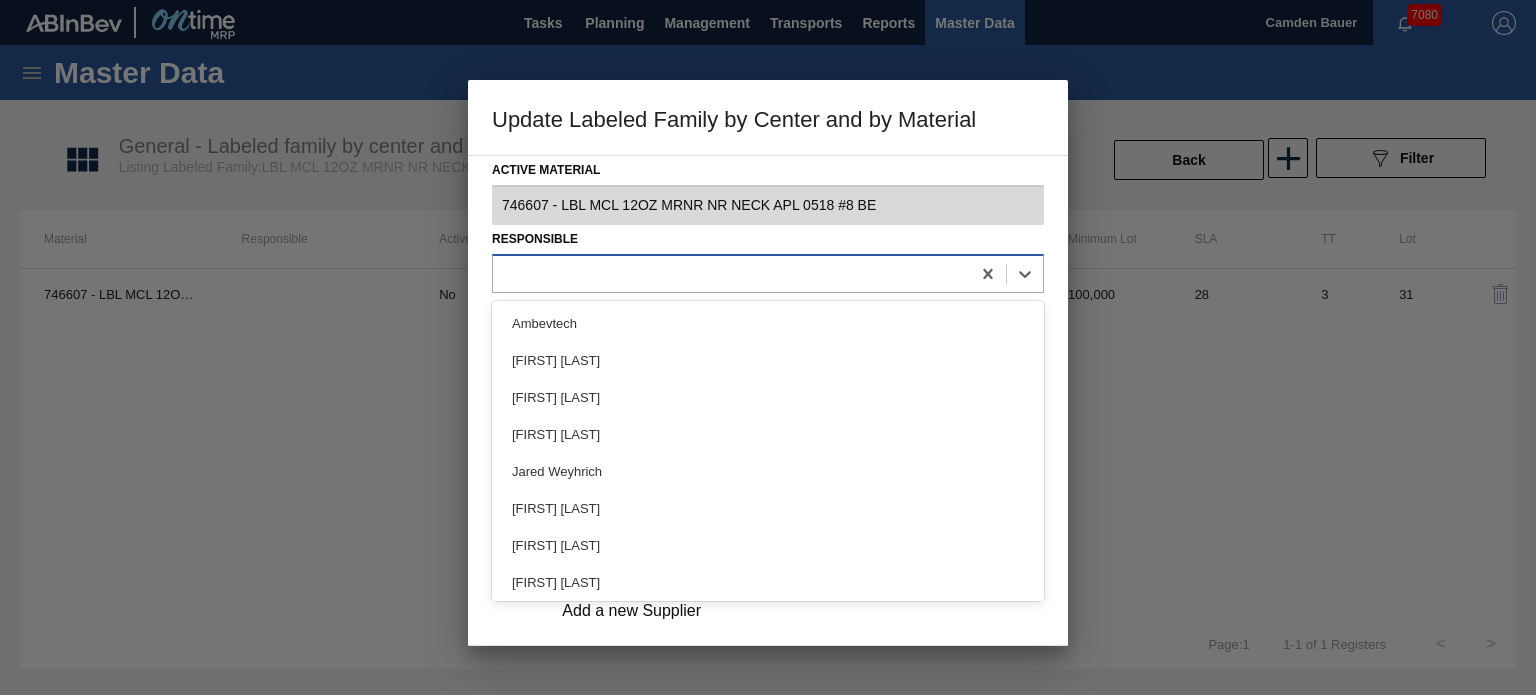 click at bounding box center [731, 273] 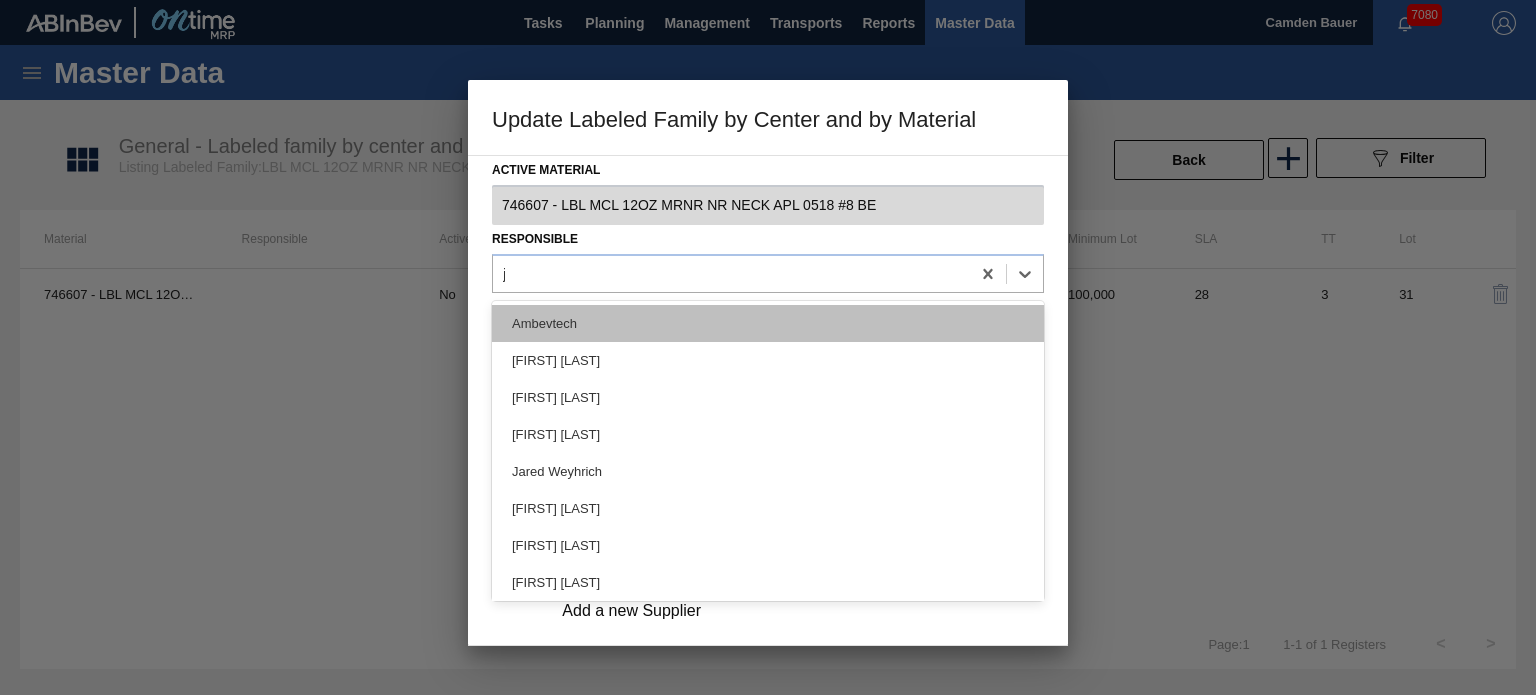type on "jo" 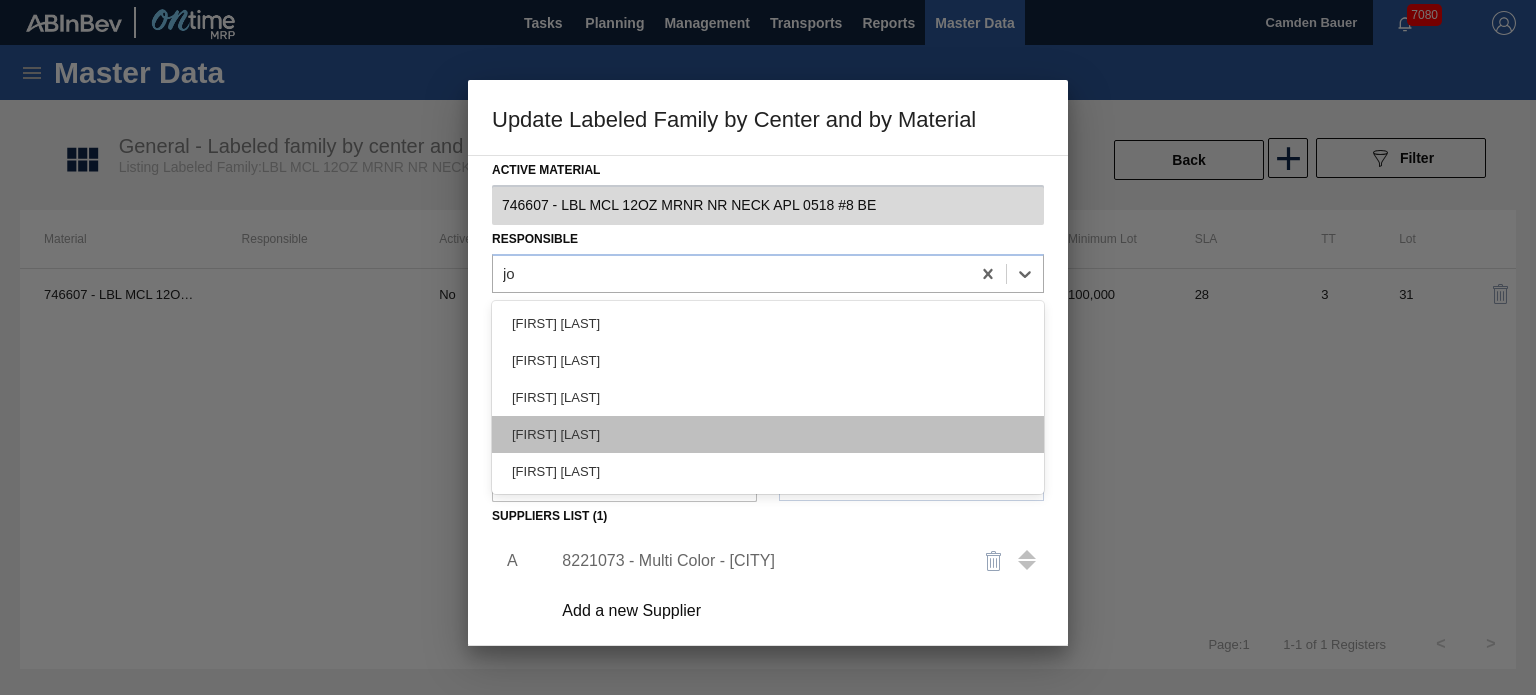 click on "[FIRST] [LAST]" at bounding box center [768, 434] 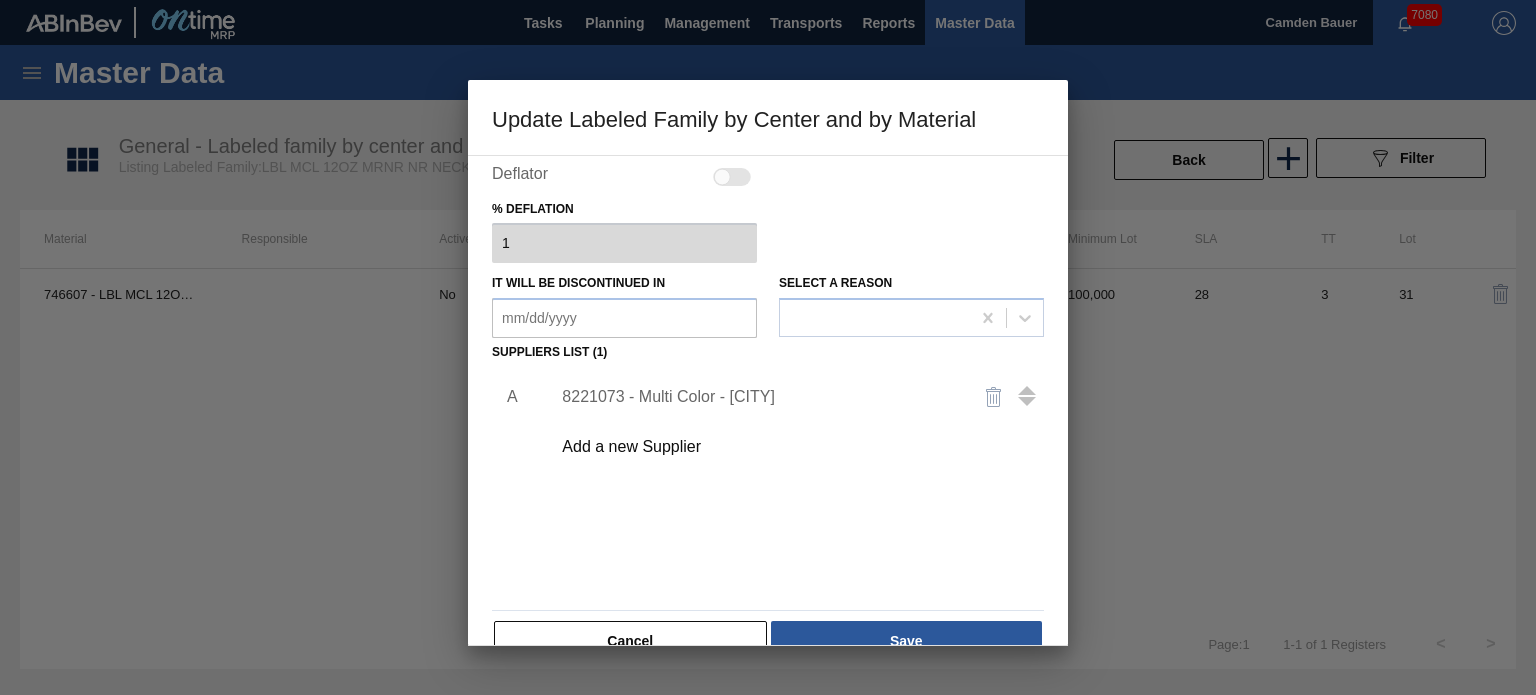 scroll, scrollTop: 204, scrollLeft: 0, axis: vertical 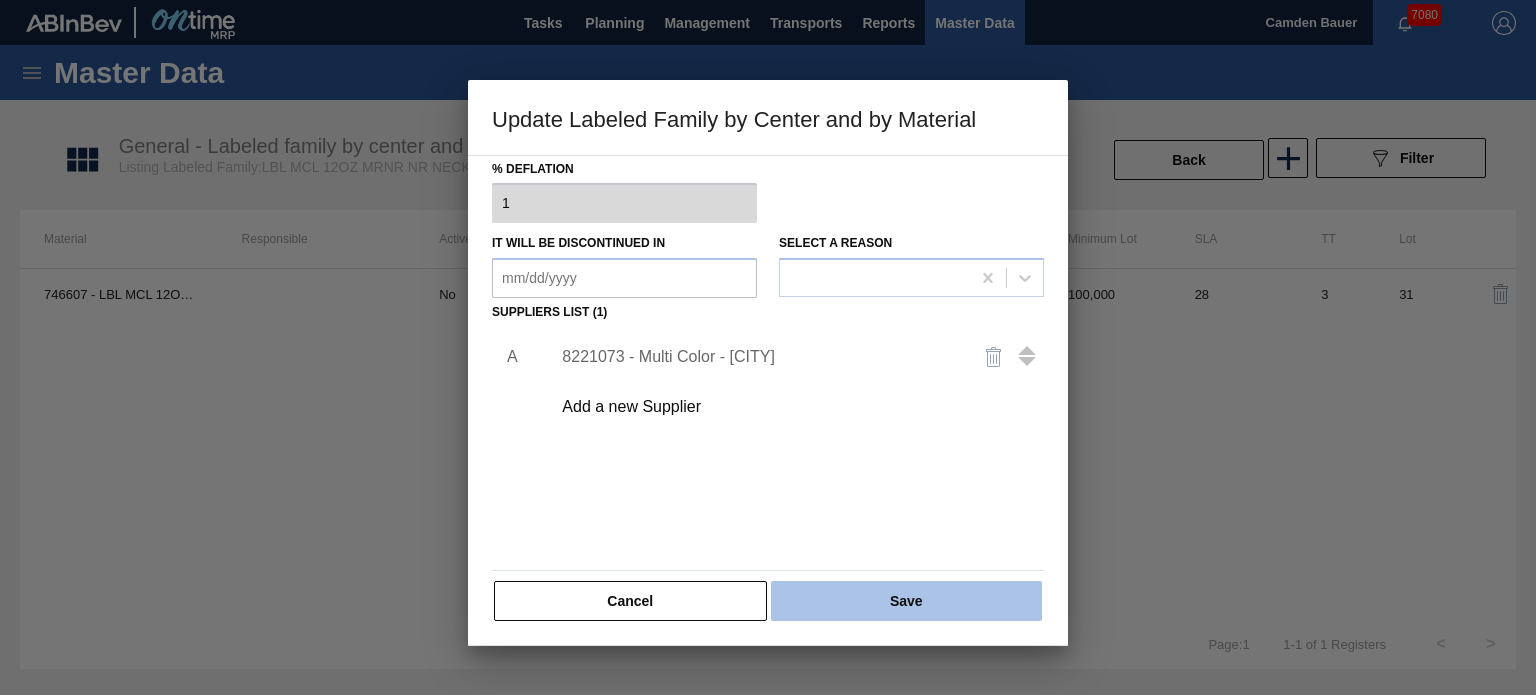 click on "Save" at bounding box center (906, 601) 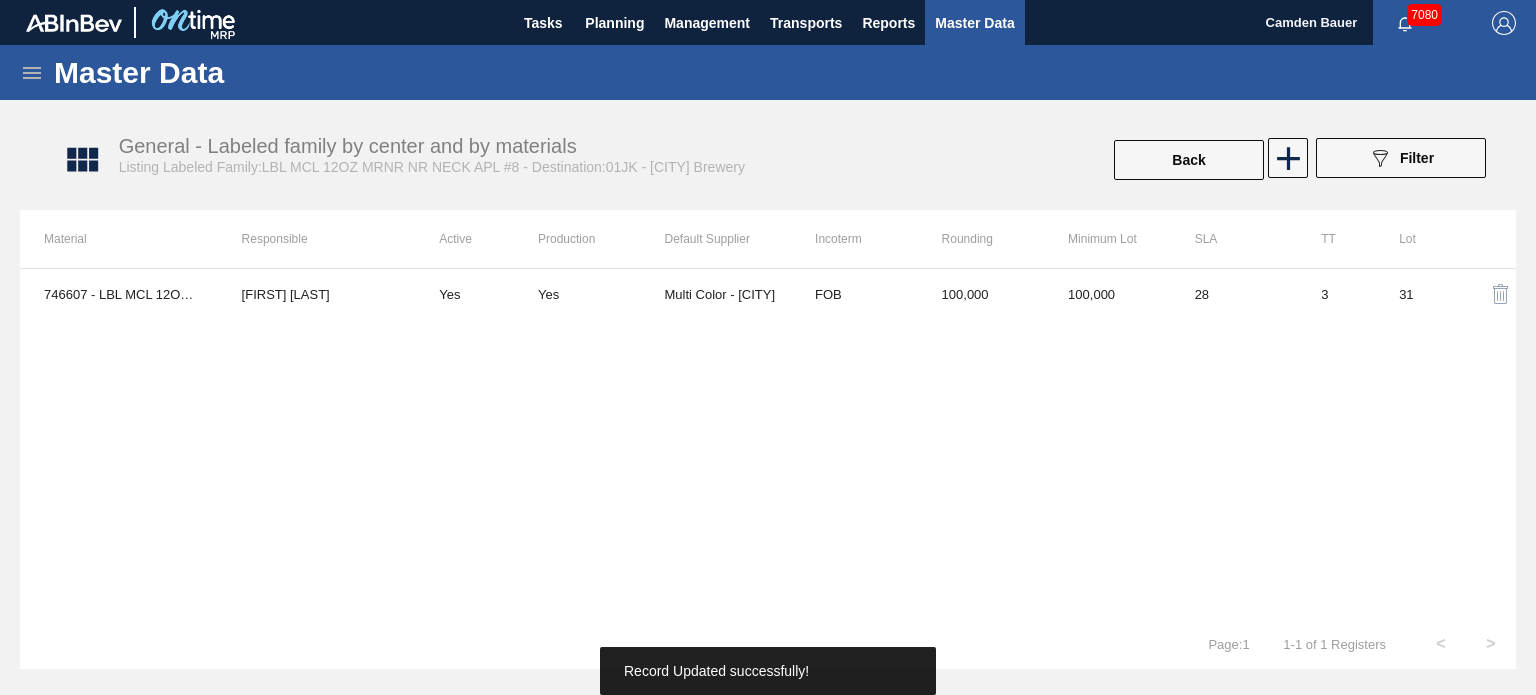 click on "[NUMBER] - LBL MCL 12OZ MRNR NR NECK APL [NUMBER] [LAST] Yes Yes Multi Color - [CITY] FOB [NUMBER] [NUMBER] [NUMBER] [NUMBER]" at bounding box center (768, 443) 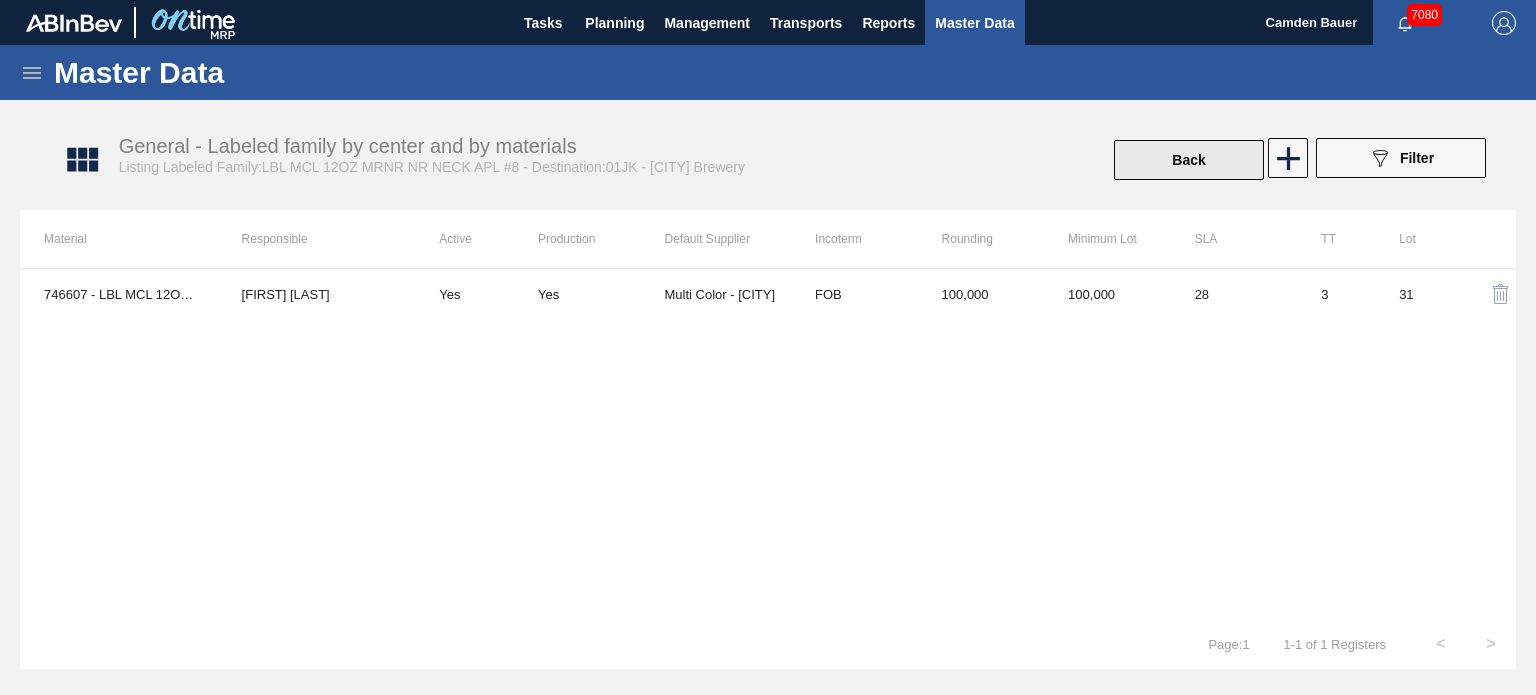 click on "Back" at bounding box center (1189, 160) 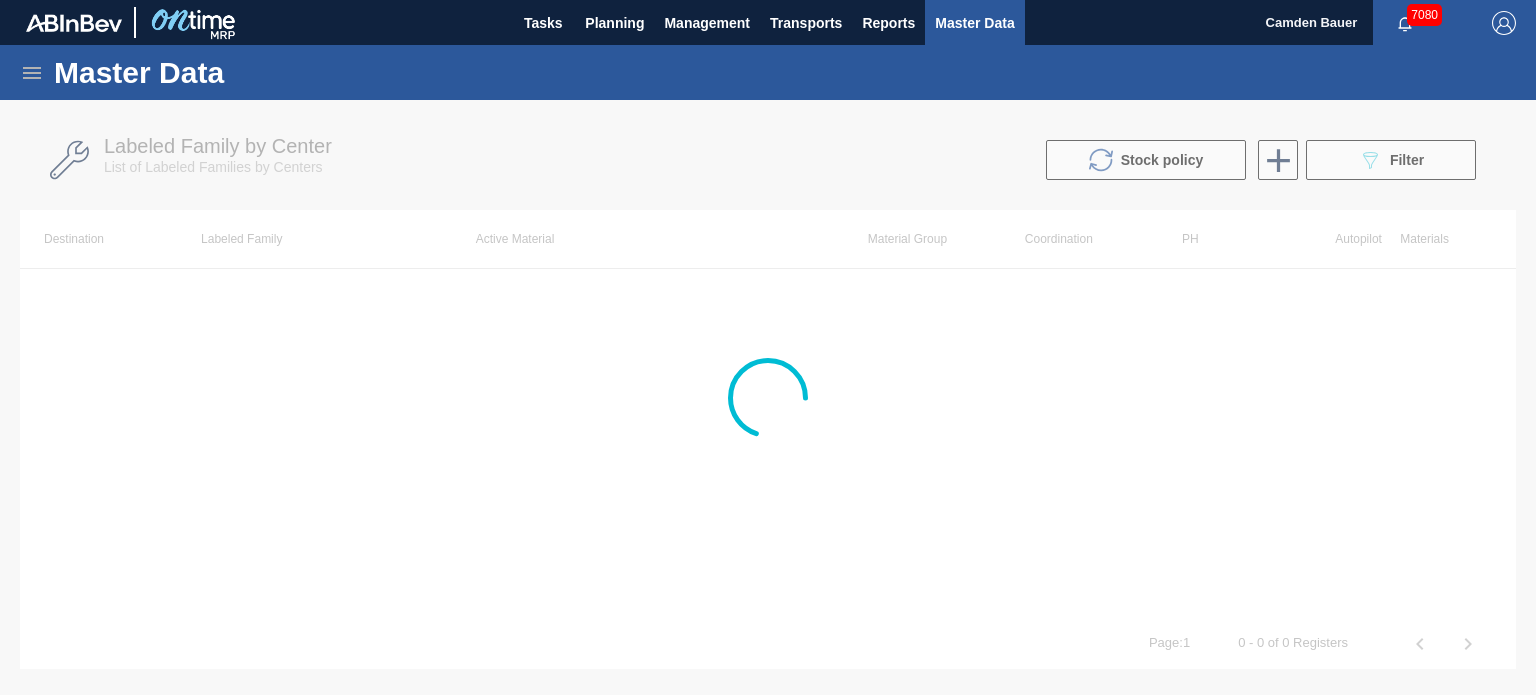 click at bounding box center (768, 397) 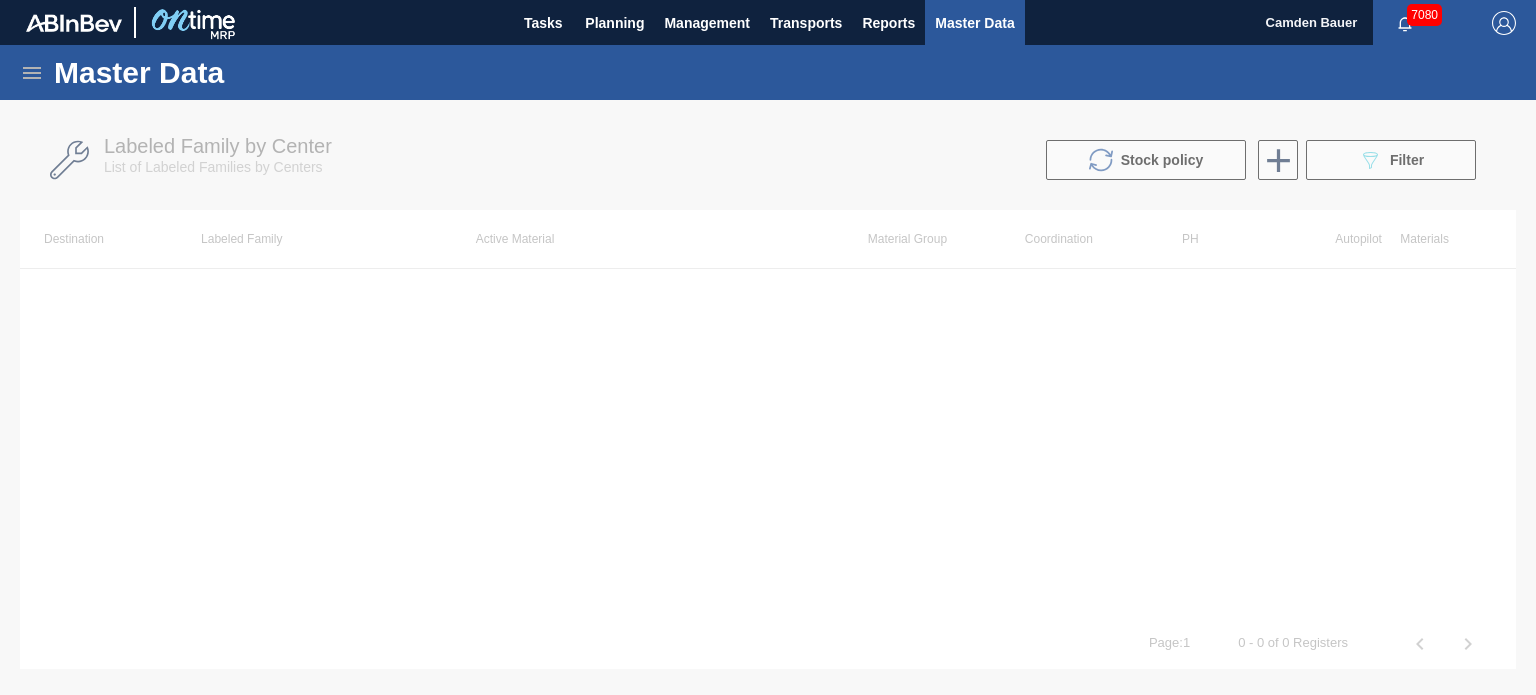 click at bounding box center (768, 397) 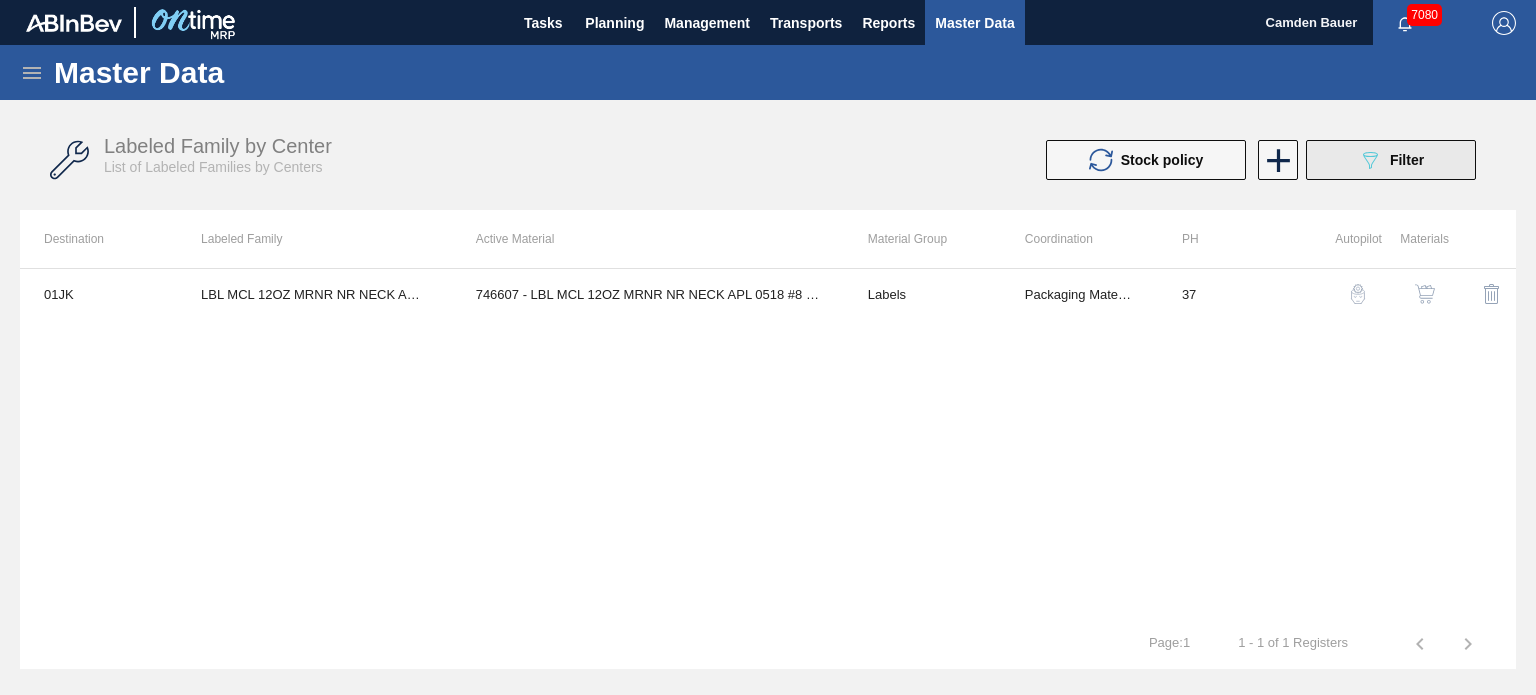 click on "089F7B8B-B2A5-4AFE-B5C0-19BA573D28AC Filter" at bounding box center (1391, 160) 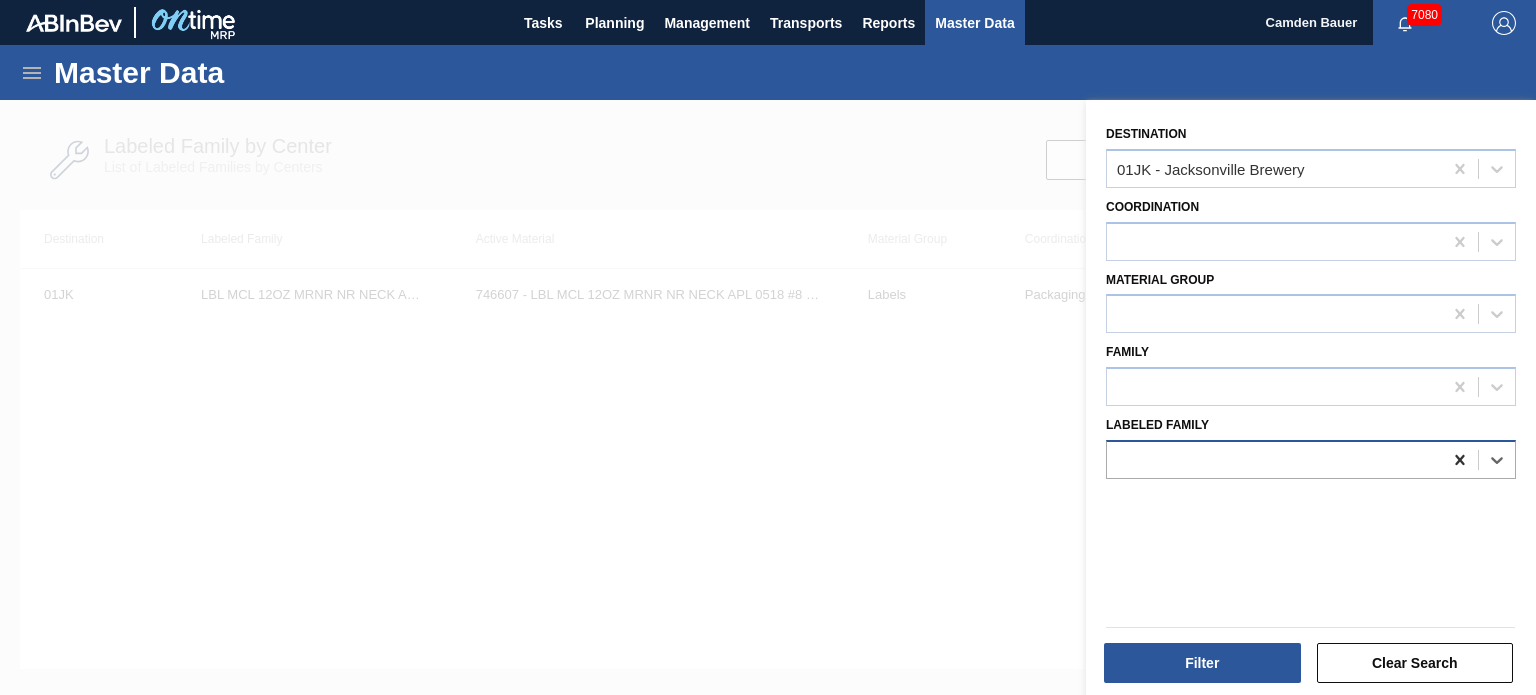click at bounding box center (1460, 460) 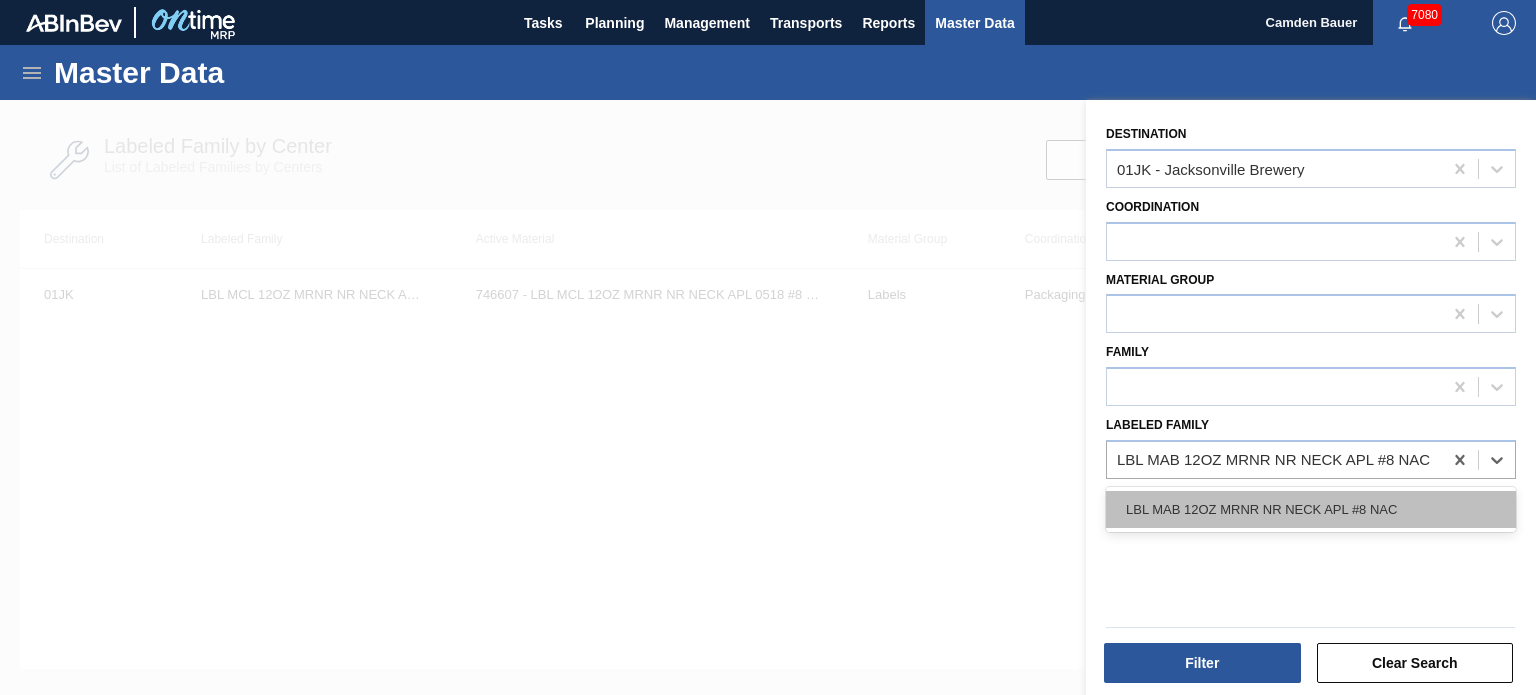 click on "LBL MAB 12OZ MRNR NR NECK APL #8 NAC" at bounding box center (1311, 509) 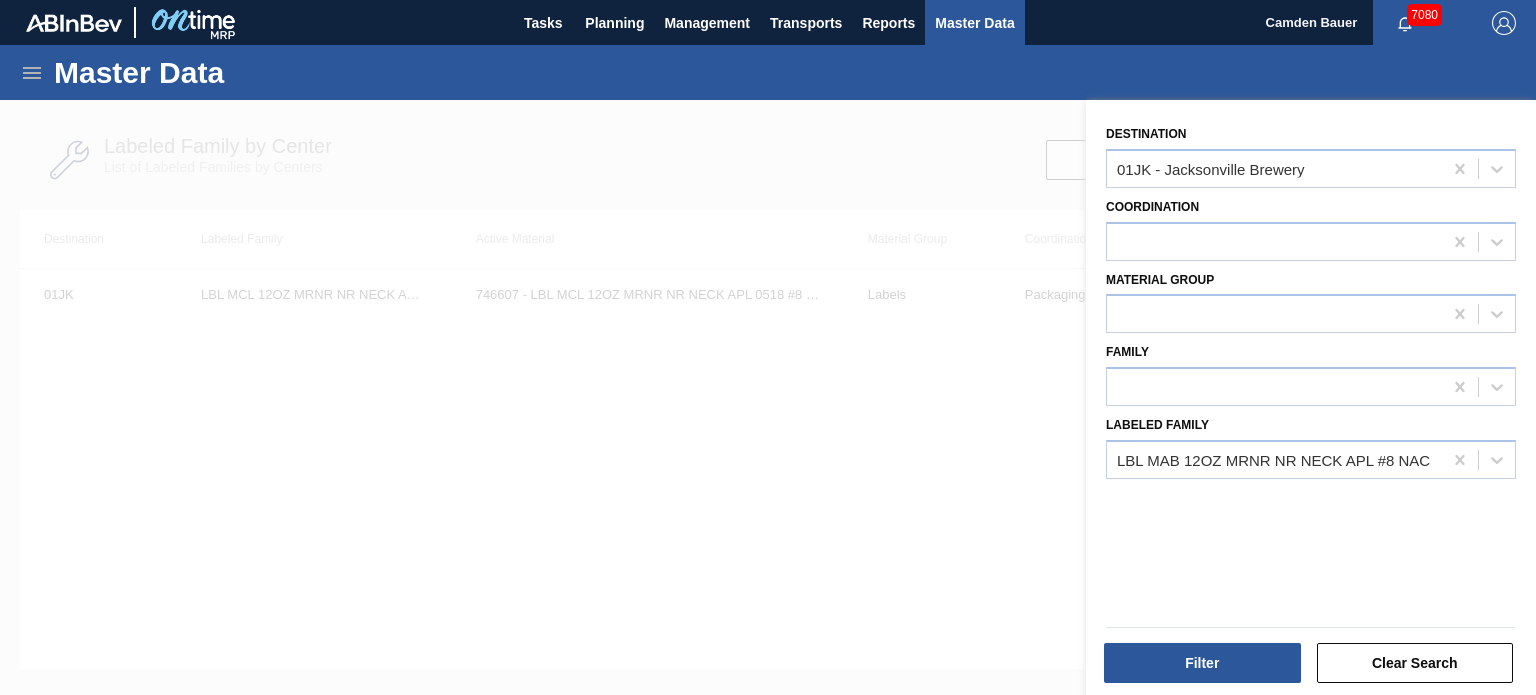 click on "Filter" at bounding box center [1204, 663] 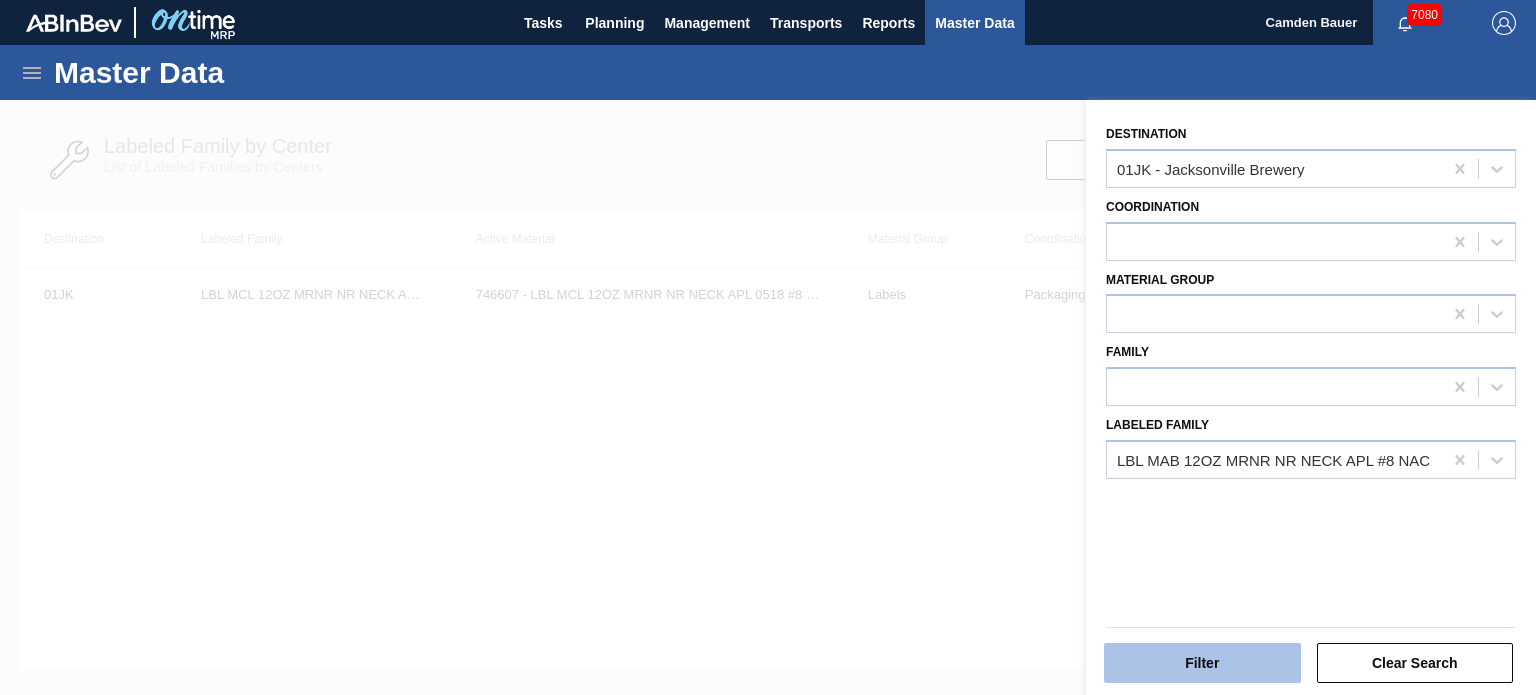 click on "Filter" at bounding box center [1202, 663] 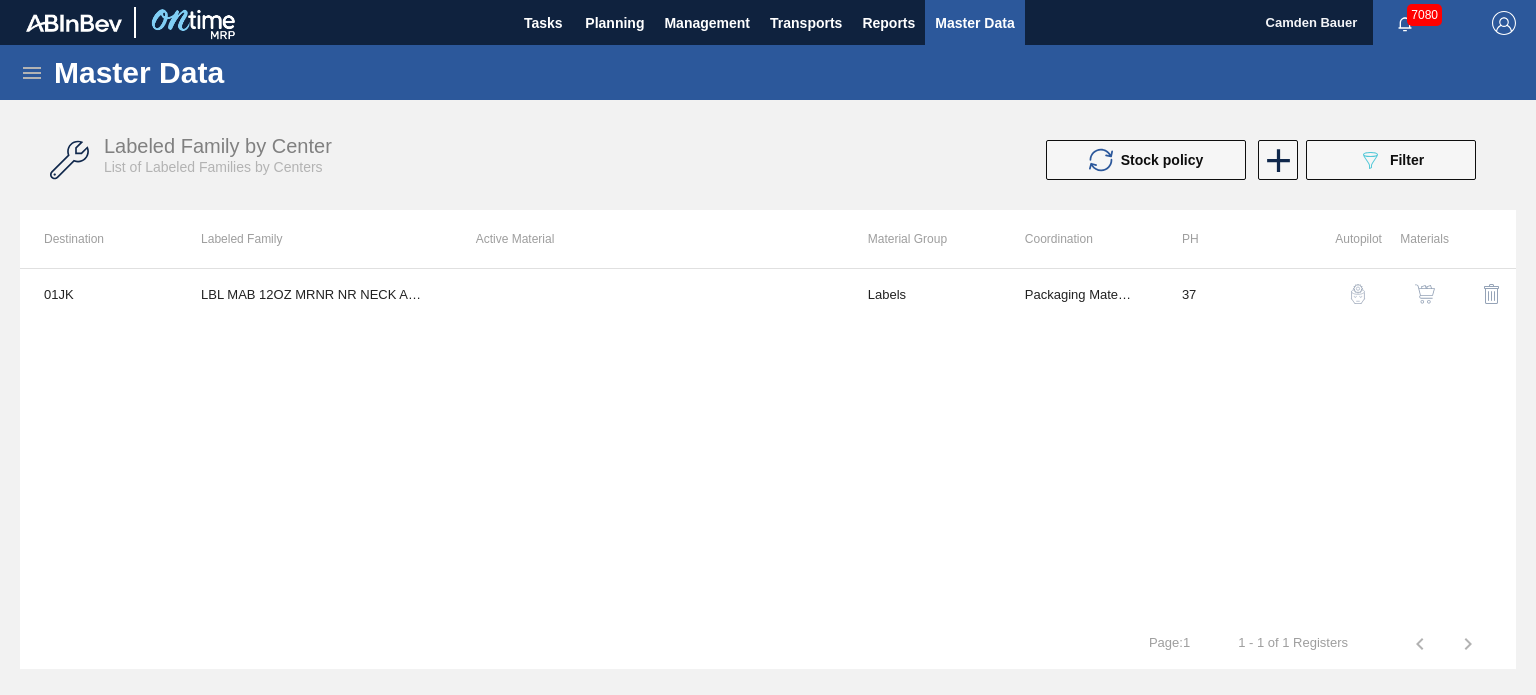 click at bounding box center (1425, 294) 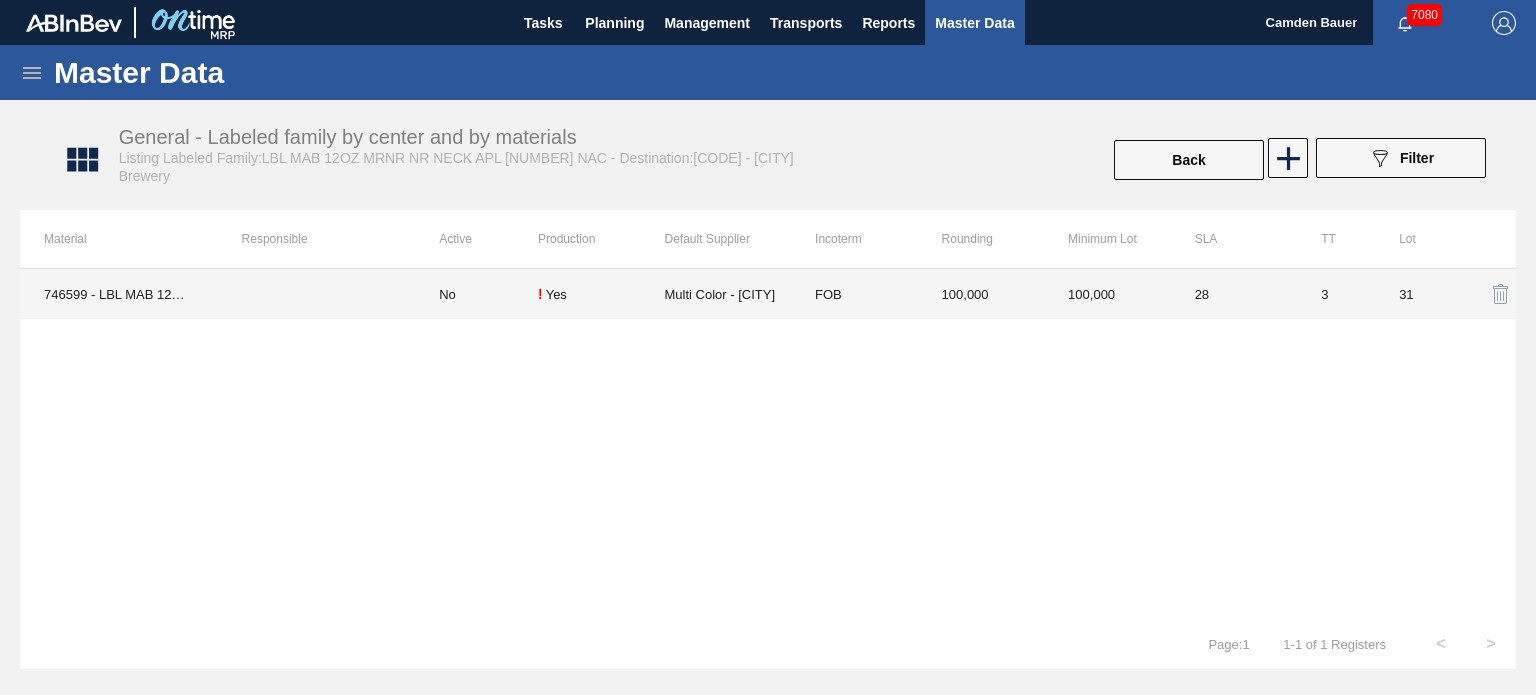 click on "! Yes" at bounding box center [601, 294] 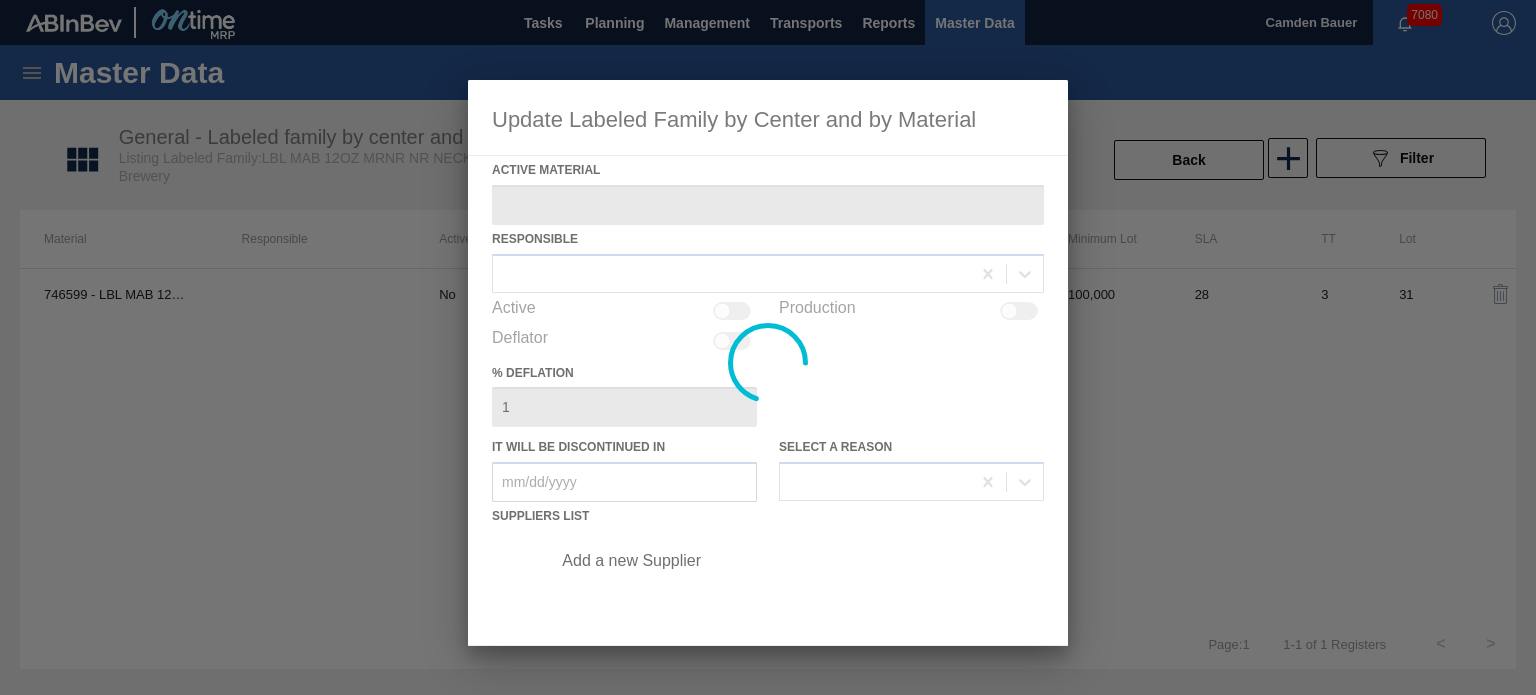 type on "746599 - LBL MAB 12OZ MRNR NR NECK NAC APL 0518 #" 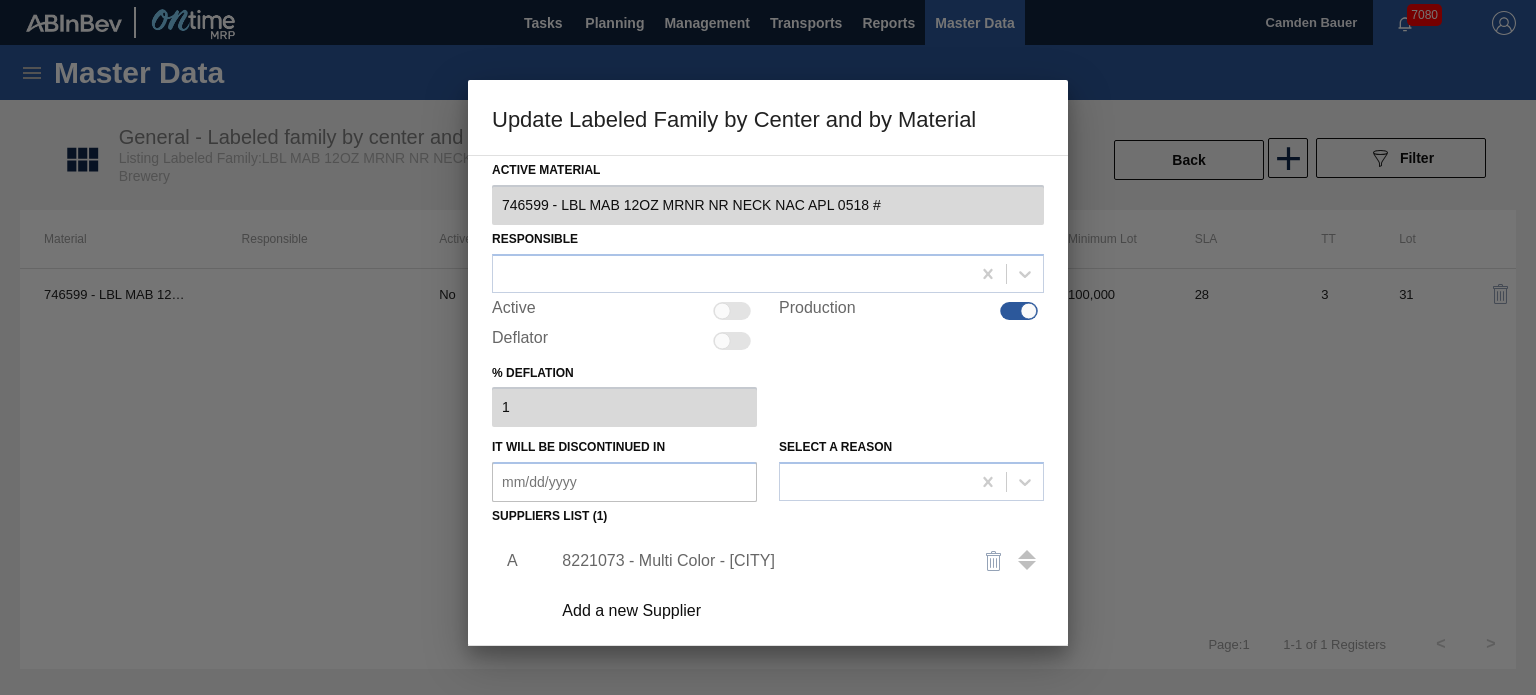 click at bounding box center (732, 311) 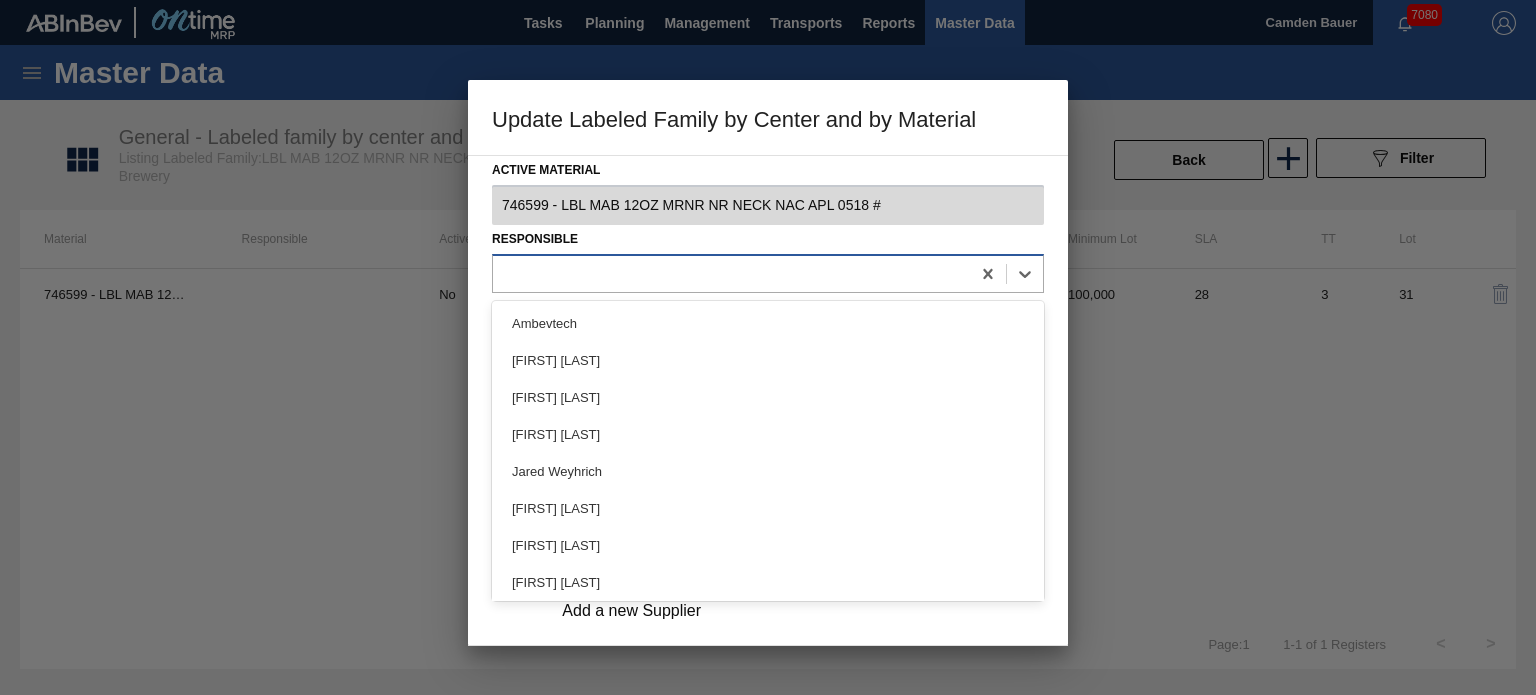 click at bounding box center [731, 273] 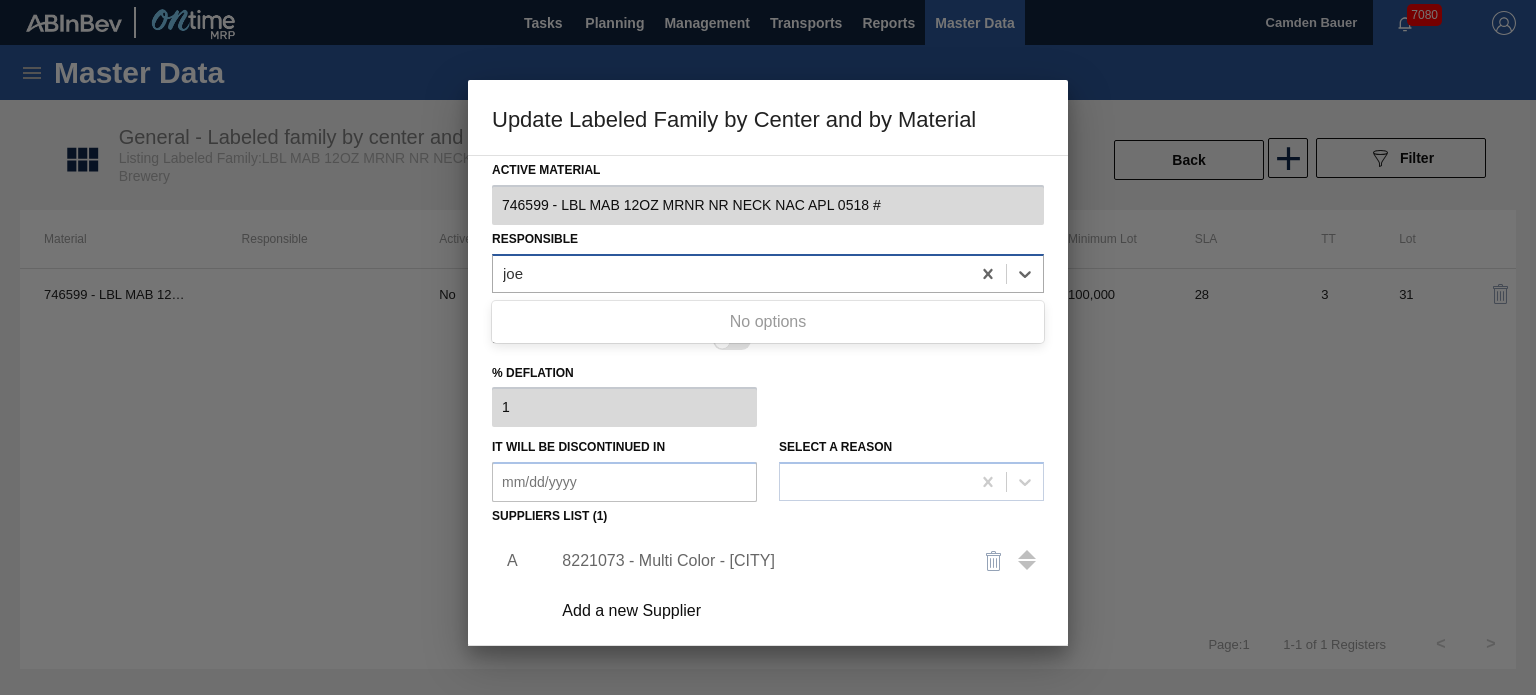 type on "jo" 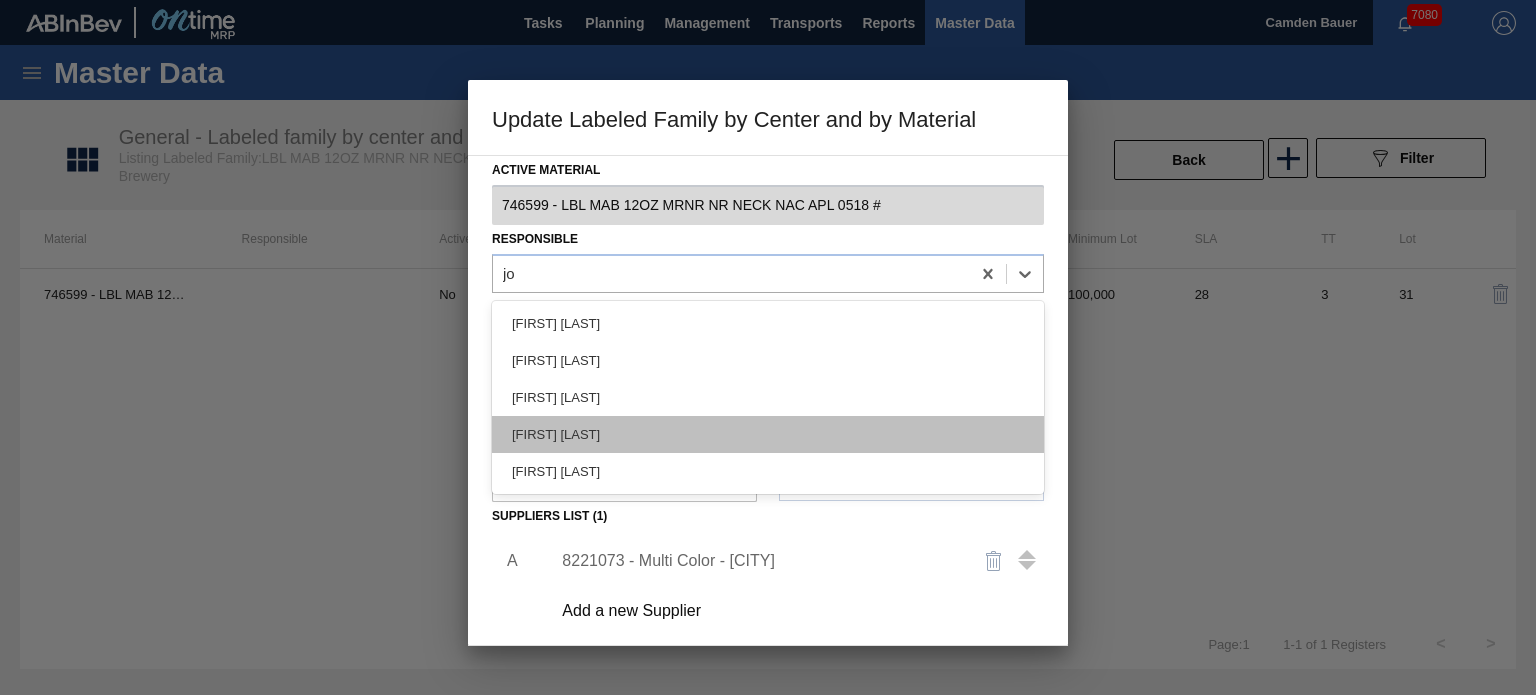 click on "[FIRST] [LAST]" at bounding box center [768, 434] 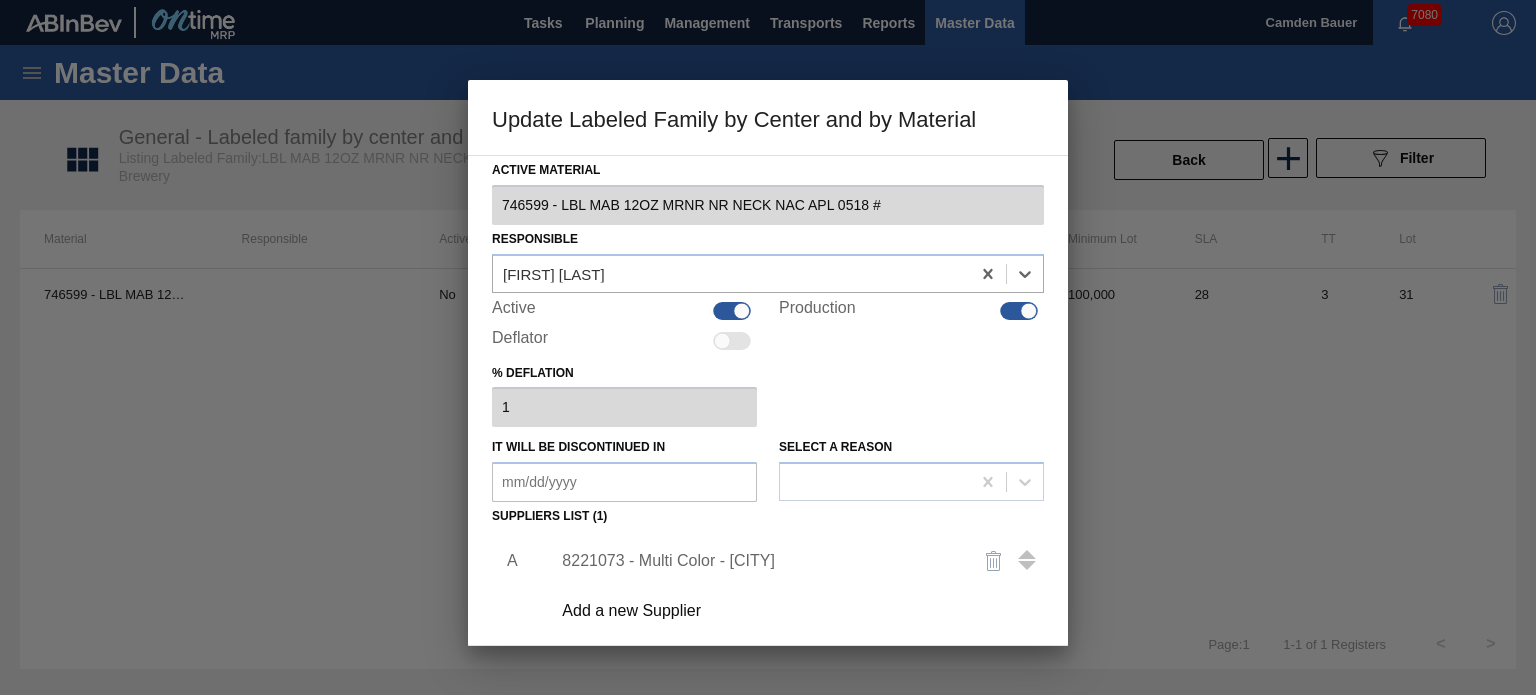 scroll, scrollTop: 204, scrollLeft: 0, axis: vertical 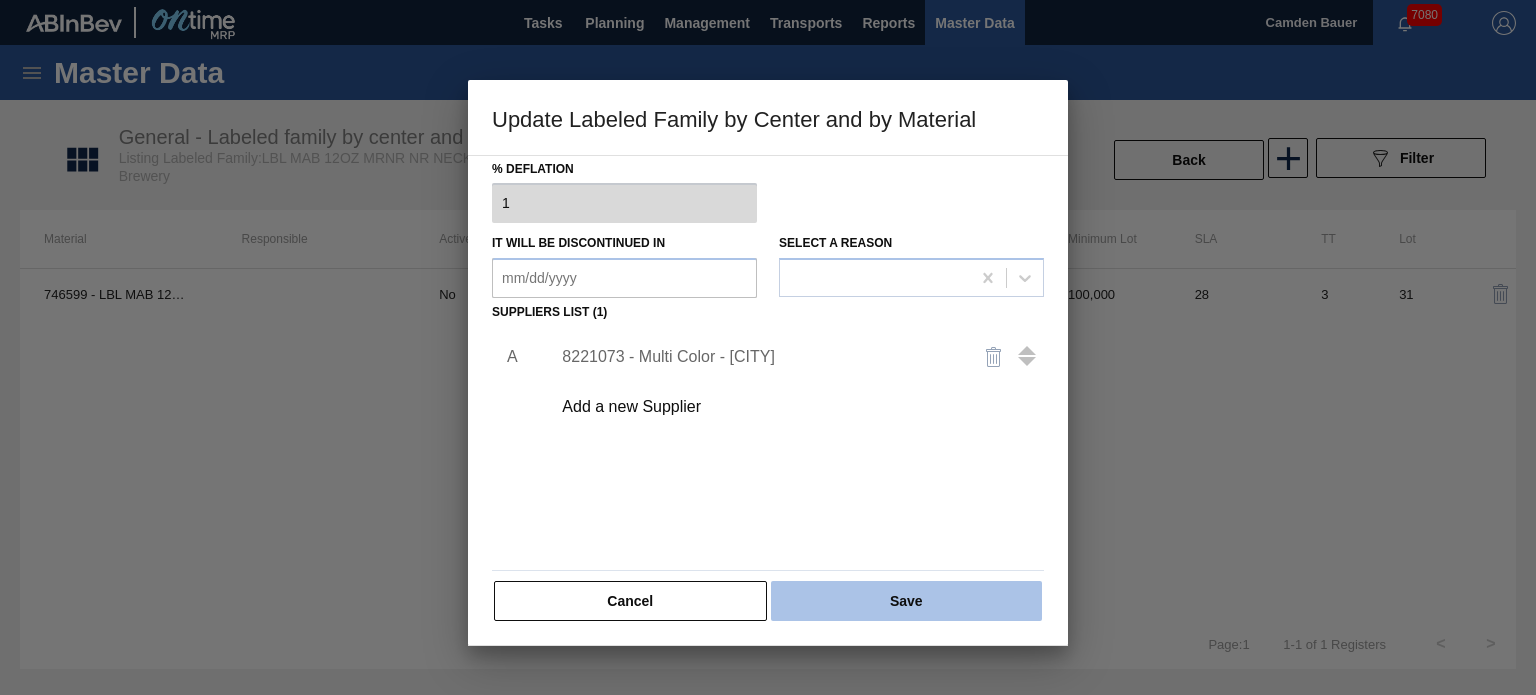 click on "Save" at bounding box center (906, 601) 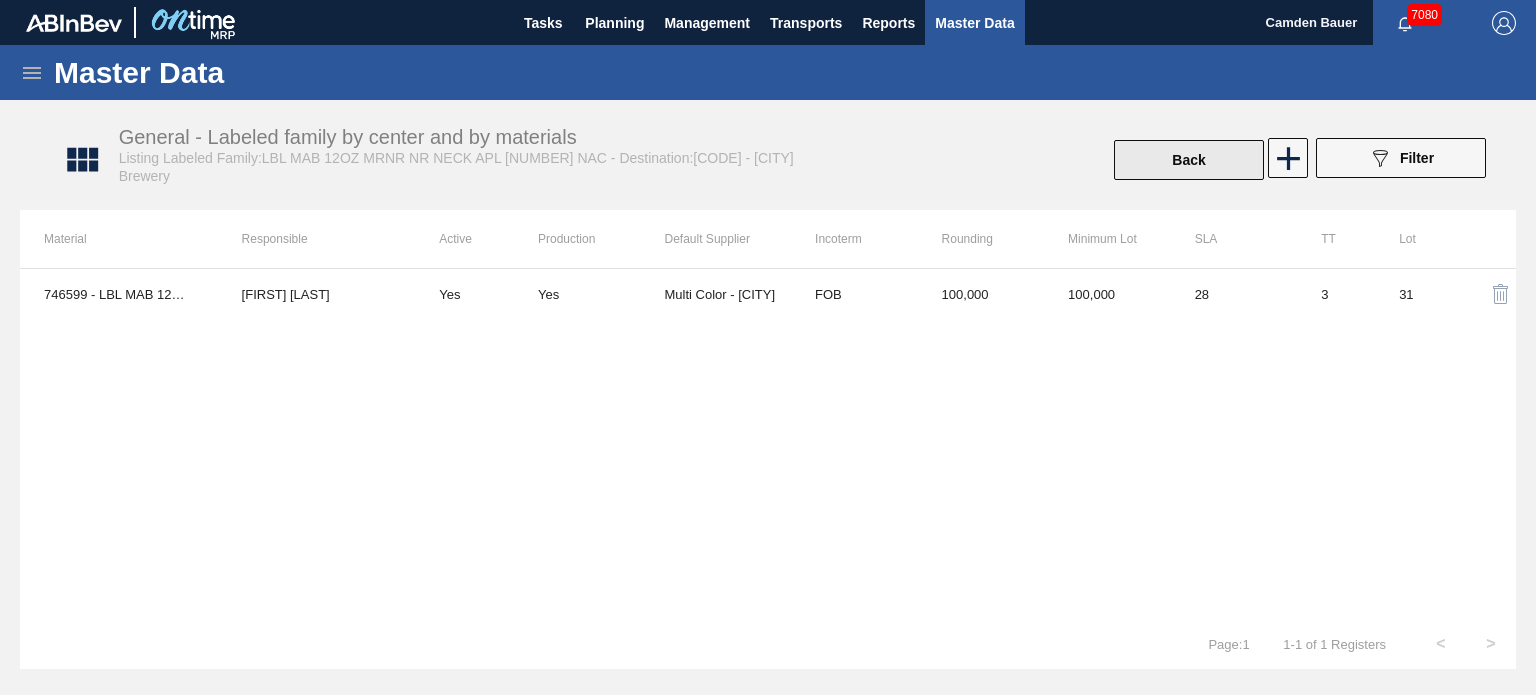 click on "Back" at bounding box center [1189, 160] 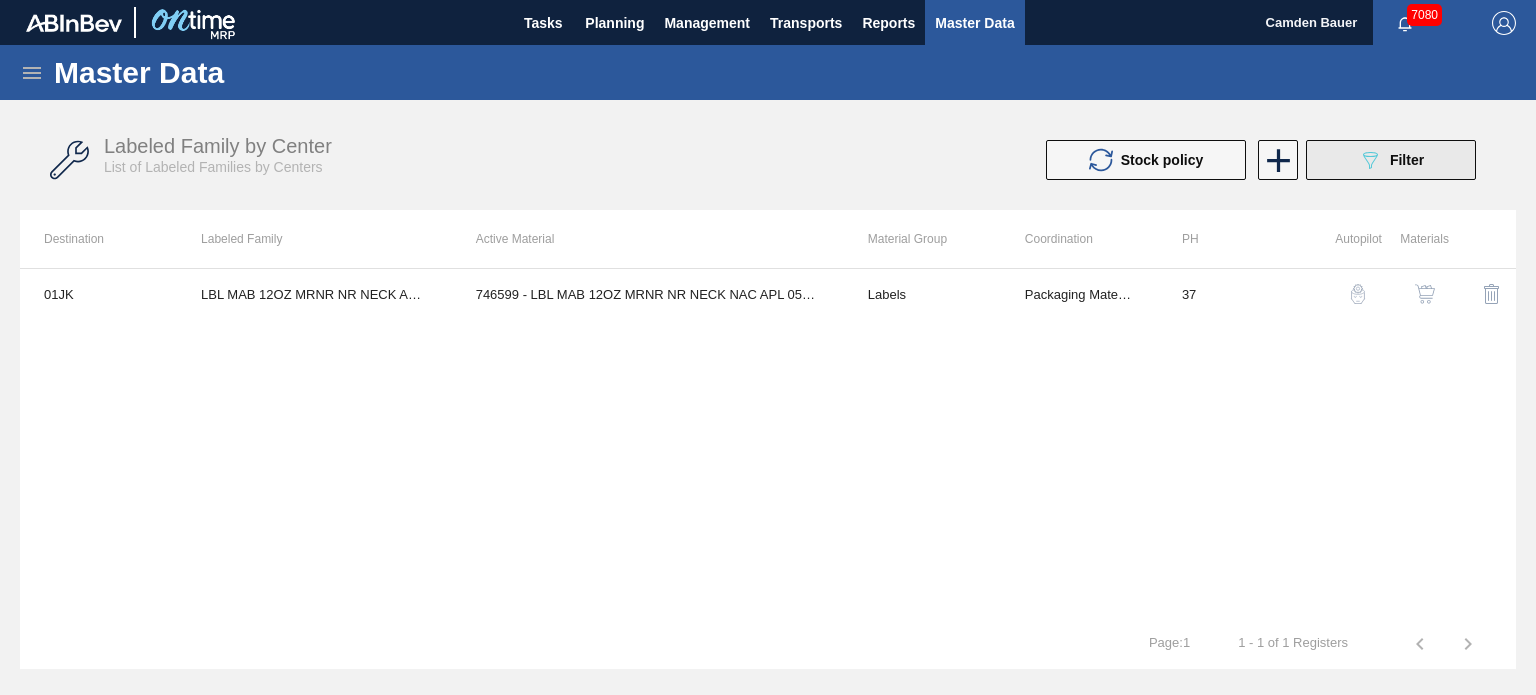 click on "089F7B8B-B2A5-4AFE-B5C0-19BA573D28AC Filter" at bounding box center [1391, 160] 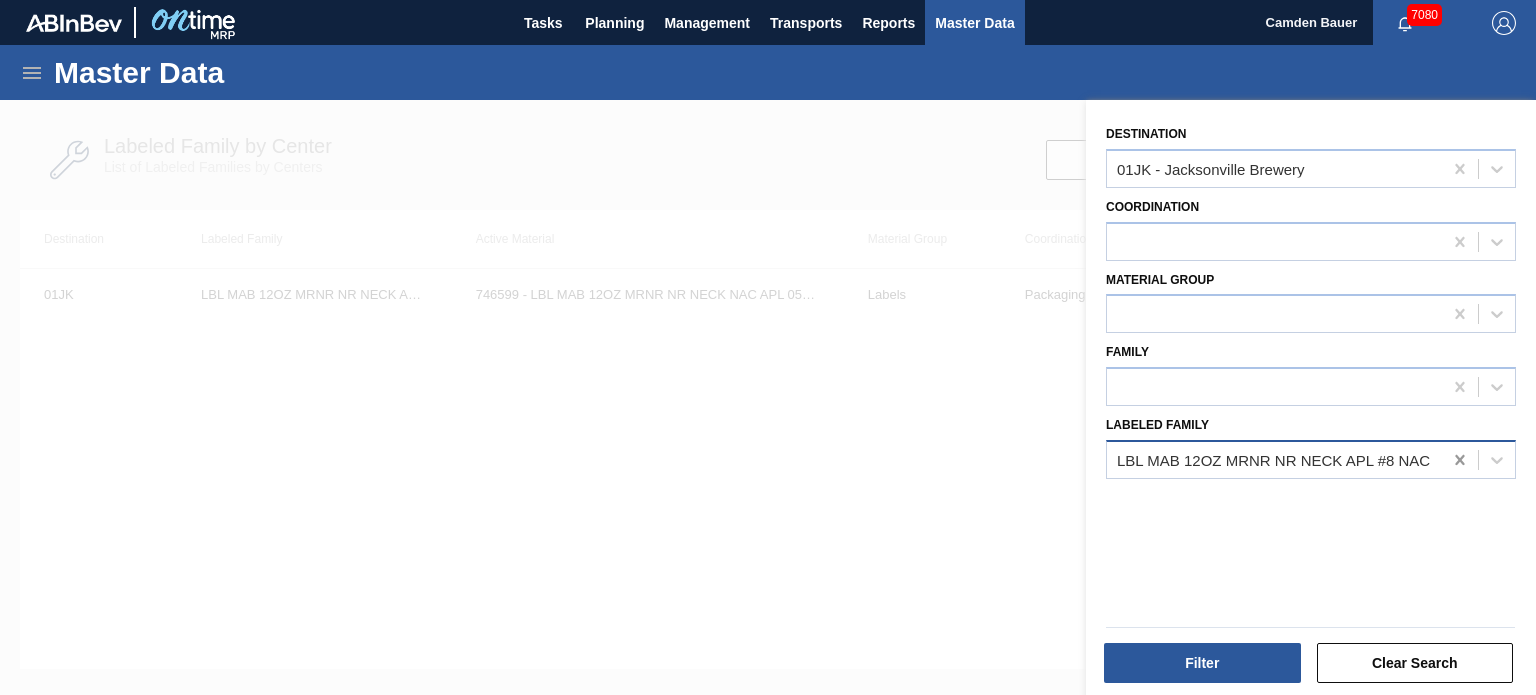 click at bounding box center [1460, 460] 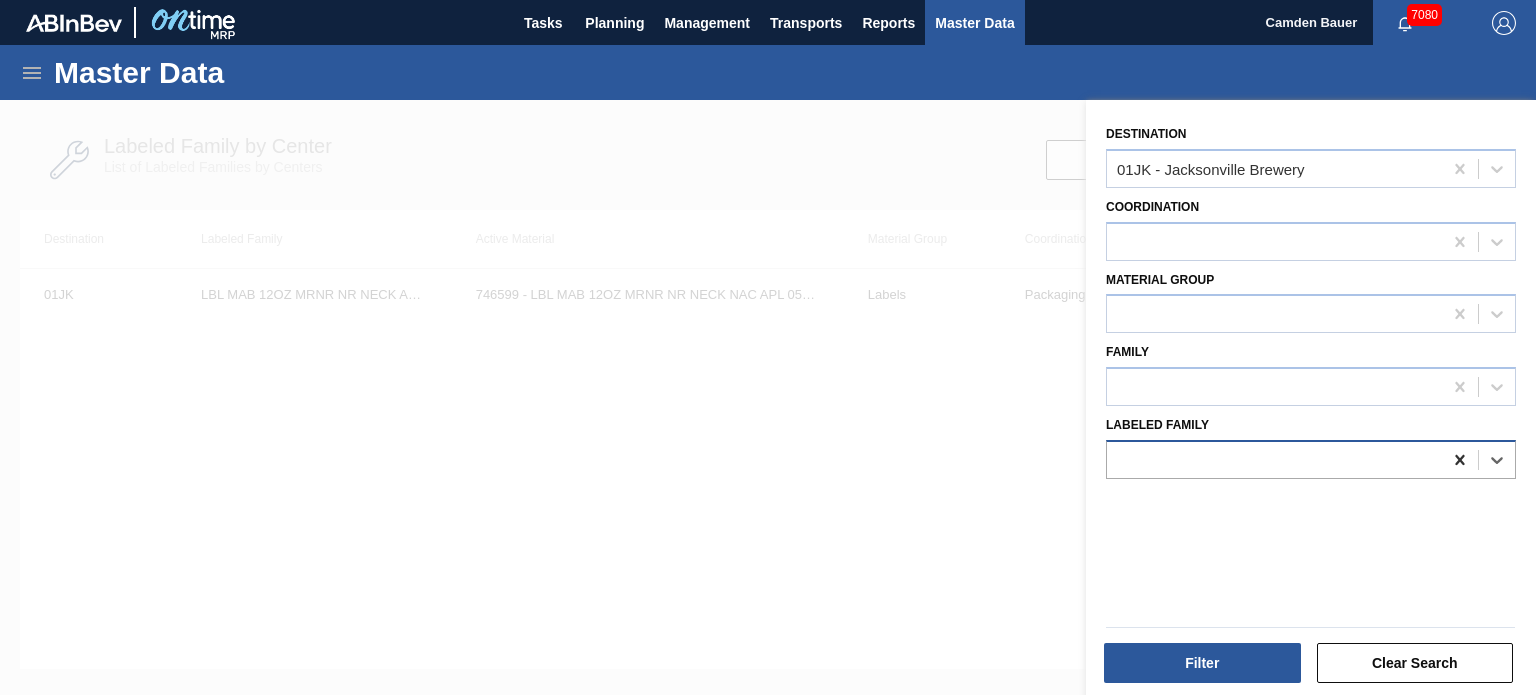 paste on "CVR NBH BK/RED/GLD COMMON BBL" 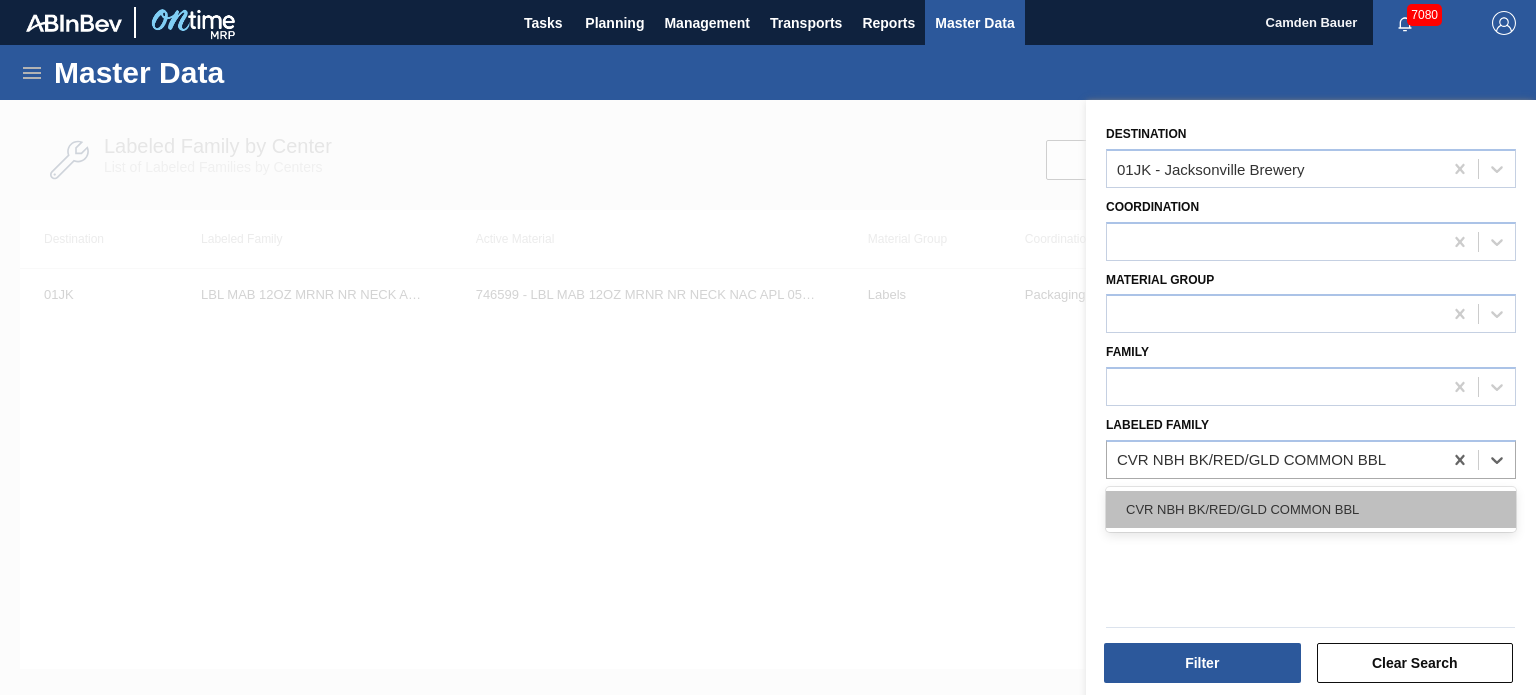 click on "CVR NBH BK/RED/GLD COMMON BBL" at bounding box center [1311, 509] 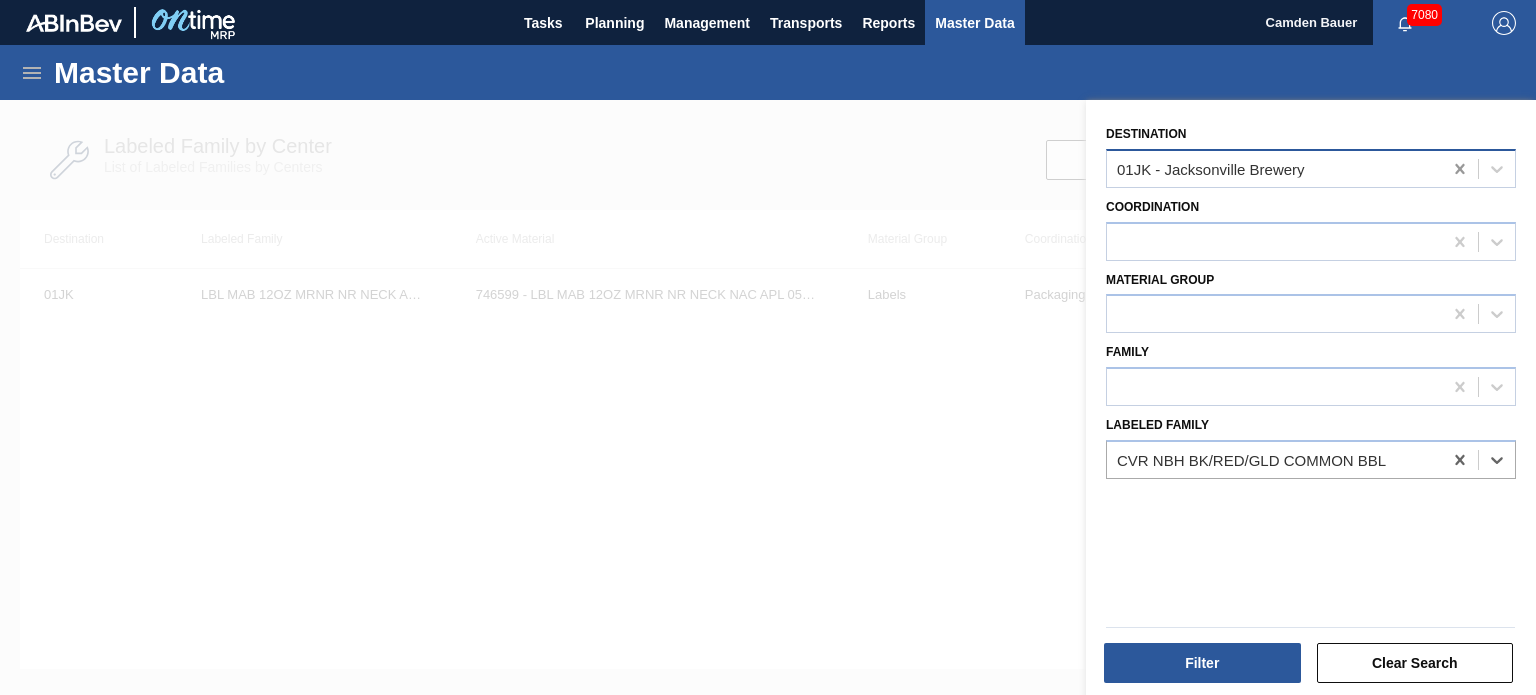 click 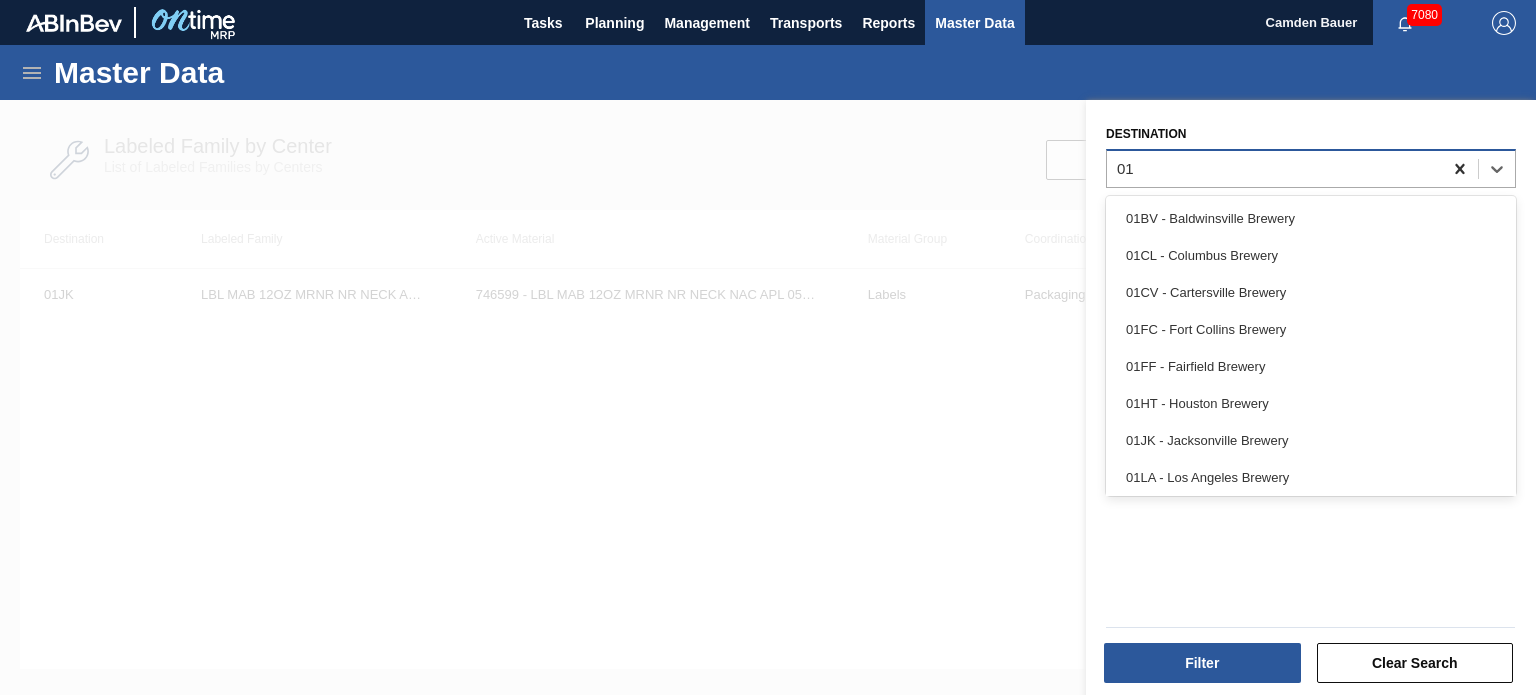 type on "01f" 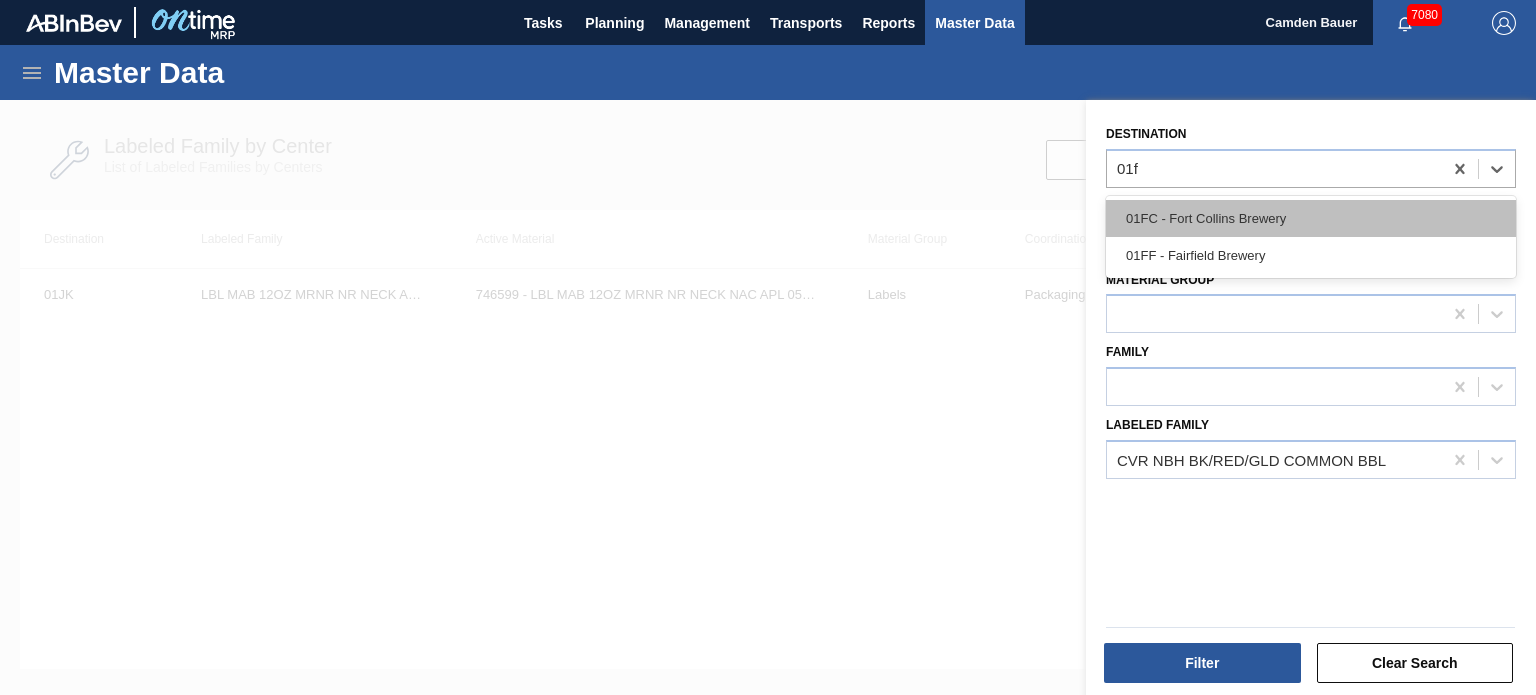 click on "01FC - Fort Collins Brewery" at bounding box center [1311, 218] 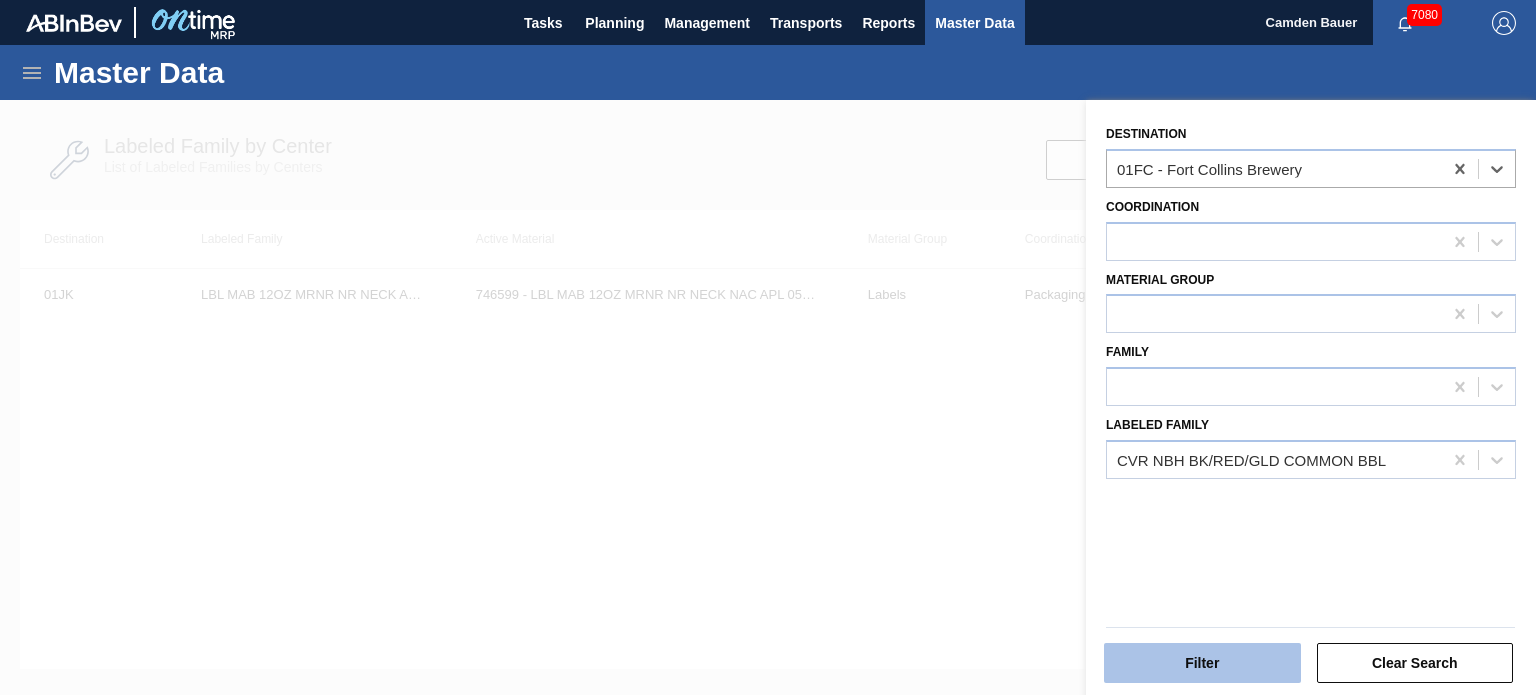 click on "Filter" at bounding box center (1202, 663) 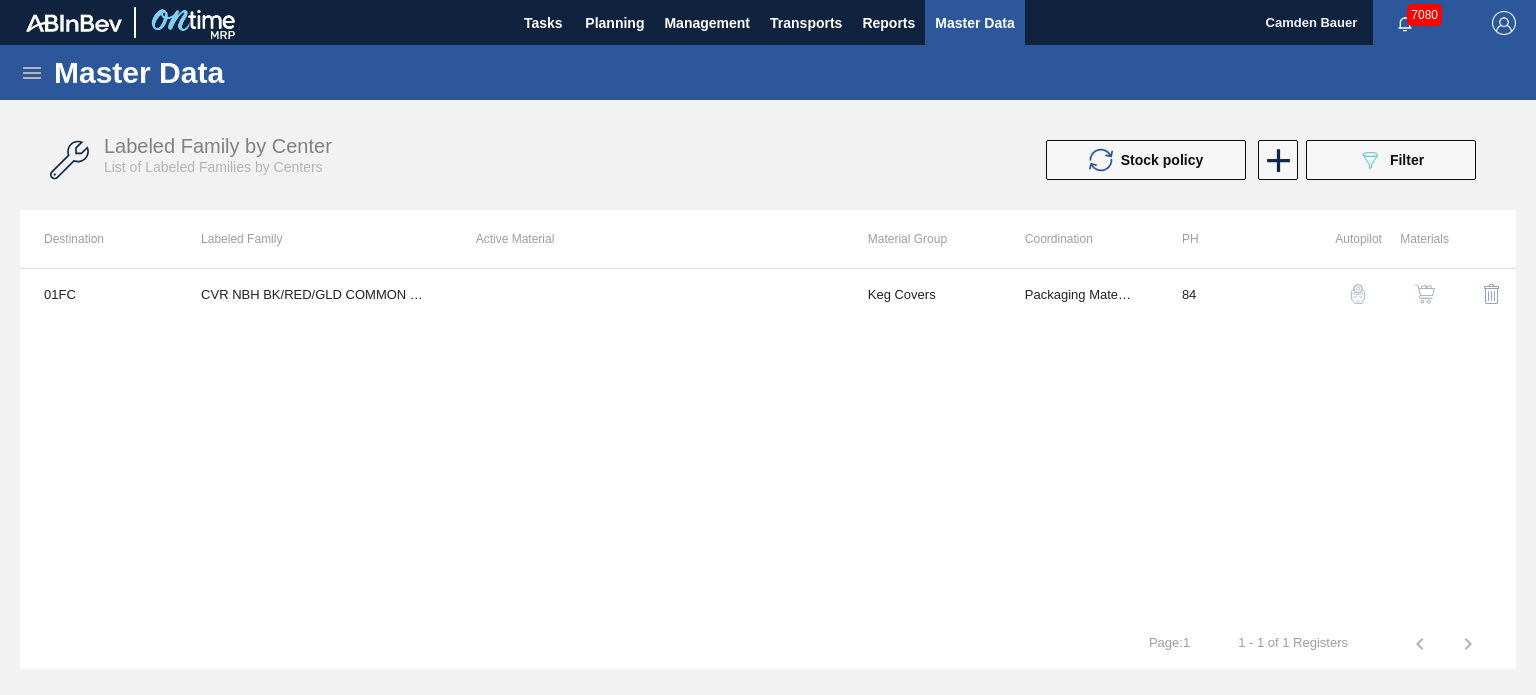 click at bounding box center (1425, 294) 